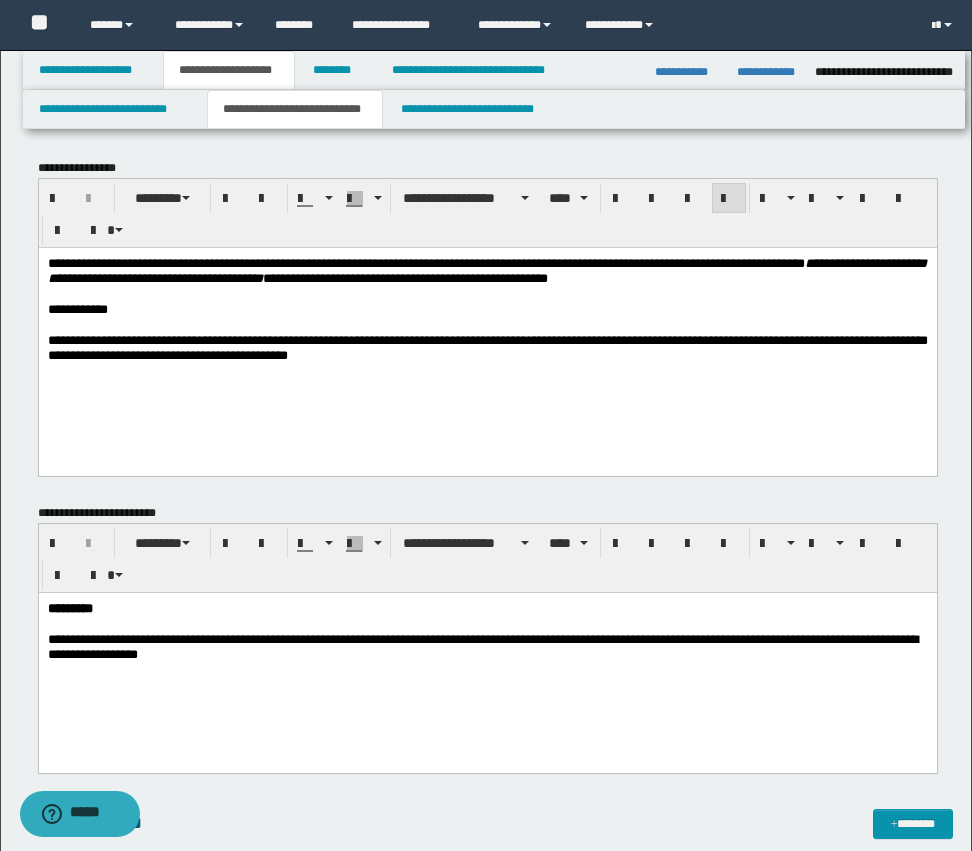 scroll, scrollTop: 0, scrollLeft: 0, axis: both 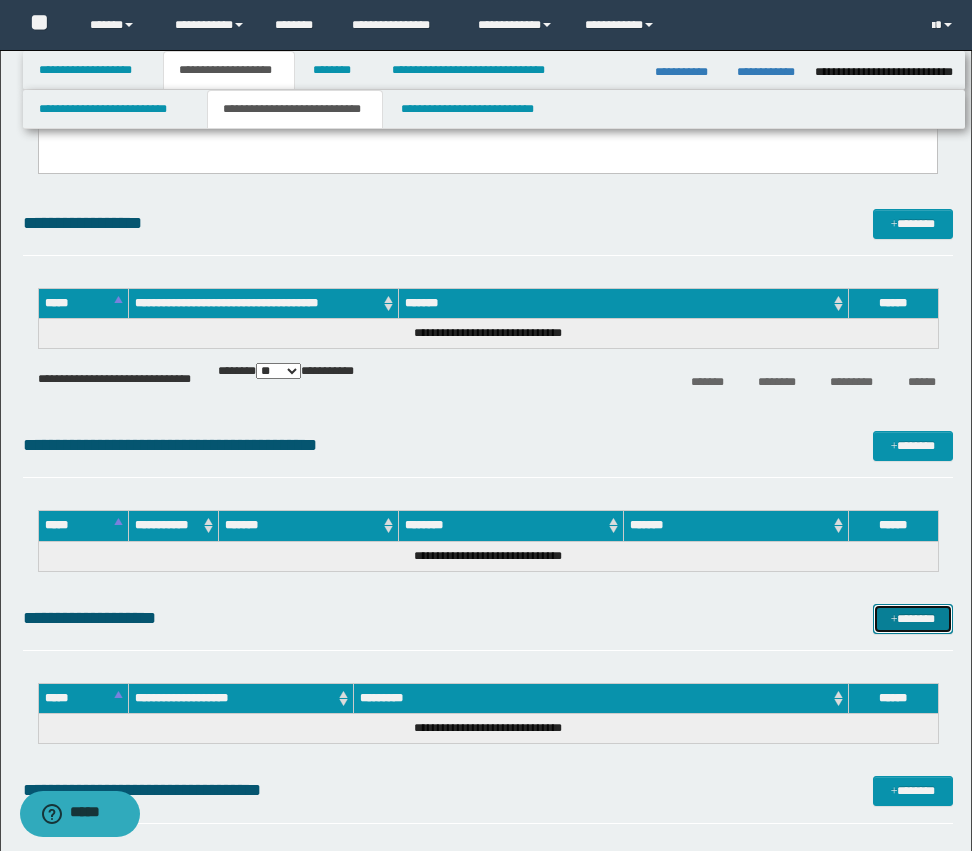 click at bounding box center [894, 620] 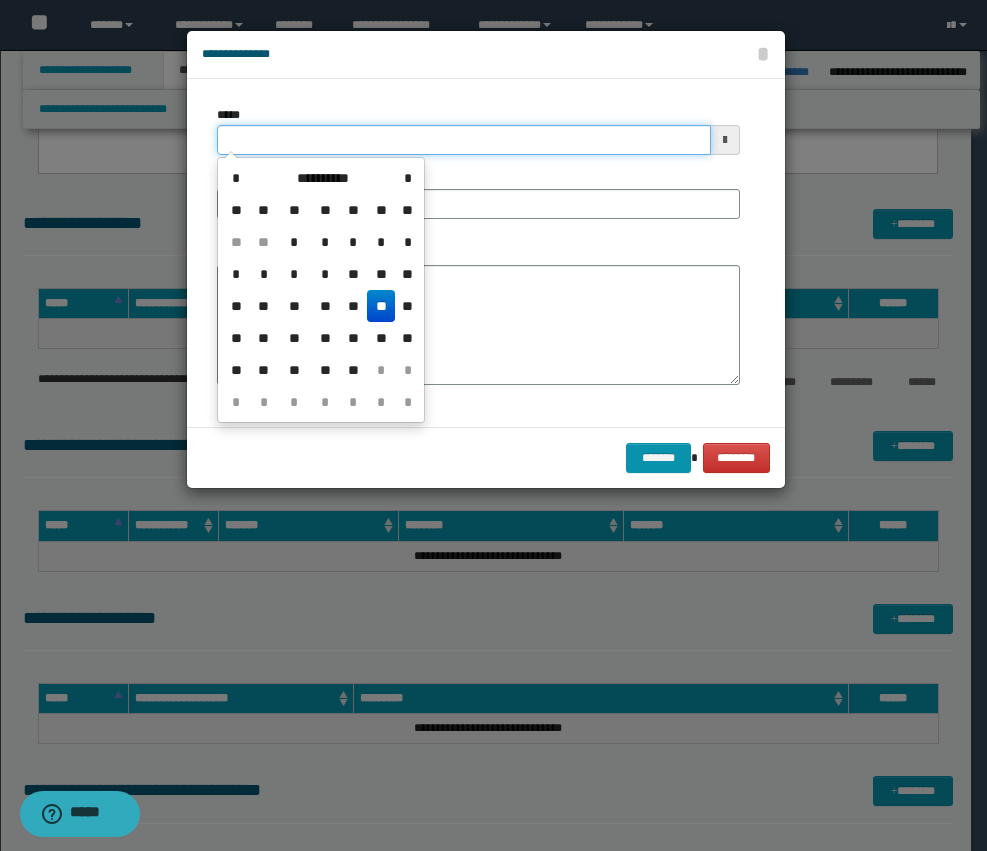 click on "*****" at bounding box center (464, 140) 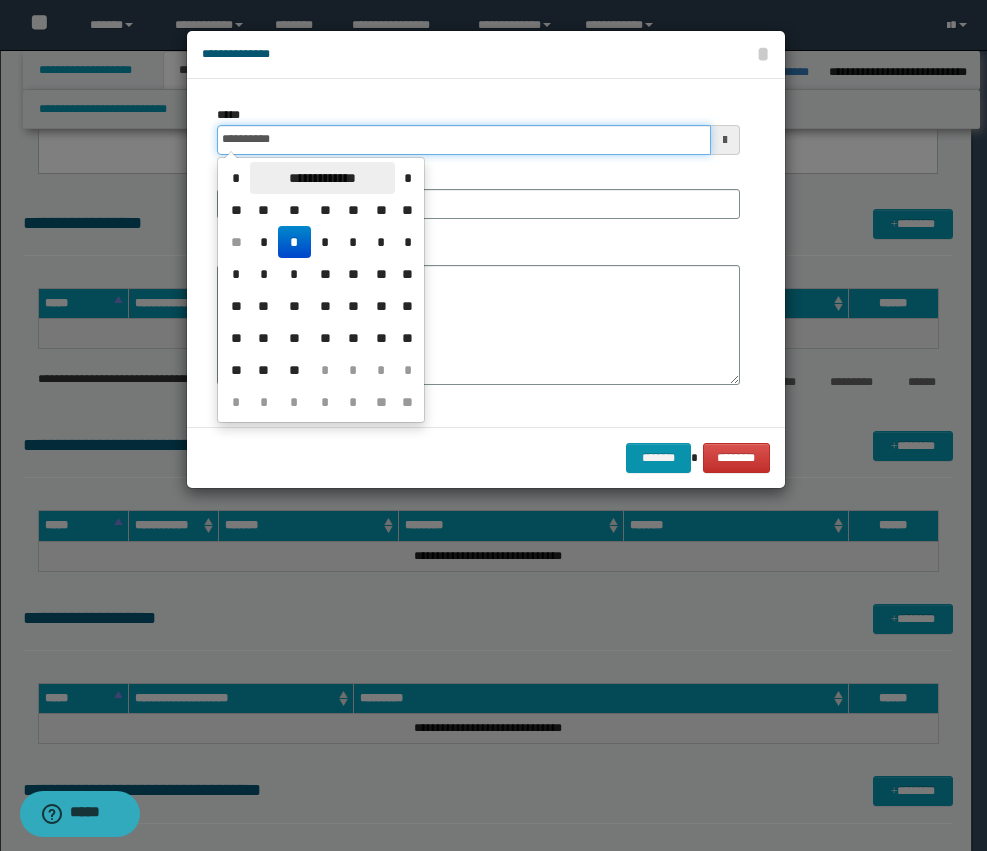 type on "**********" 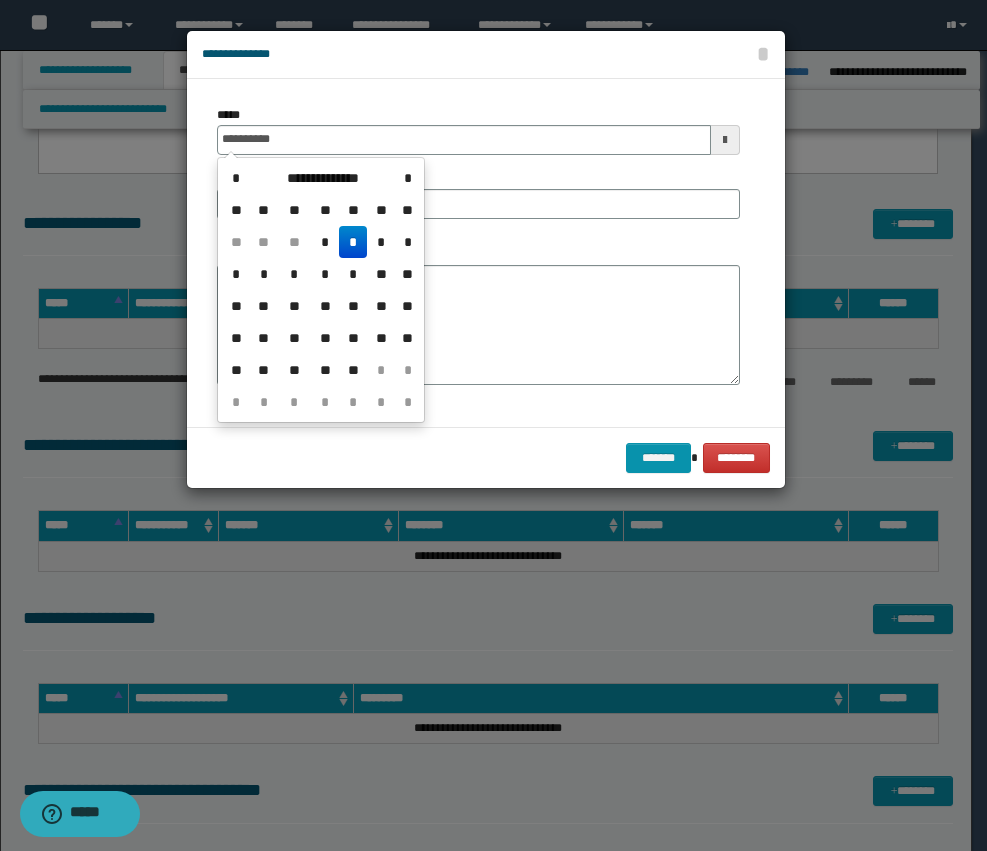 click on "*" at bounding box center [353, 242] 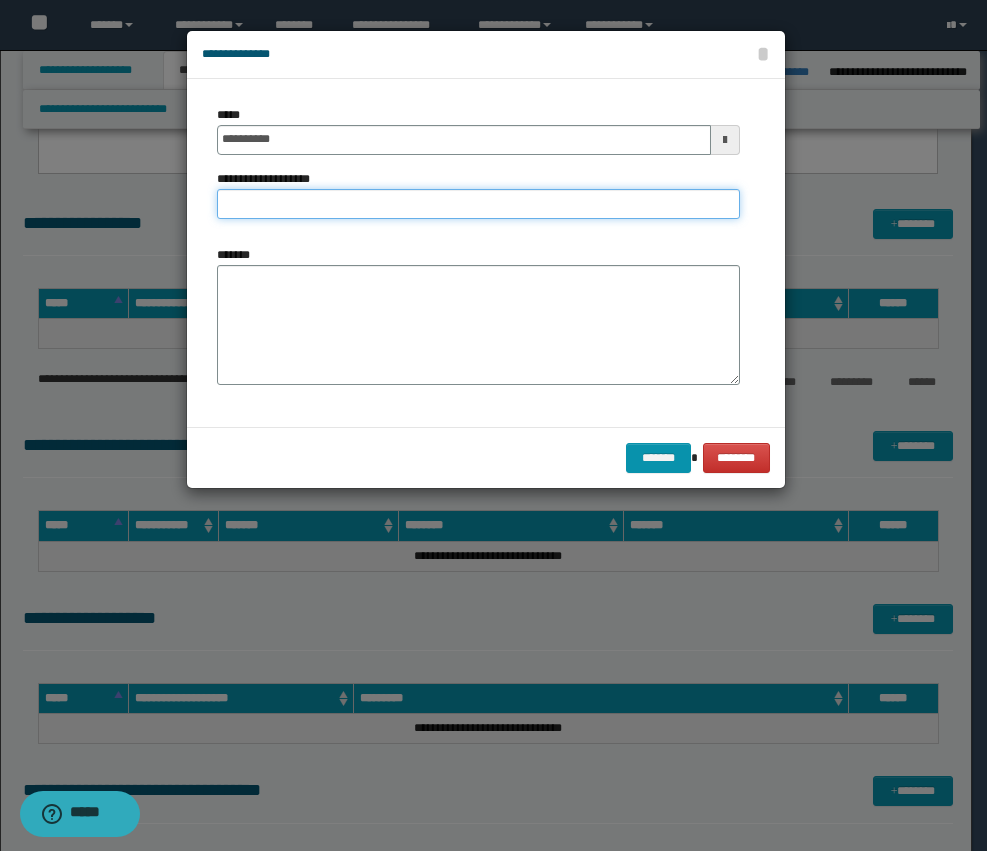 click on "**********" at bounding box center [478, 204] 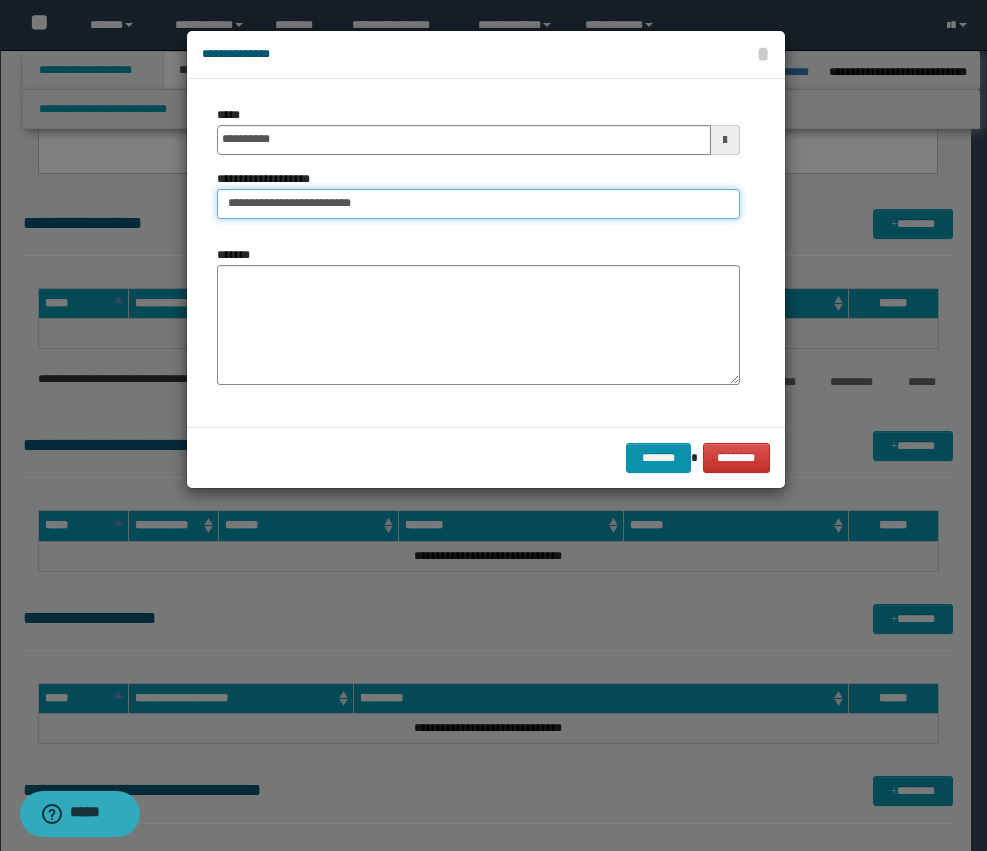 type on "**********" 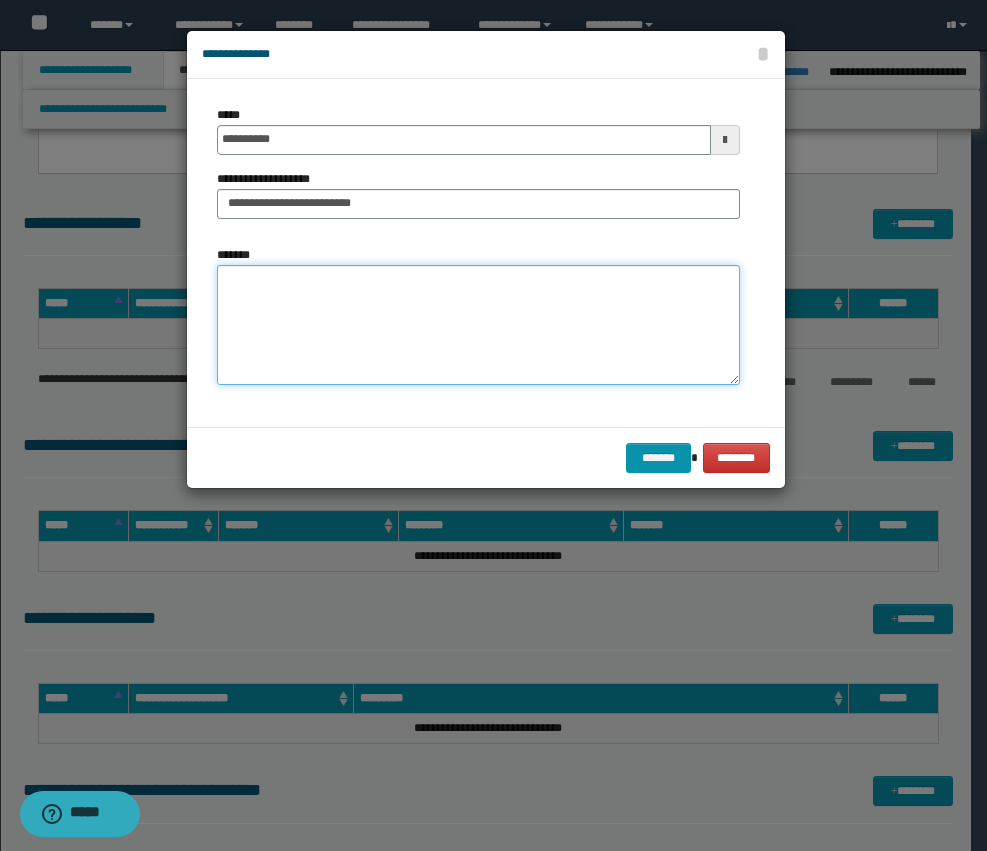 click on "*******" at bounding box center [478, 325] 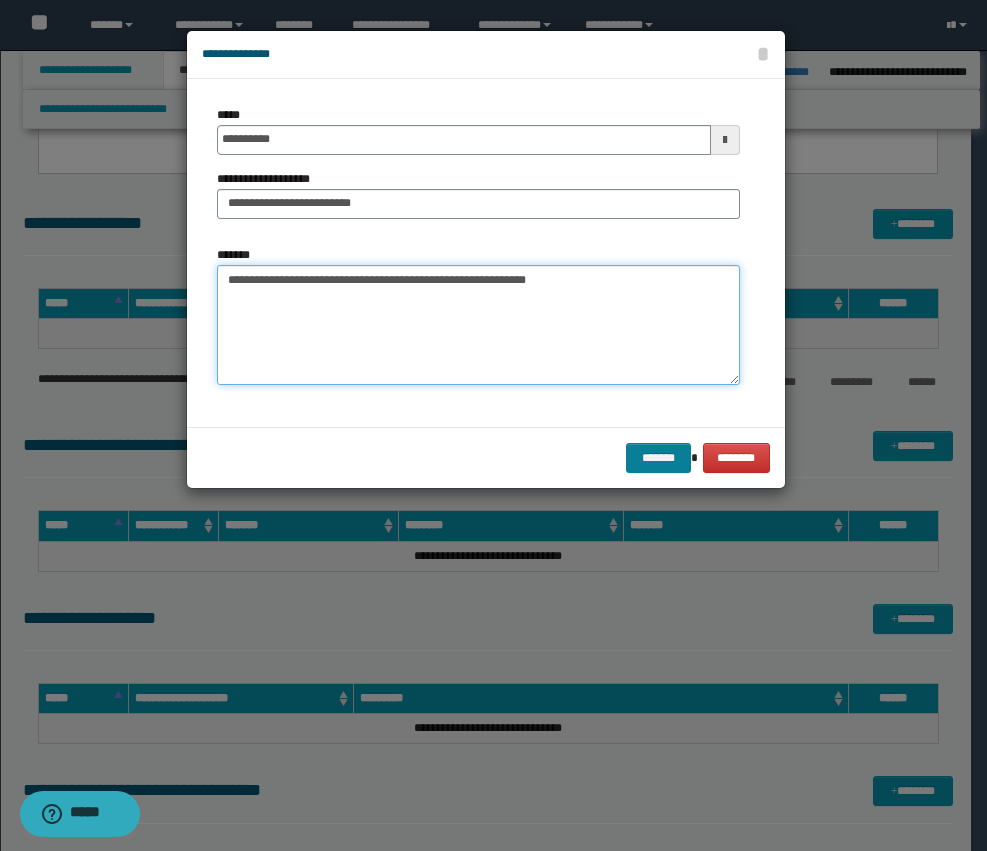 type on "**********" 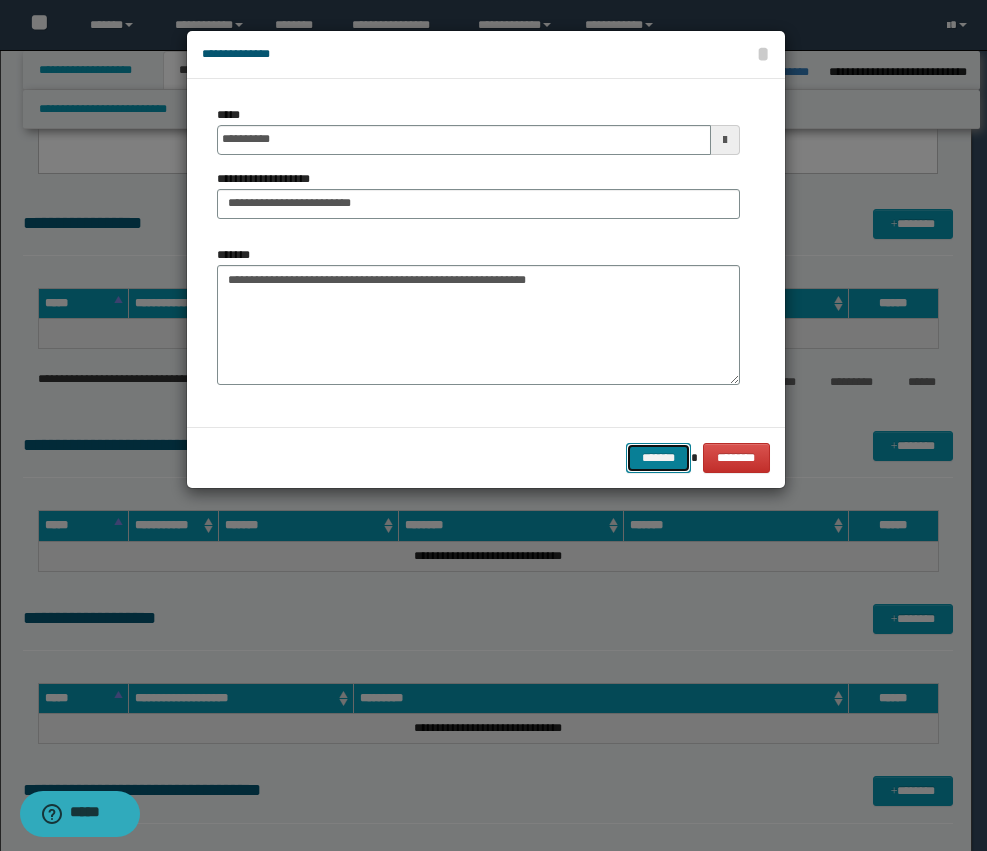 click on "*******" at bounding box center [658, 458] 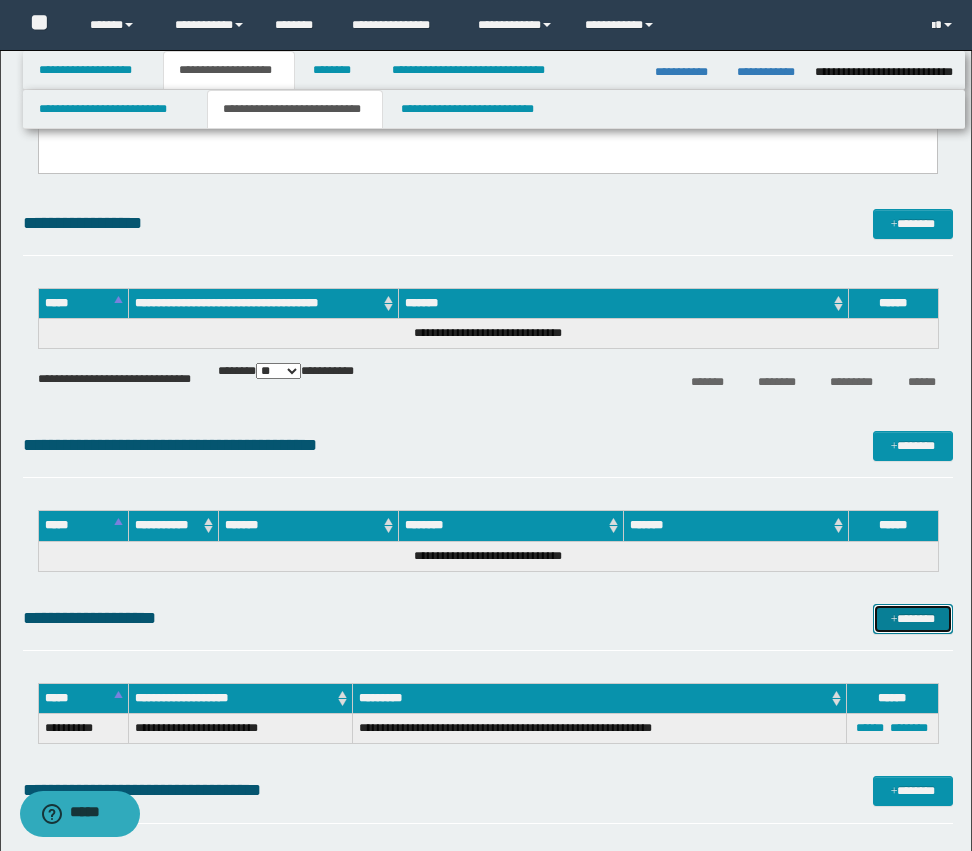 drag, startPoint x: 878, startPoint y: 619, endPoint x: 902, endPoint y: 612, distance: 25 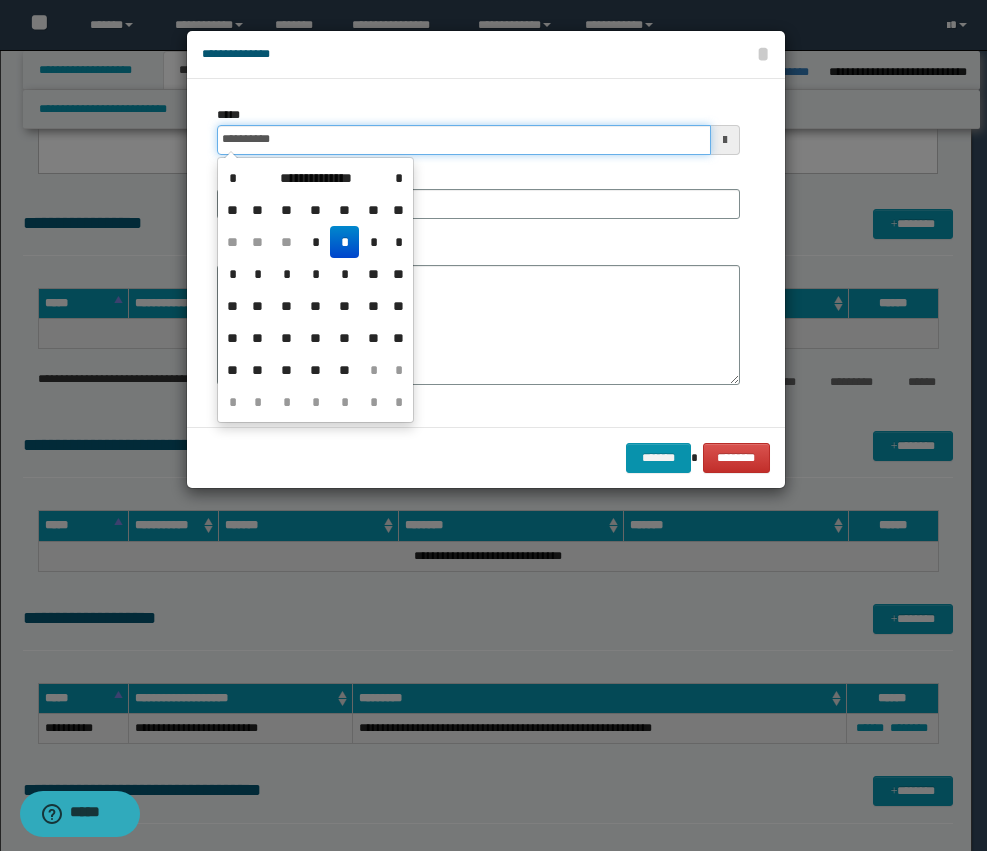 click on "**********" at bounding box center (464, 140) 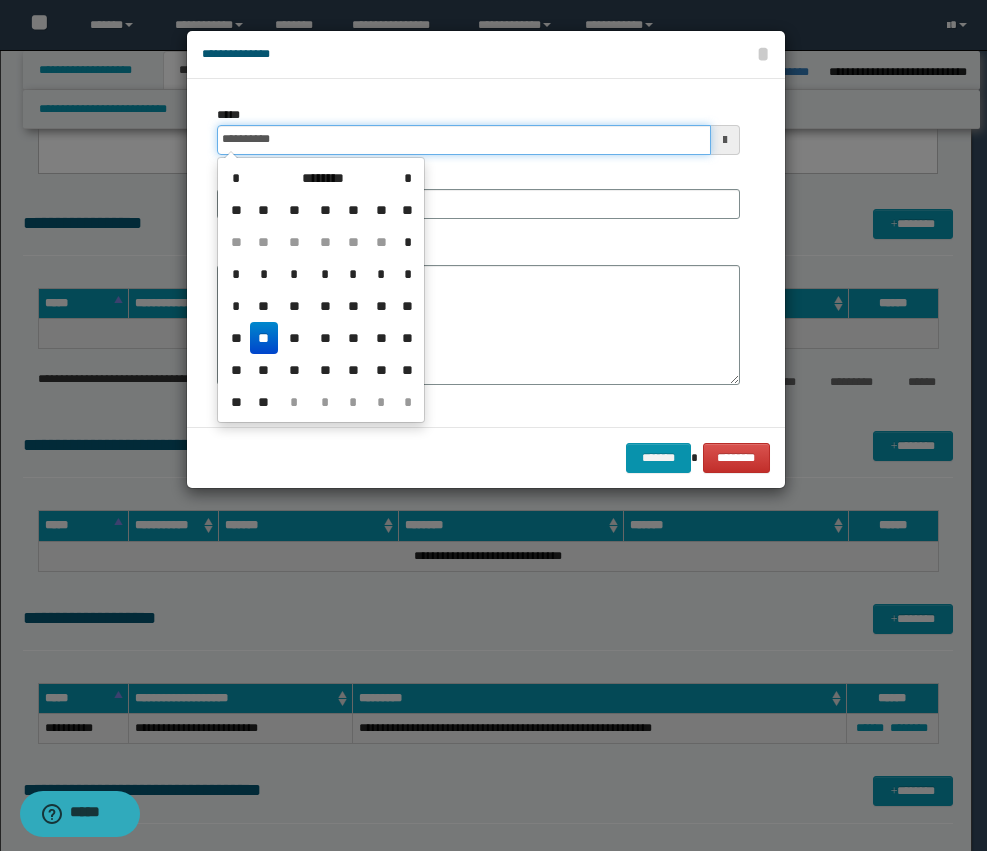 type on "**********" 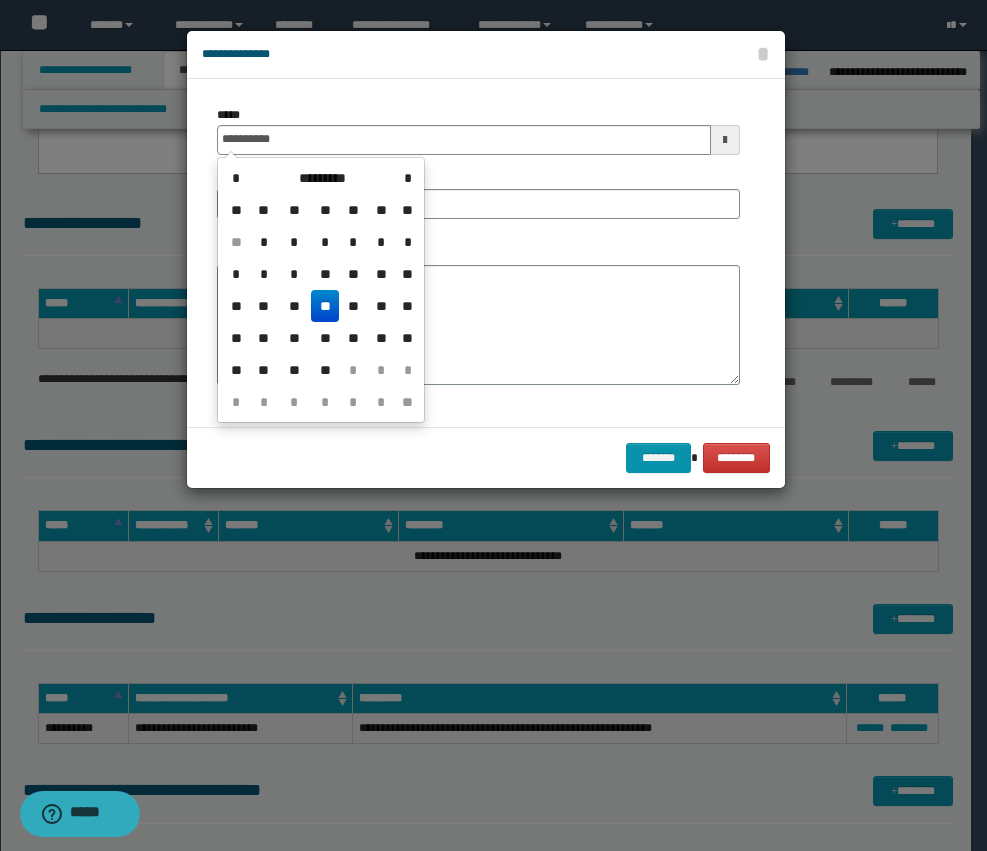 click on "**" at bounding box center (325, 306) 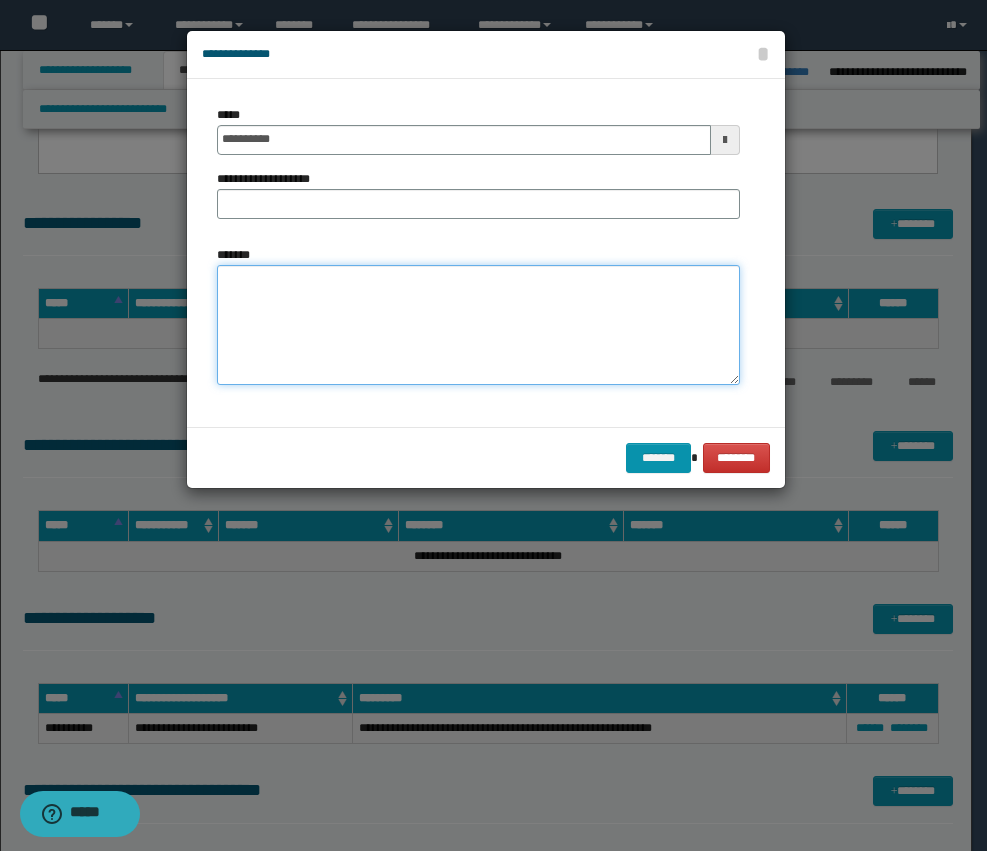 drag, startPoint x: 367, startPoint y: 337, endPoint x: 894, endPoint y: 360, distance: 527.50165 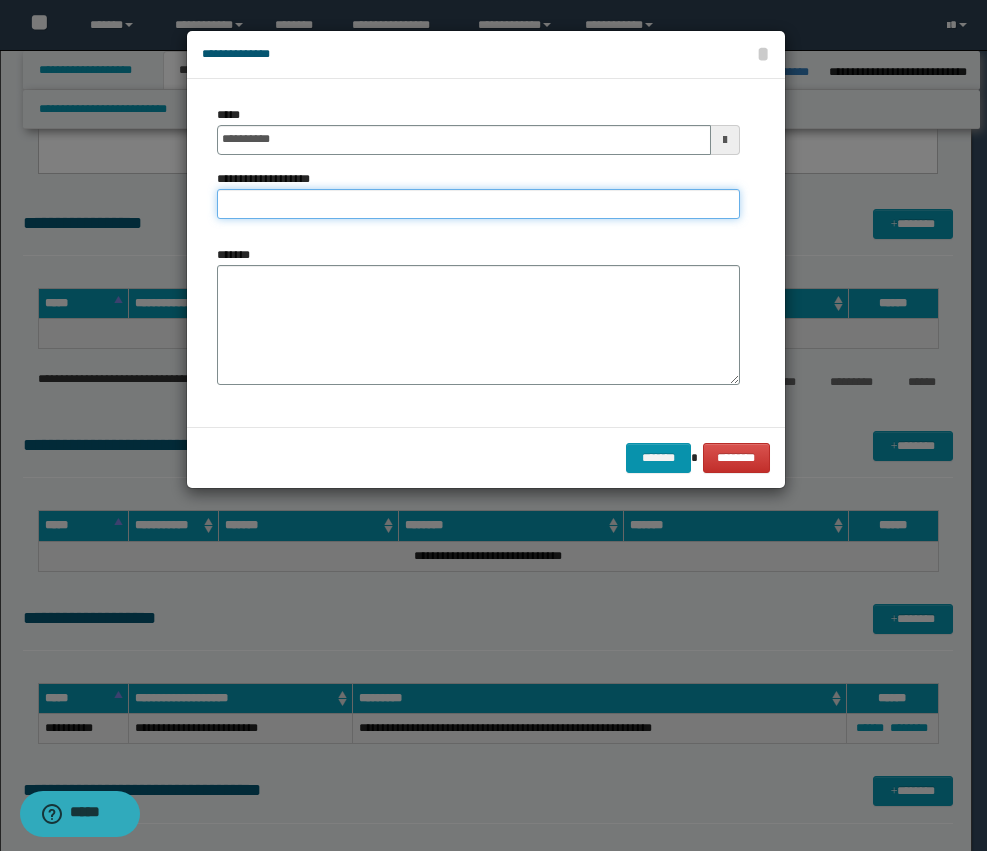click on "**********" at bounding box center [478, 204] 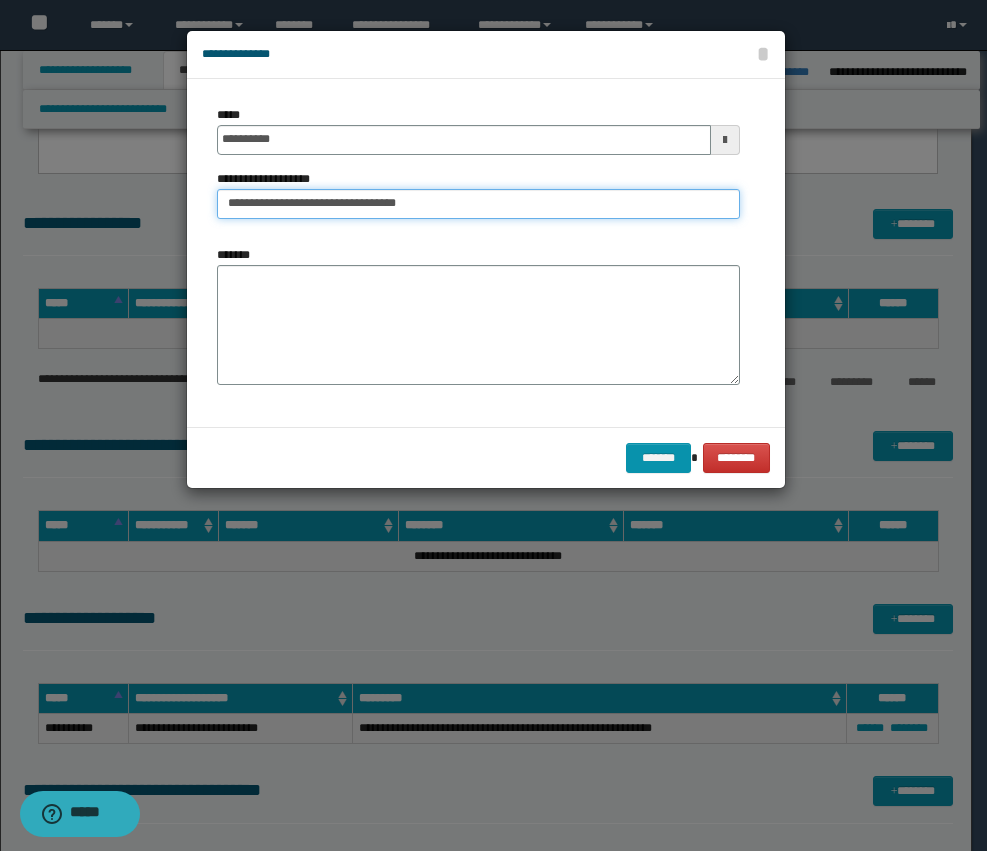 type on "**********" 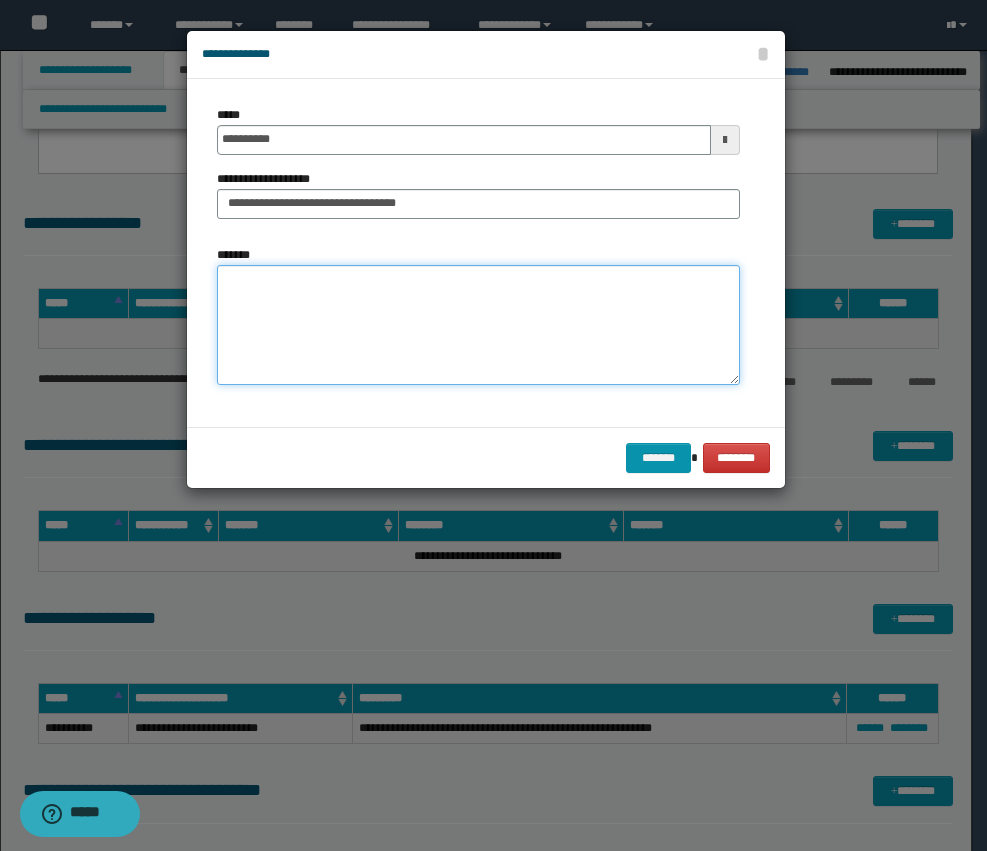 click on "*******" at bounding box center (478, 325) 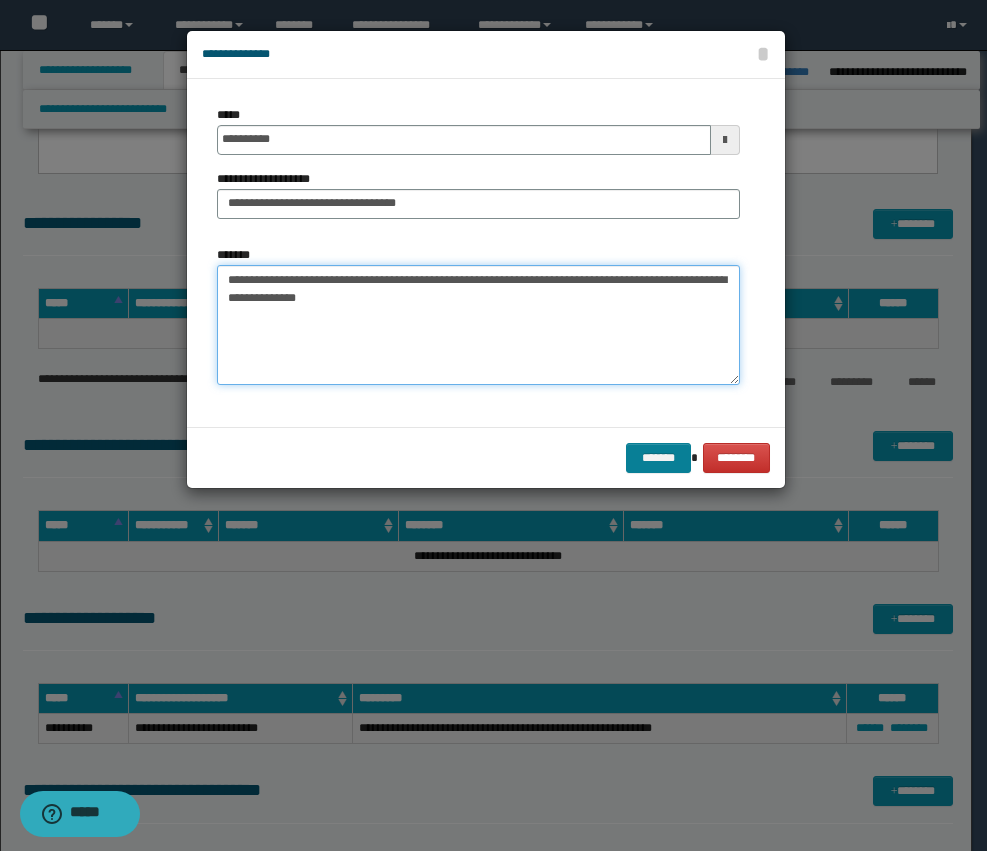 type on "**********" 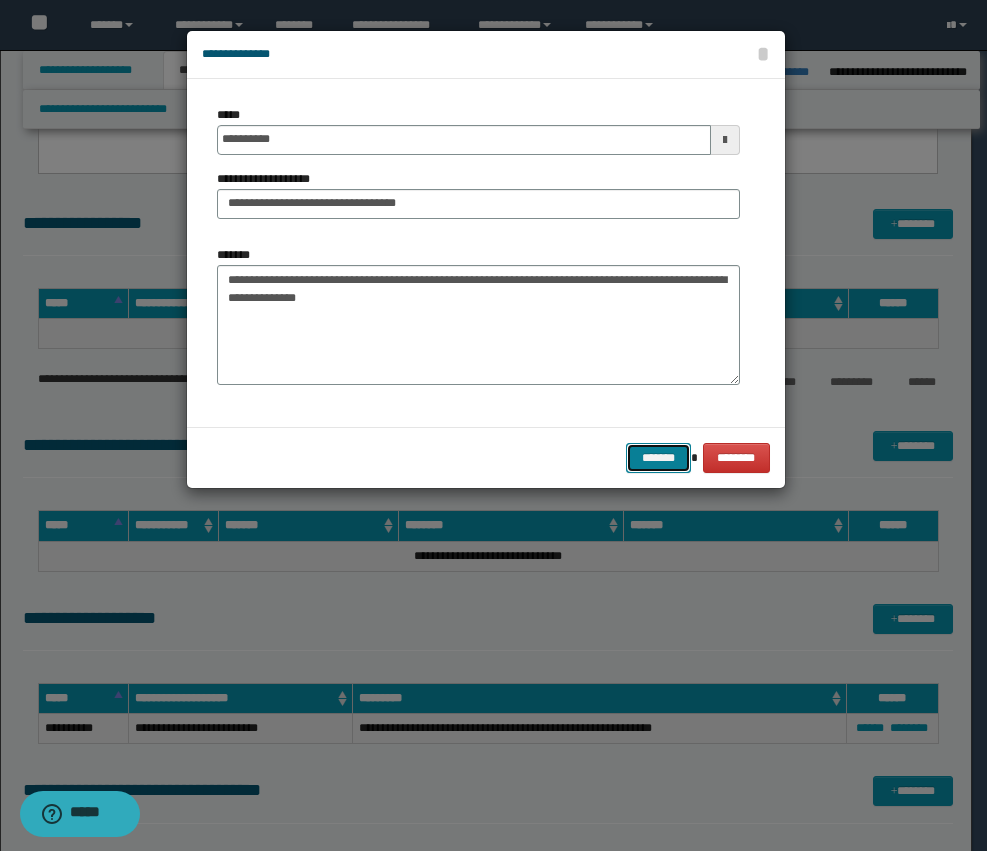 click on "*******" at bounding box center [658, 458] 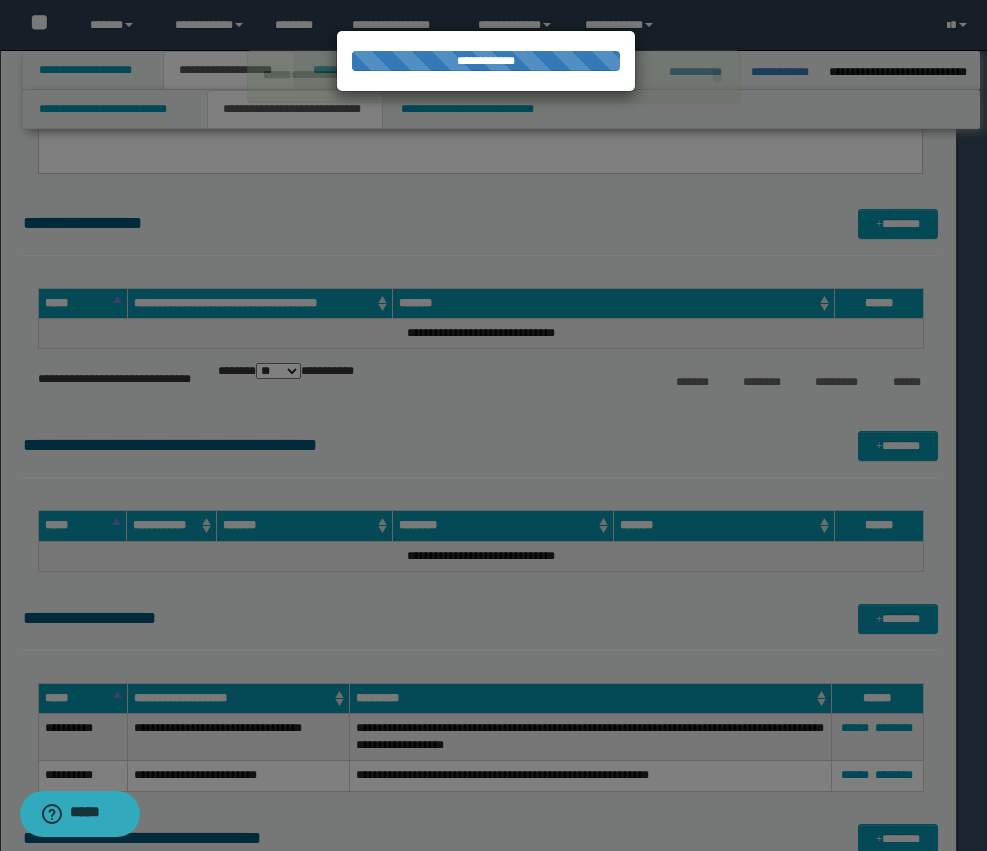 type 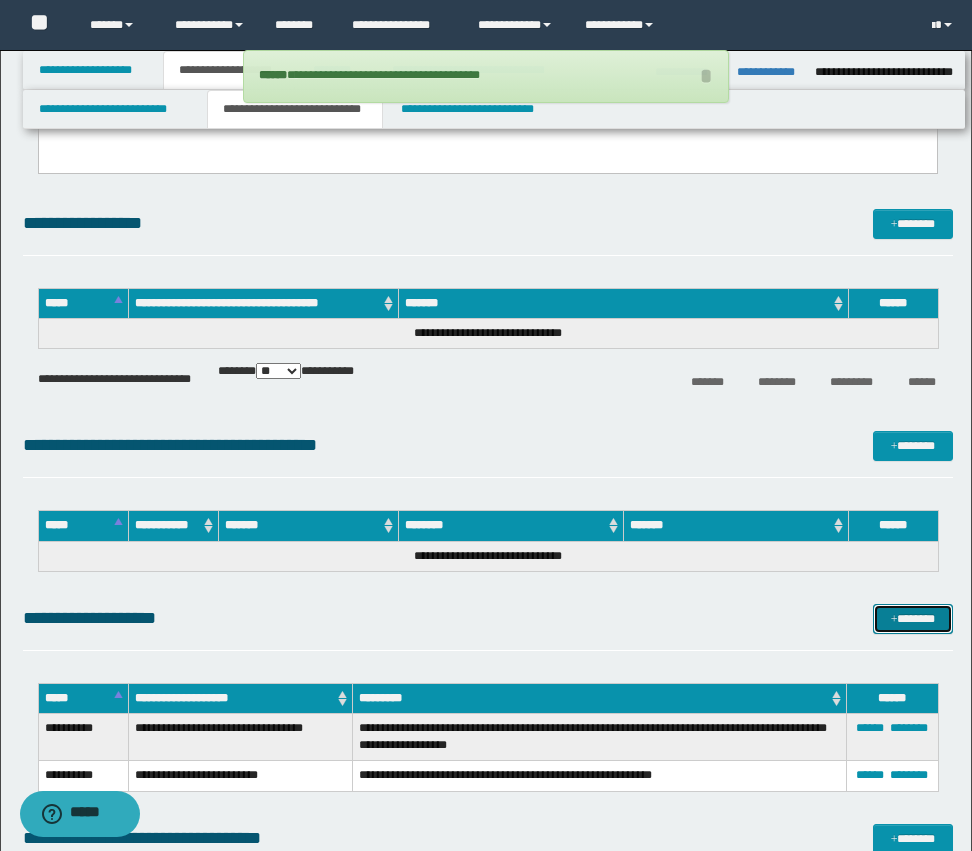 click on "*******" at bounding box center (913, 619) 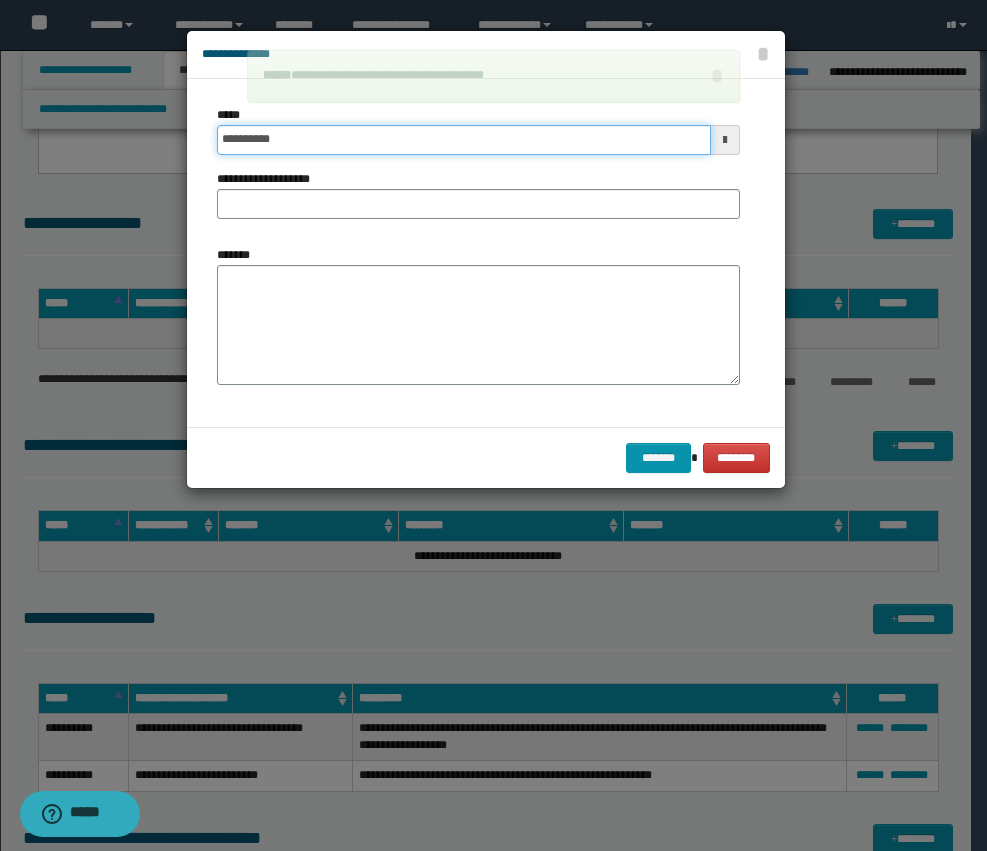 click on "**********" at bounding box center (464, 140) 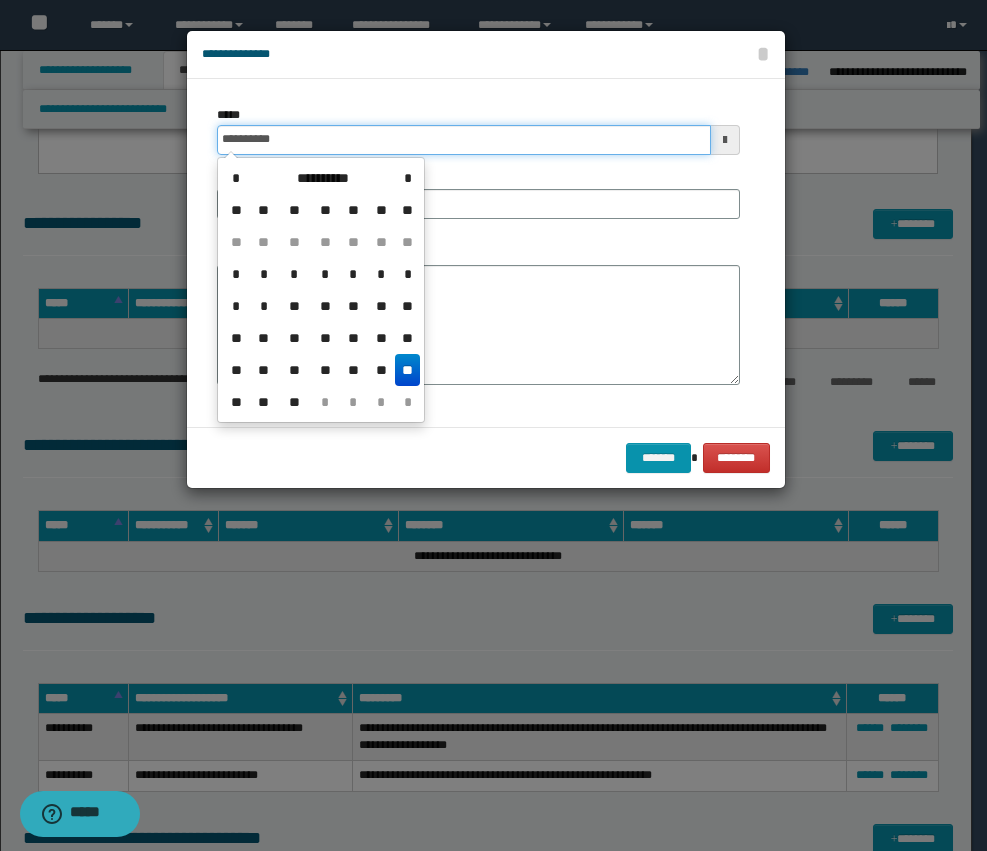 type on "**********" 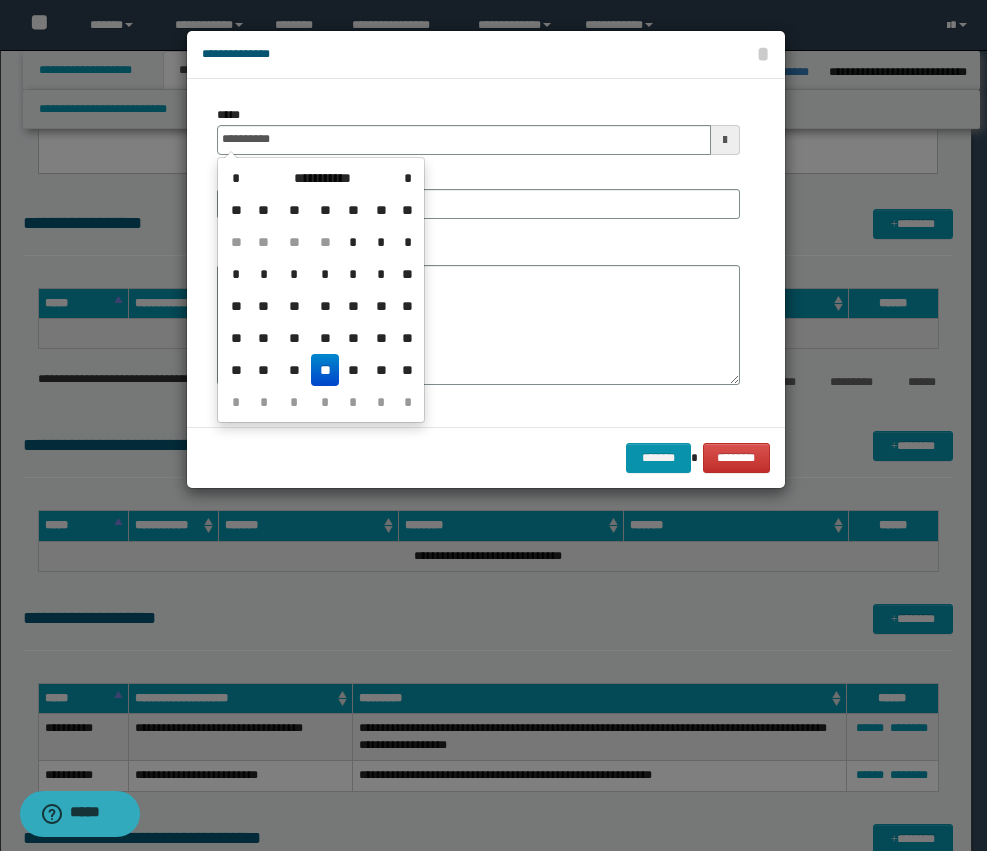 click on "**" at bounding box center (325, 370) 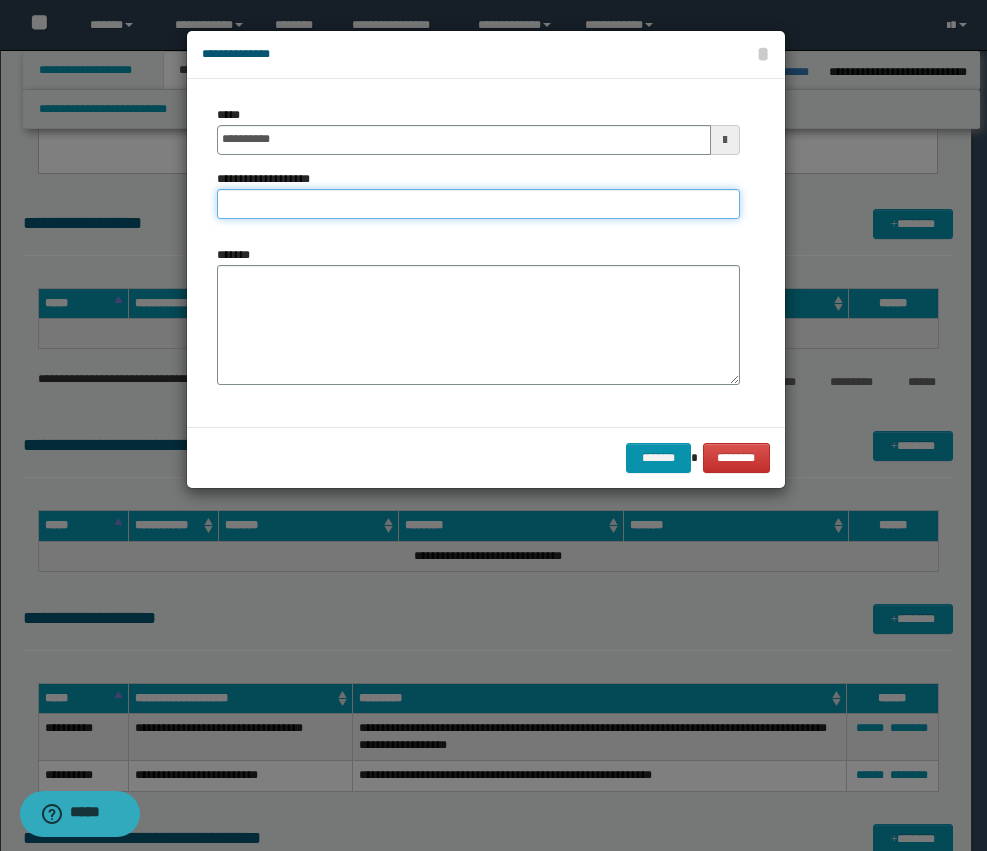 click on "**********" at bounding box center (478, 204) 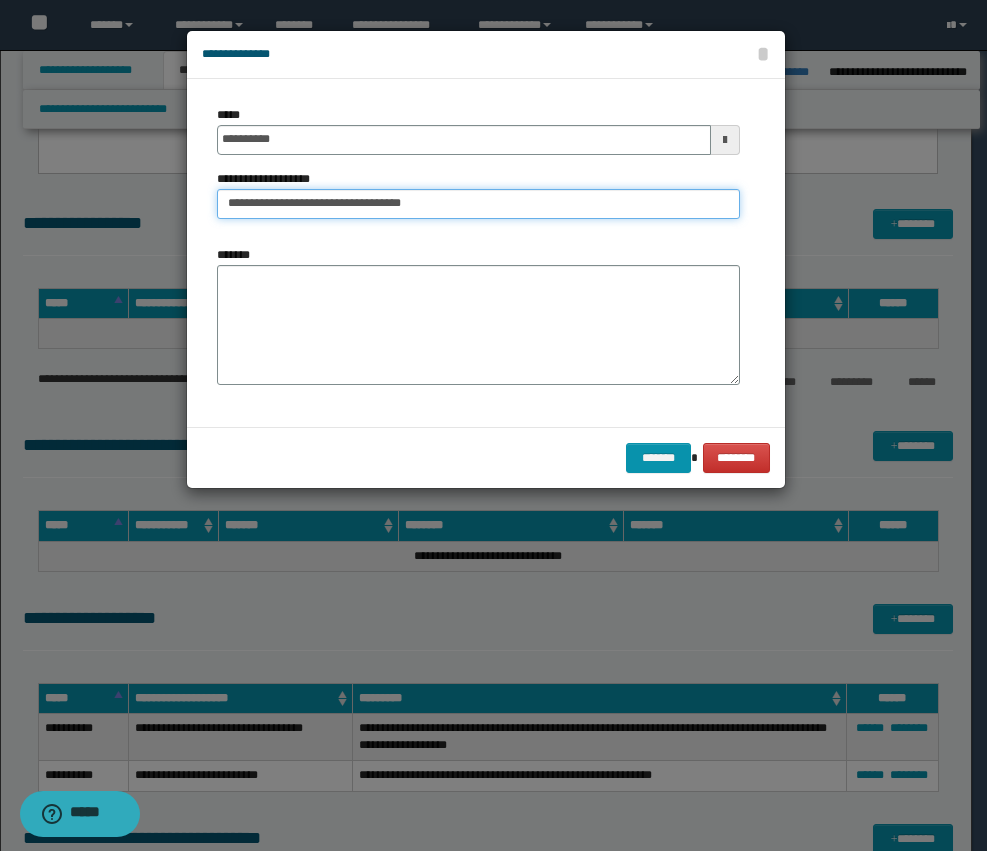type on "**********" 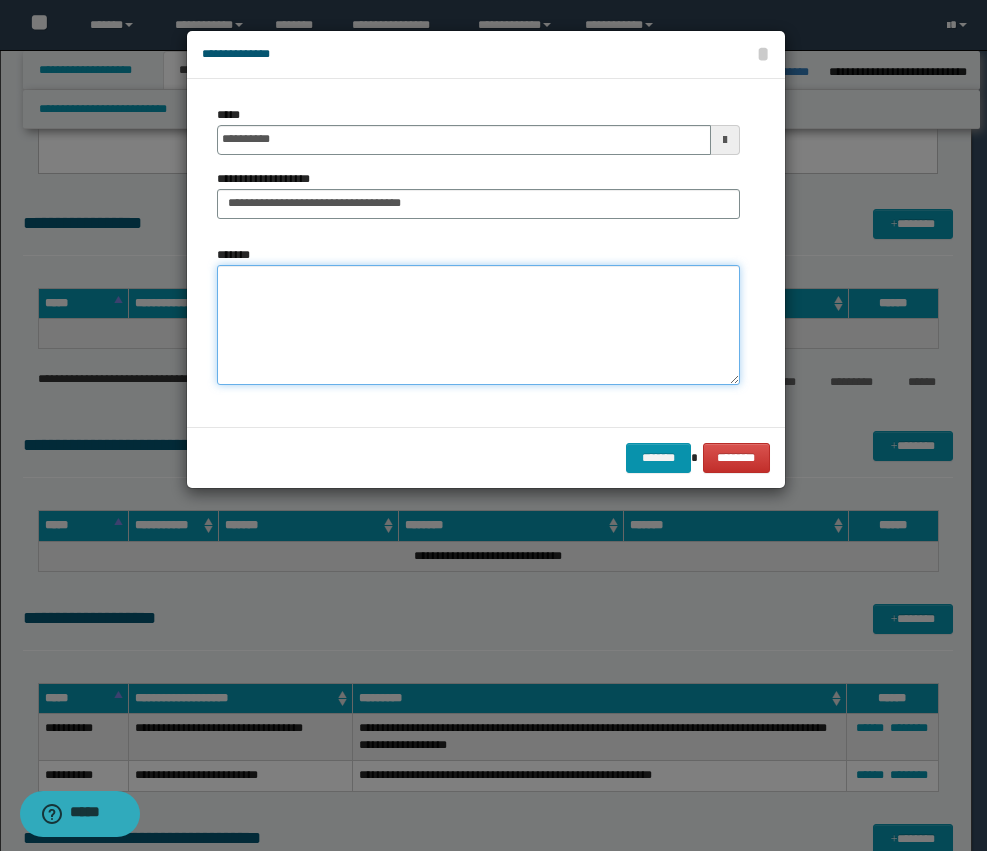 click on "*******" at bounding box center (478, 325) 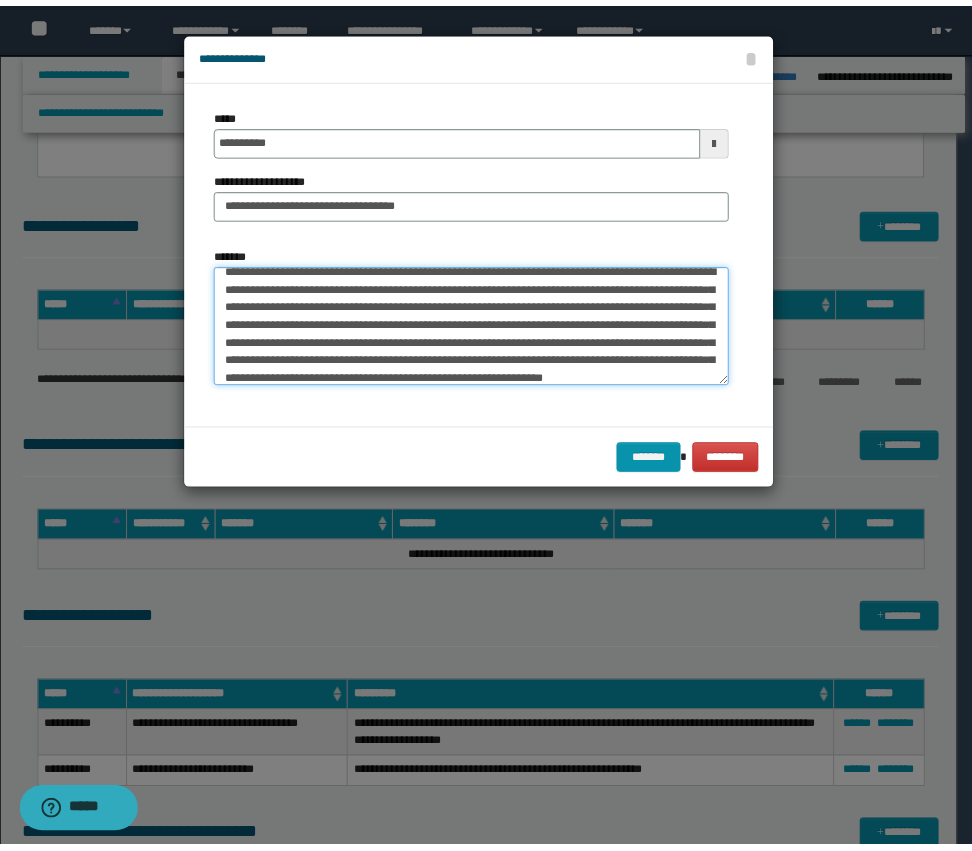 scroll, scrollTop: 0, scrollLeft: 0, axis: both 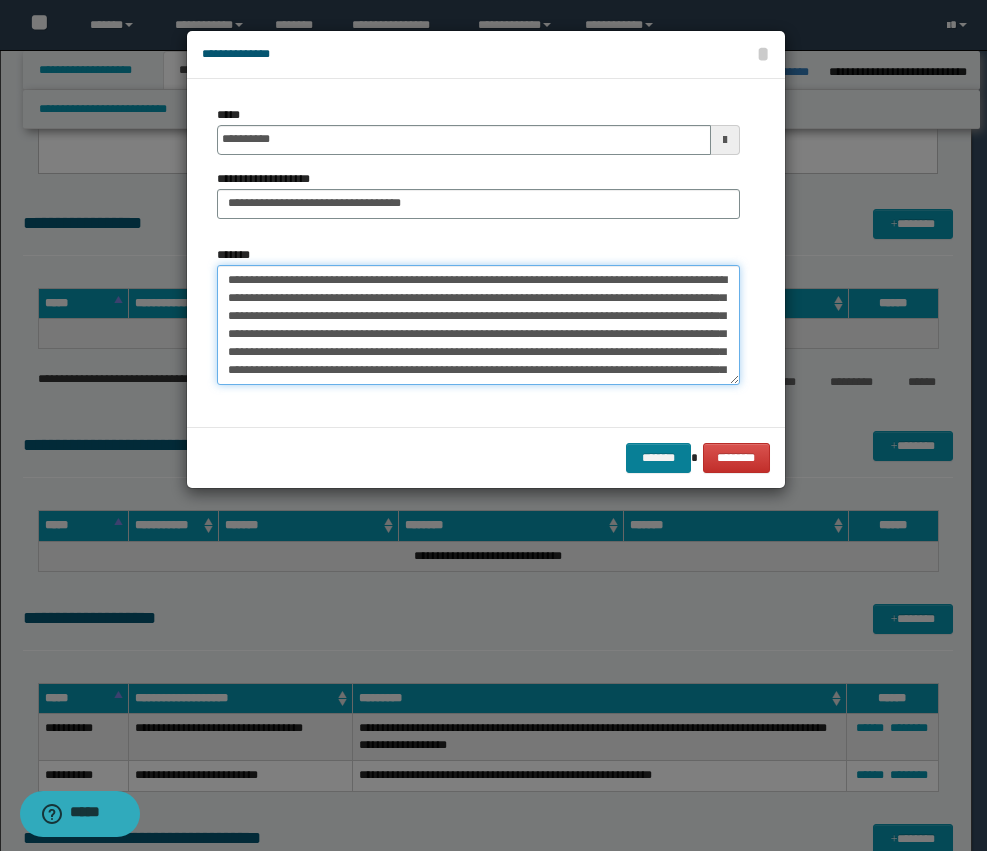 type on "**********" 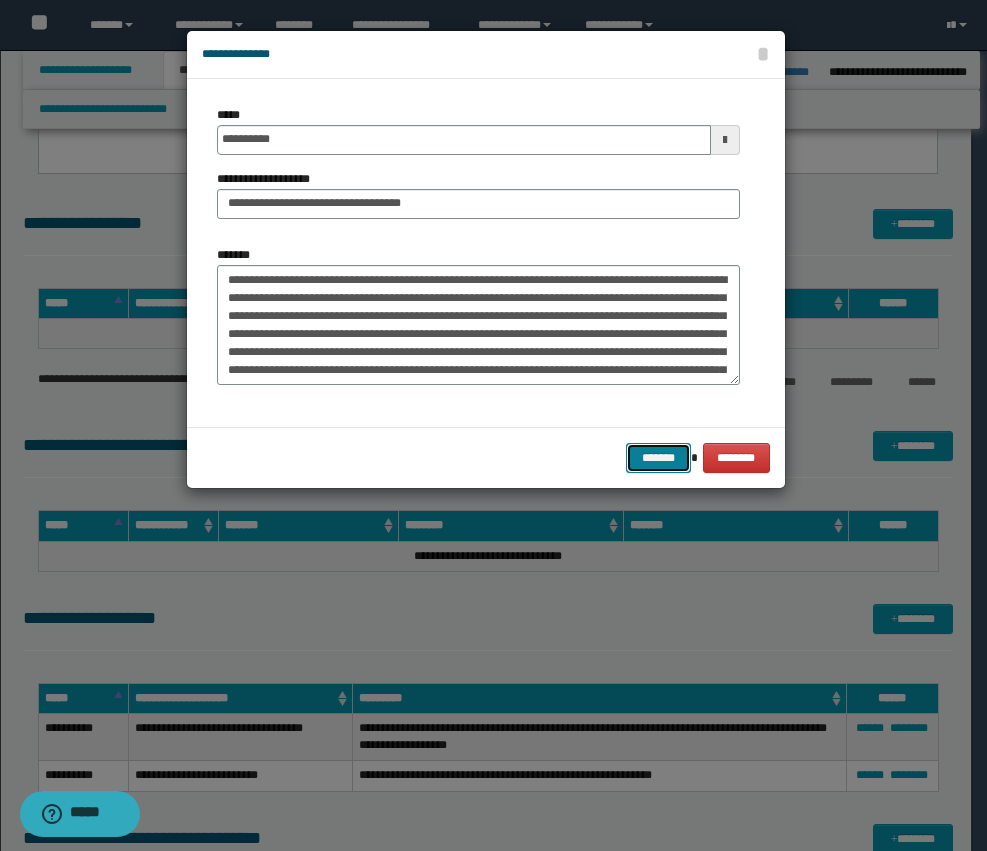 click on "*******" at bounding box center [658, 458] 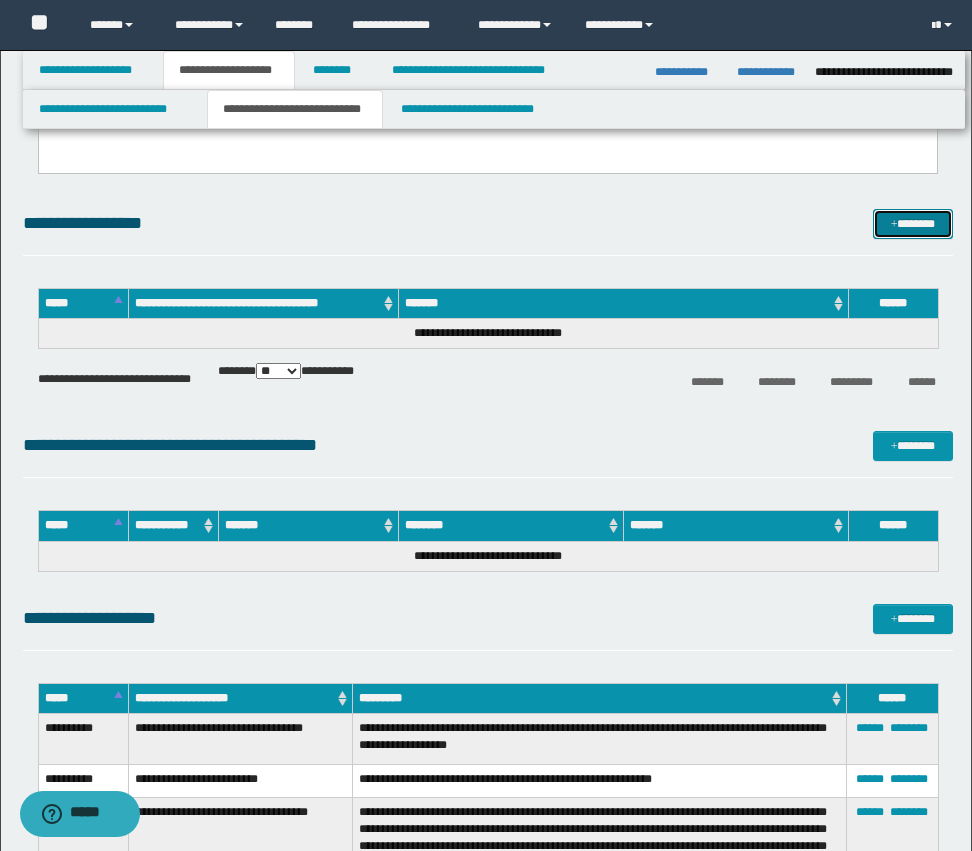 click on "*******" at bounding box center (913, 224) 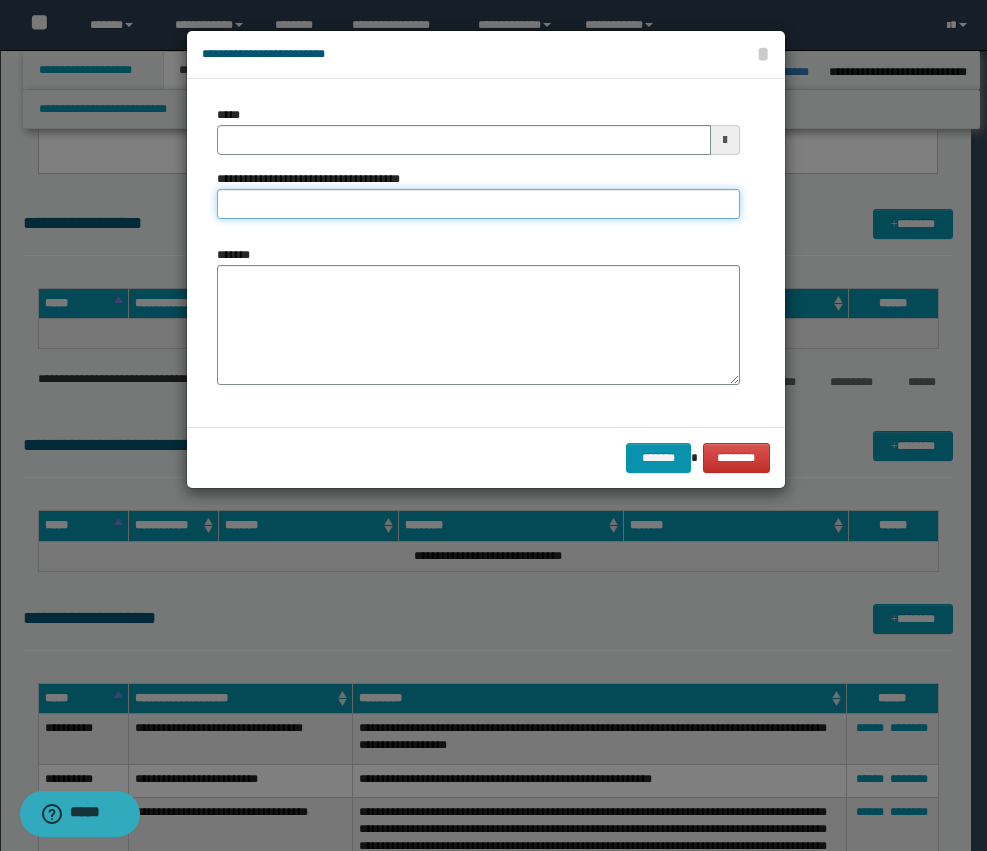 click on "**********" at bounding box center (478, 204) 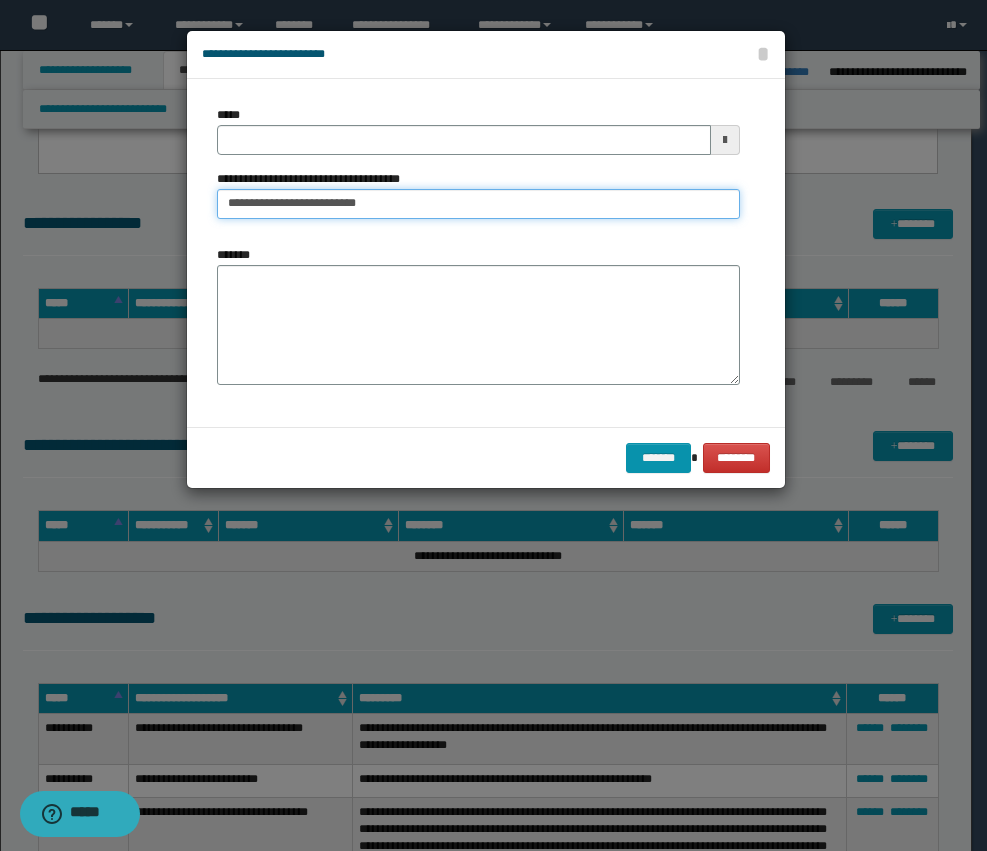 type on "**********" 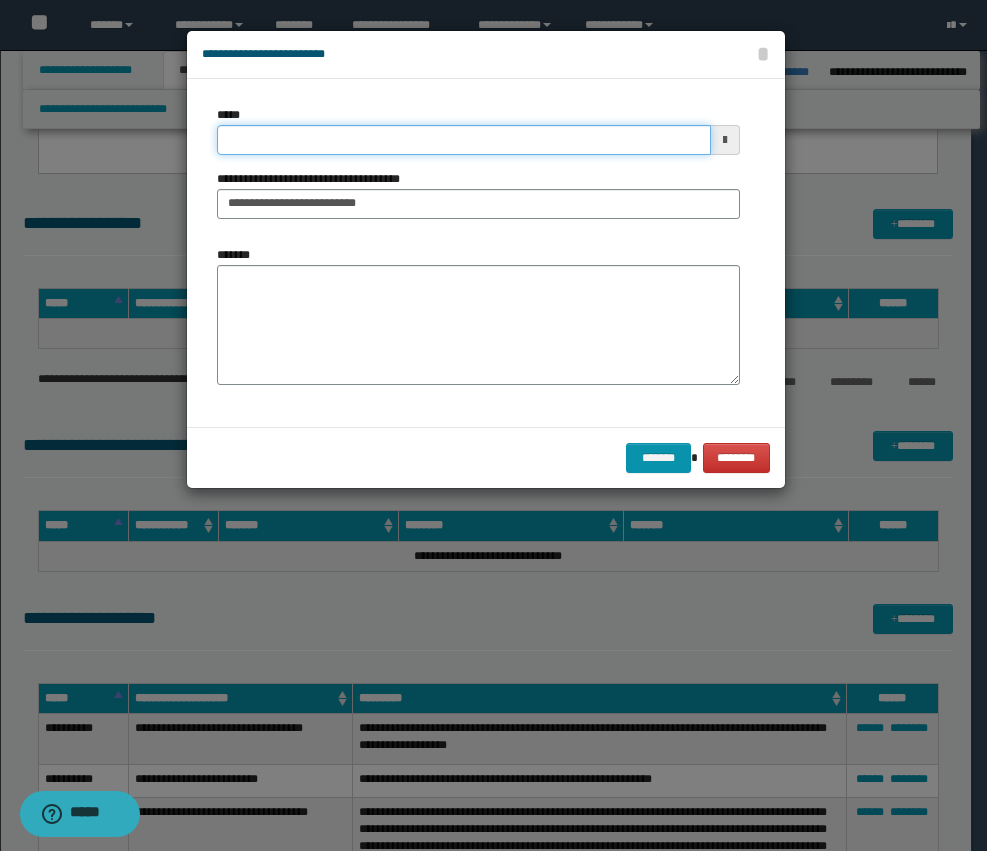 click on "*****" at bounding box center (464, 140) 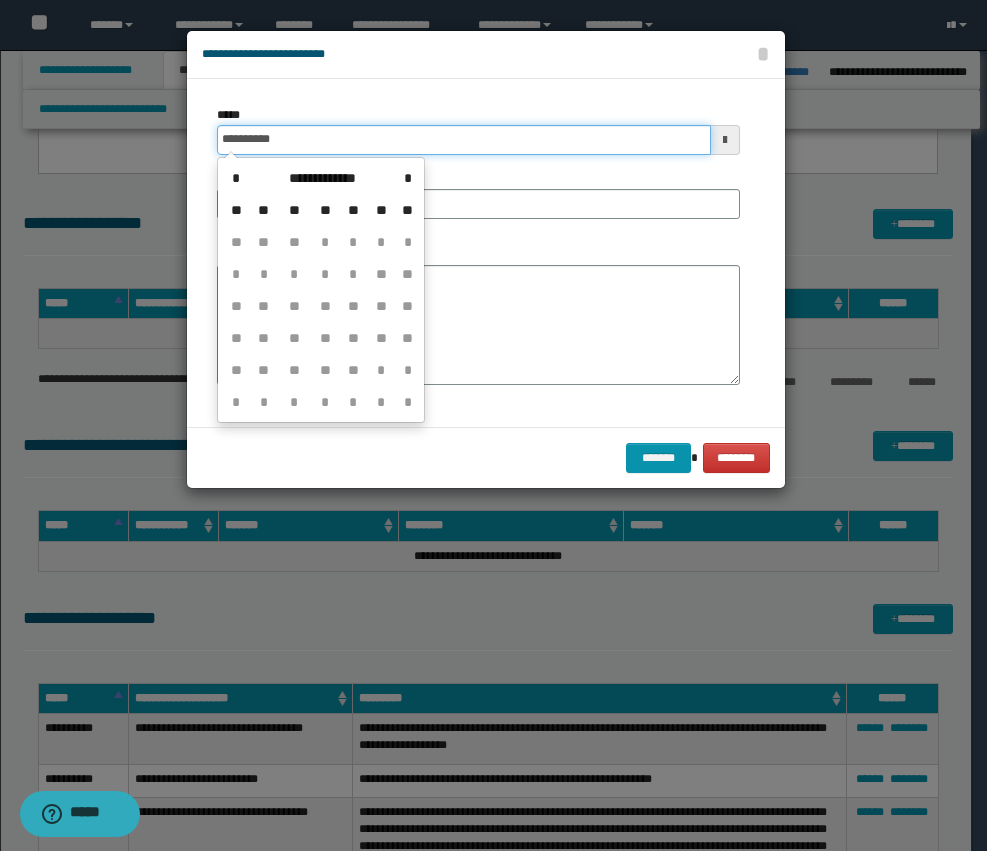 type on "**********" 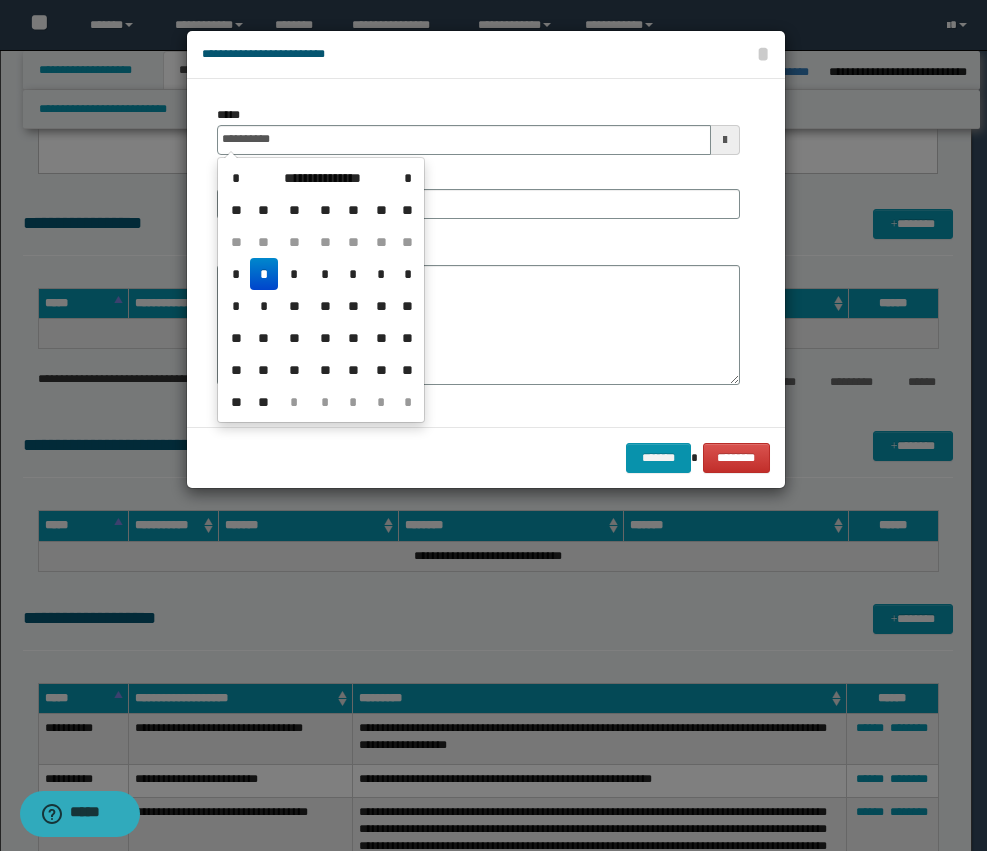 drag, startPoint x: 257, startPoint y: 276, endPoint x: 290, endPoint y: 342, distance: 73.790245 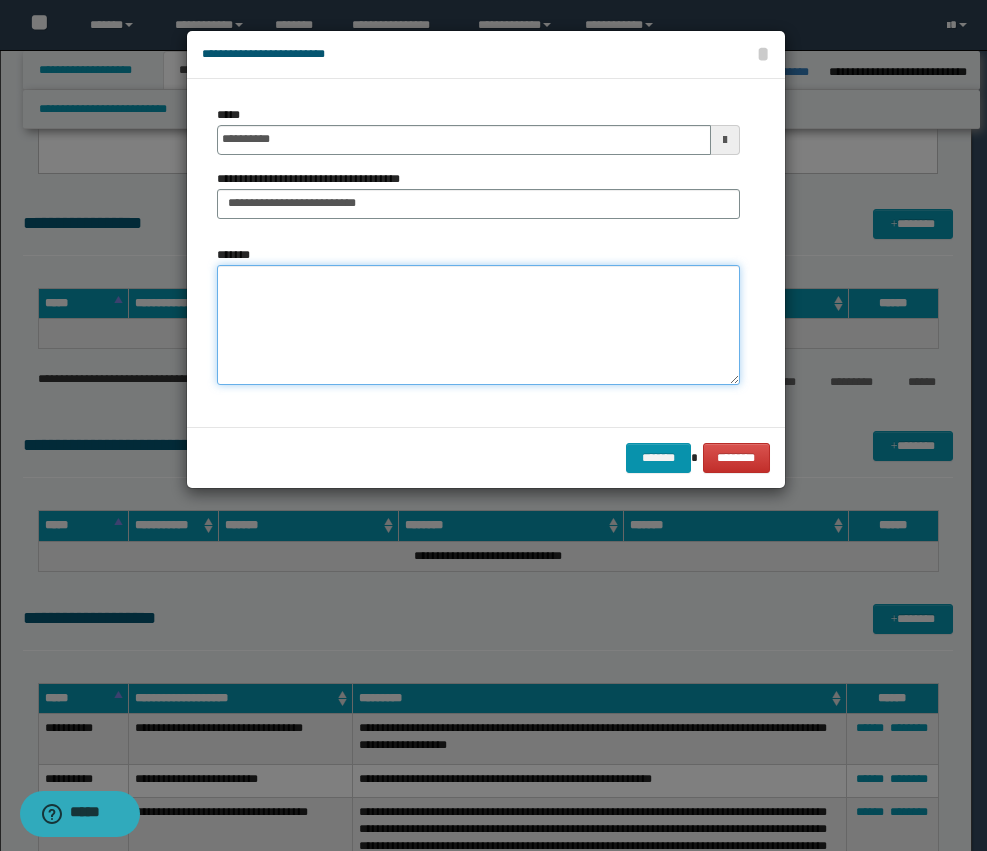 click on "*******" at bounding box center (478, 325) 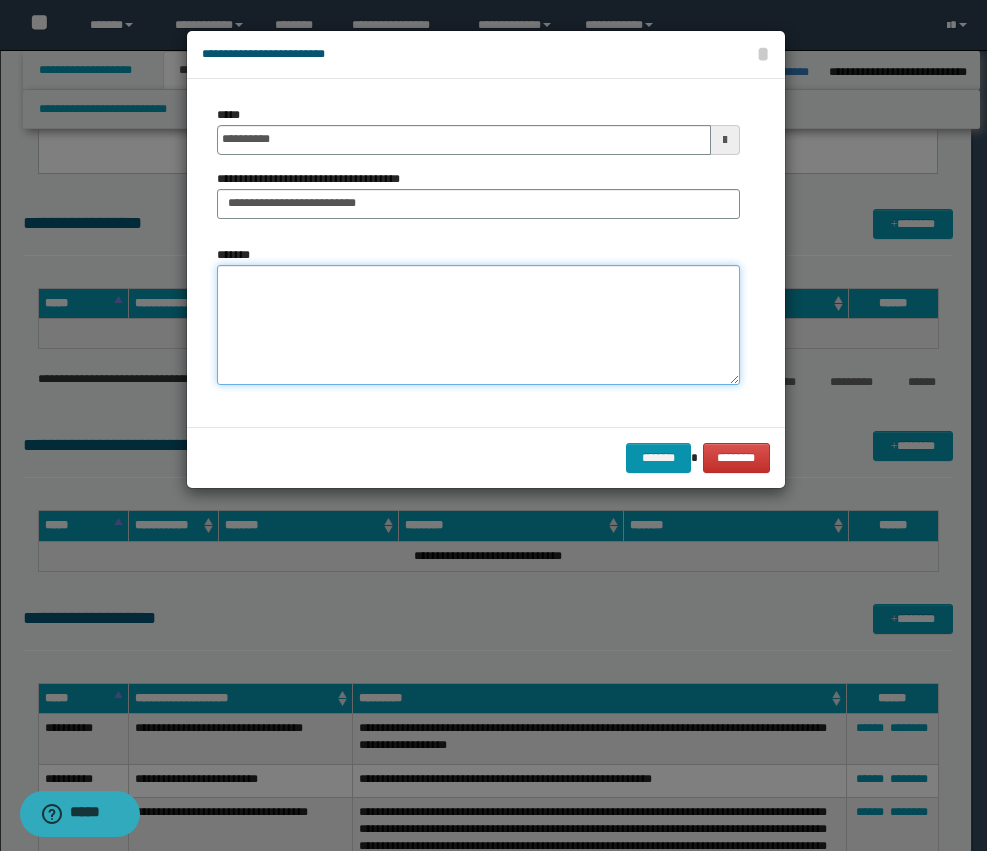 click on "*******" at bounding box center [478, 325] 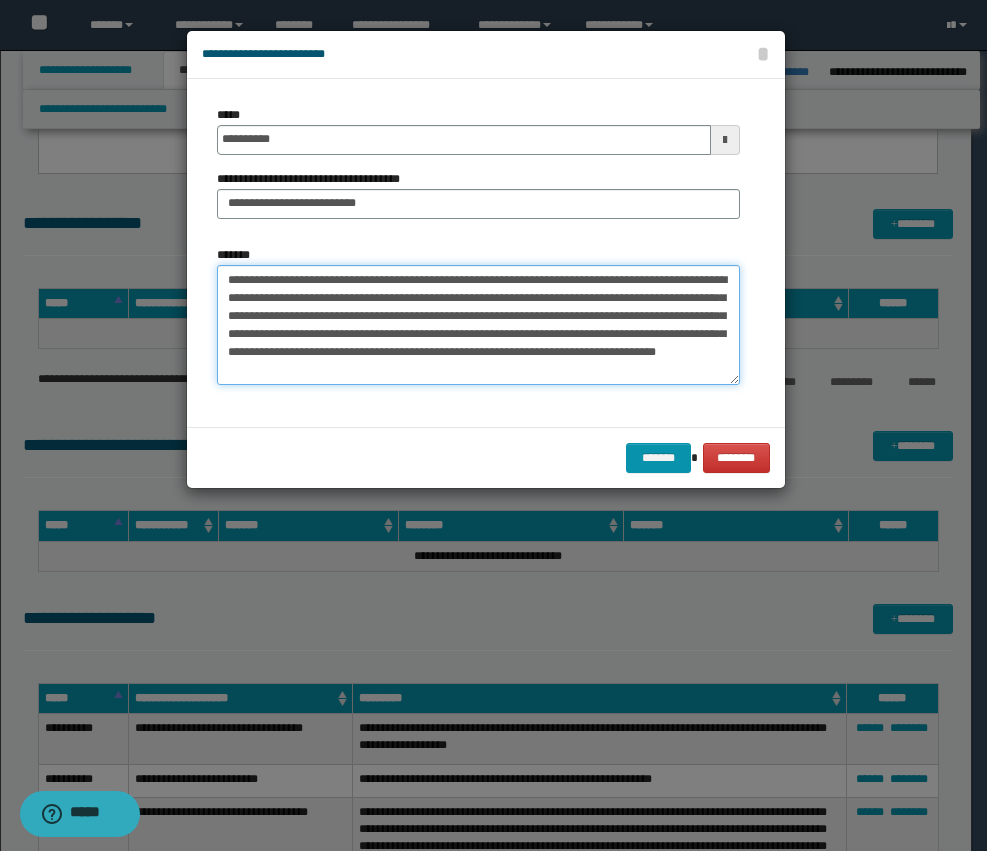 type on "**********" 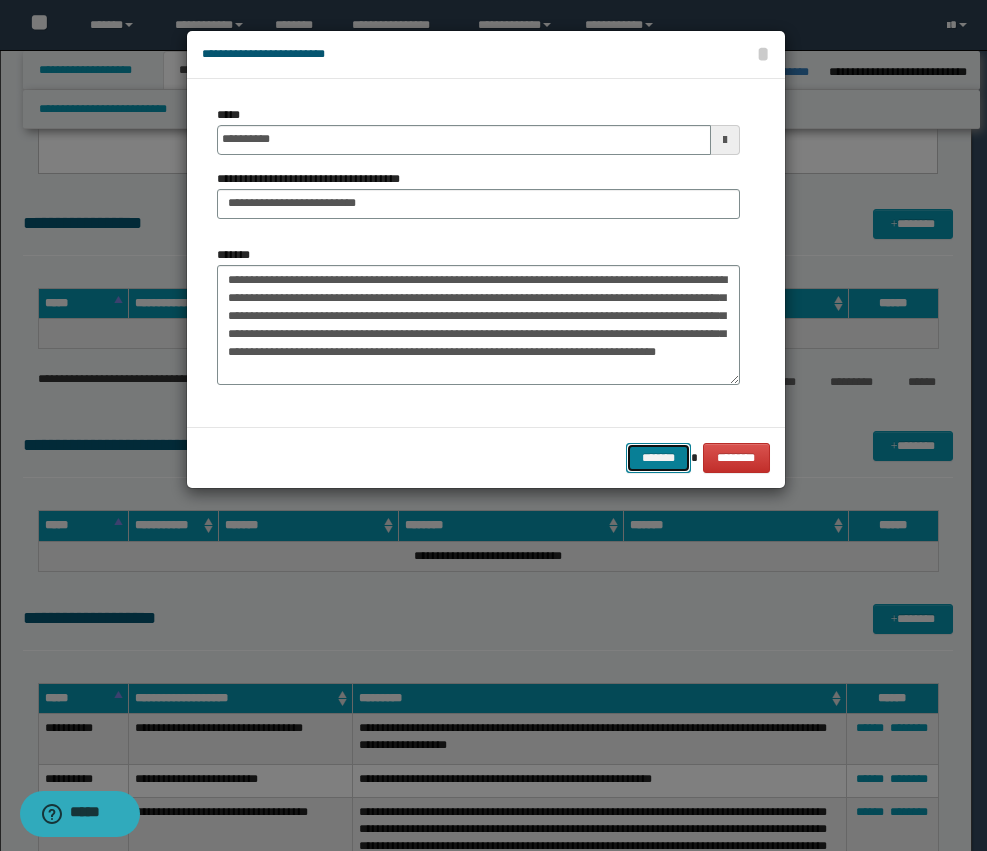click on "*******" at bounding box center [658, 458] 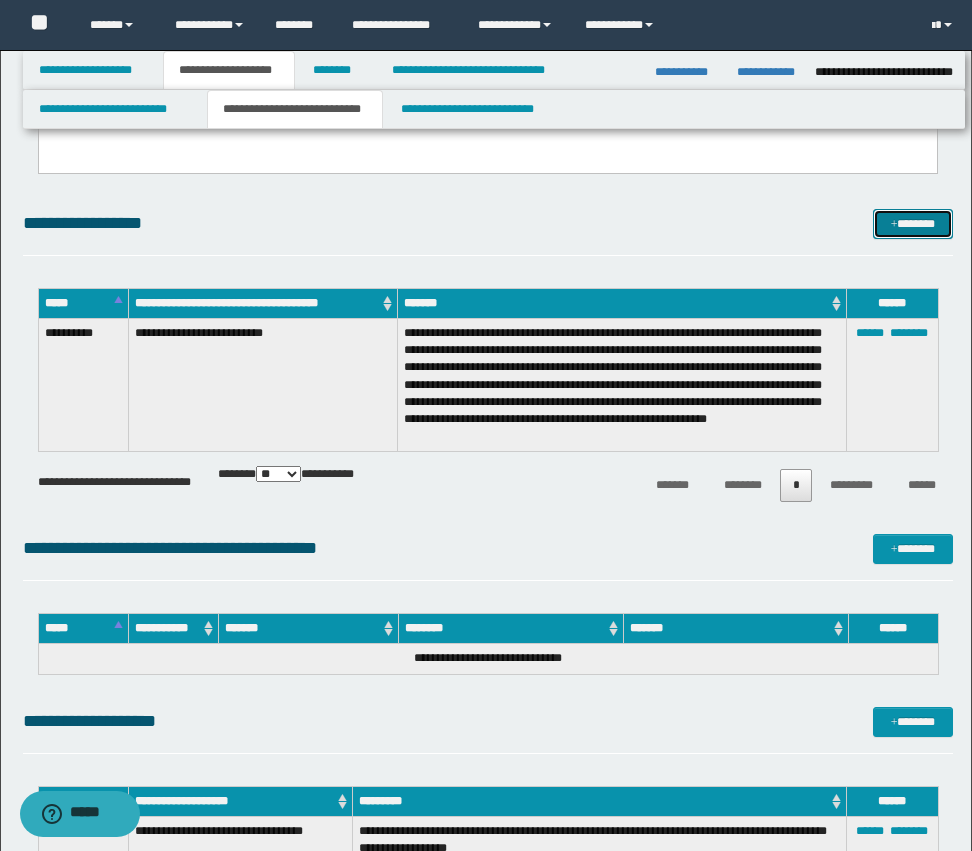click on "*******" at bounding box center [913, 224] 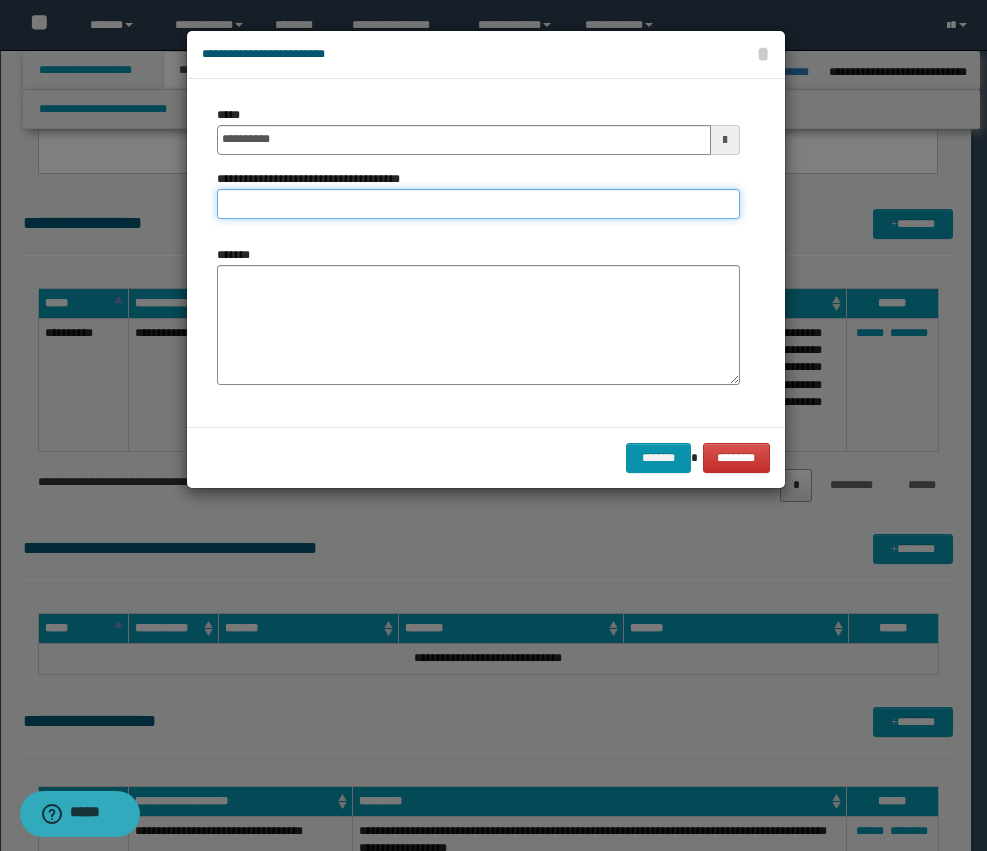click on "**********" at bounding box center (478, 204) 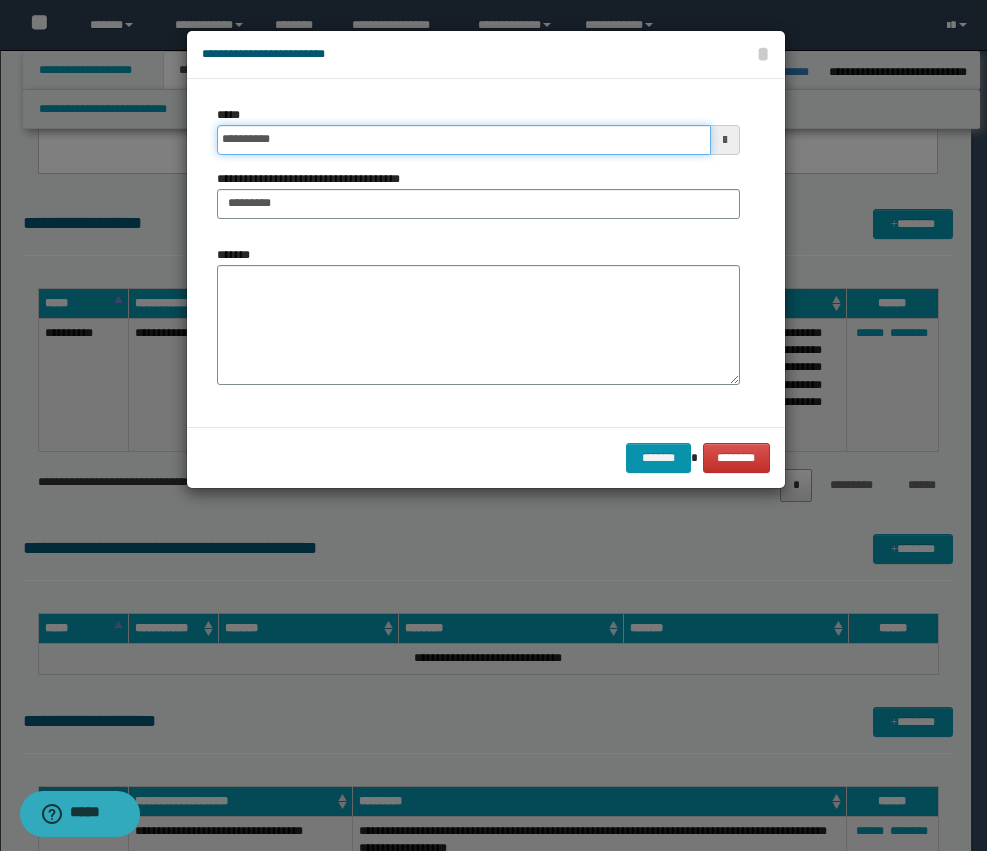 click on "**********" at bounding box center (464, 140) 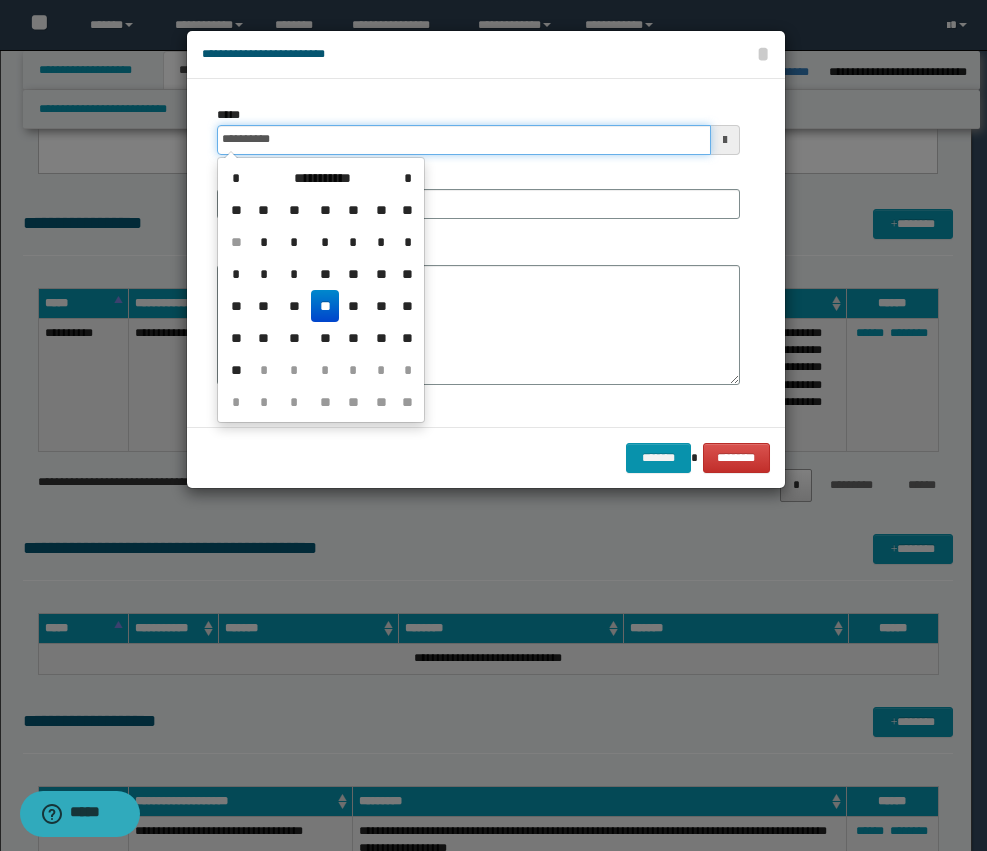 type on "**********" 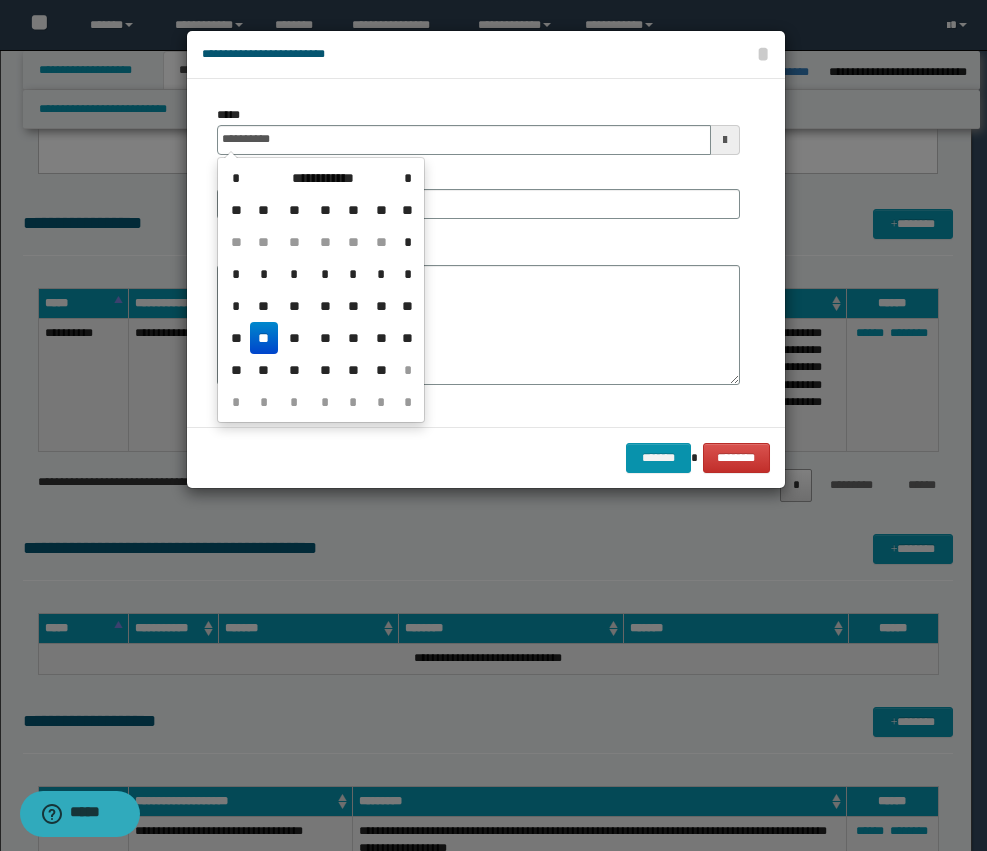 click on "**" at bounding box center [264, 338] 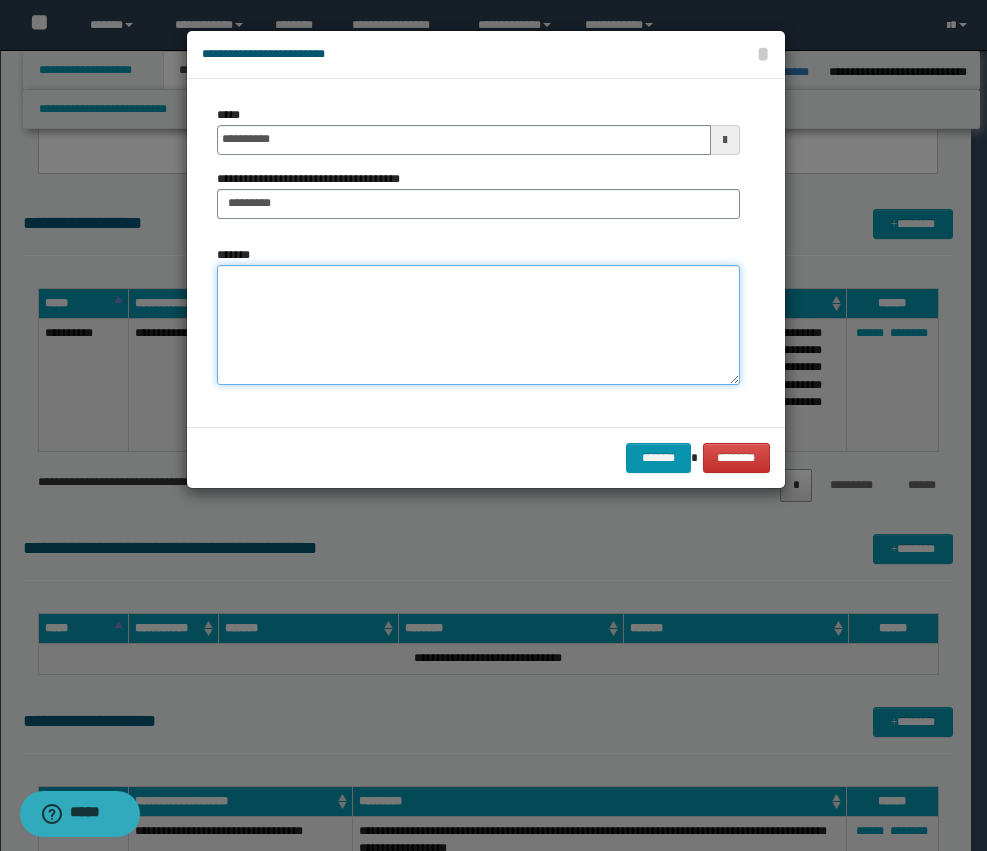 click on "*******" at bounding box center [478, 325] 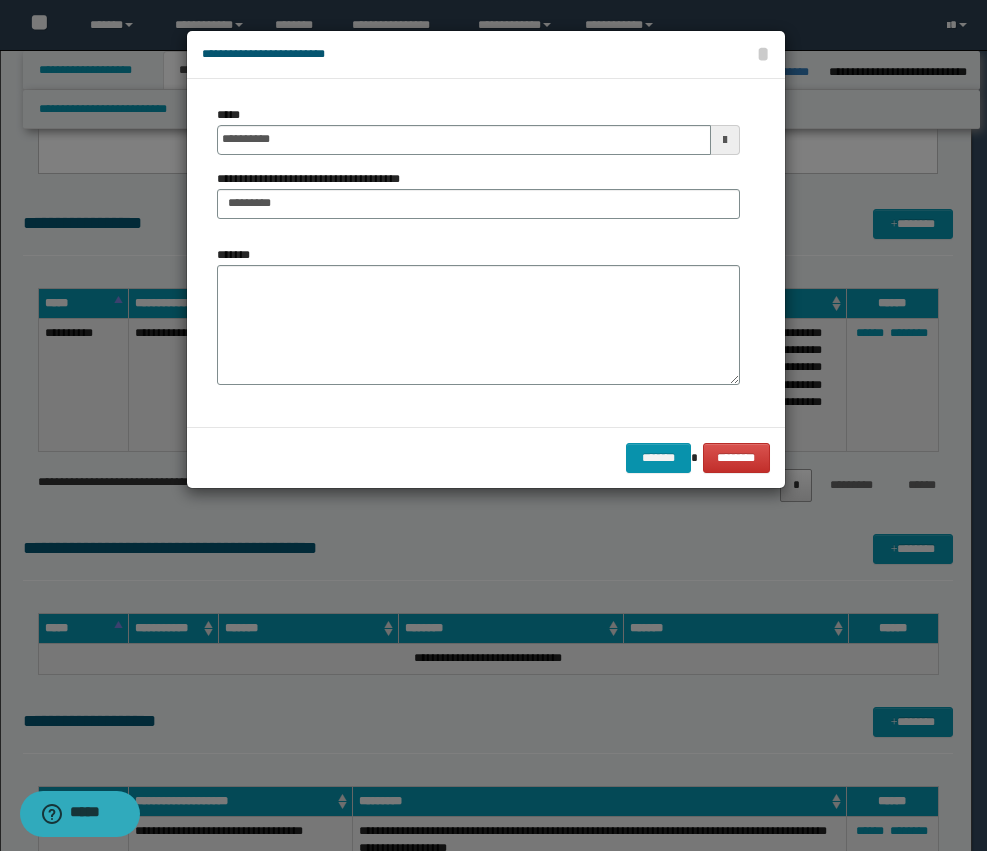 click on "**********" at bounding box center (478, 253) 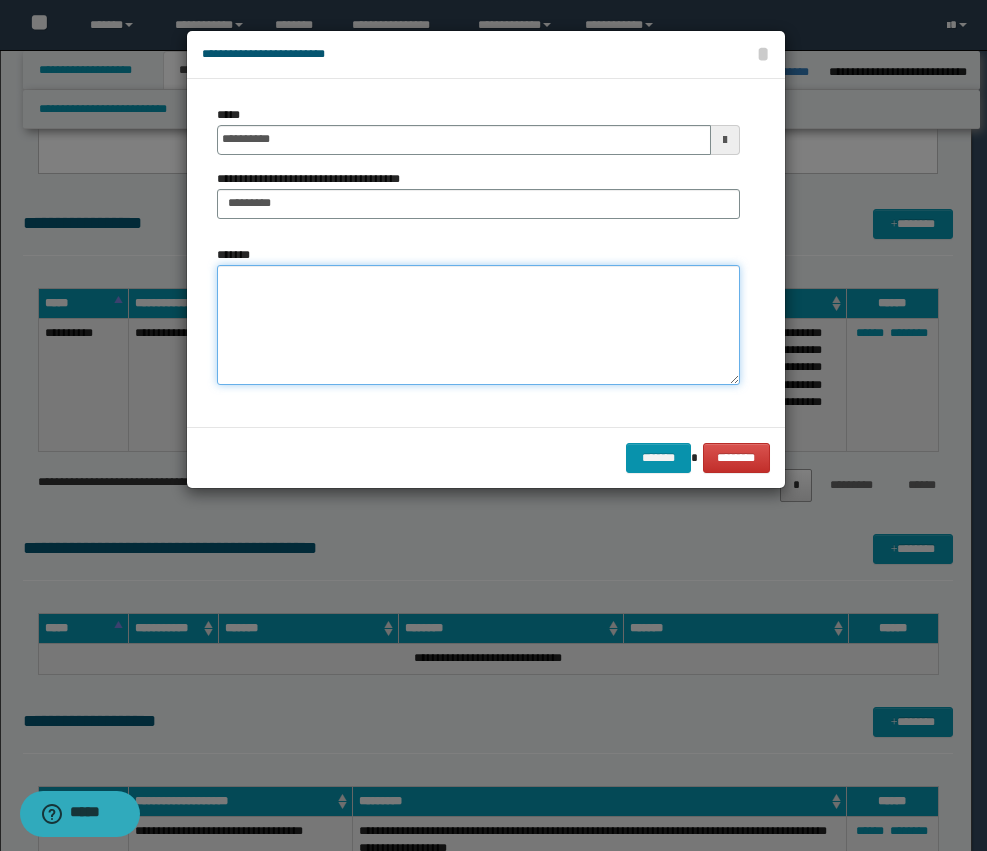 click on "*******" at bounding box center (478, 325) 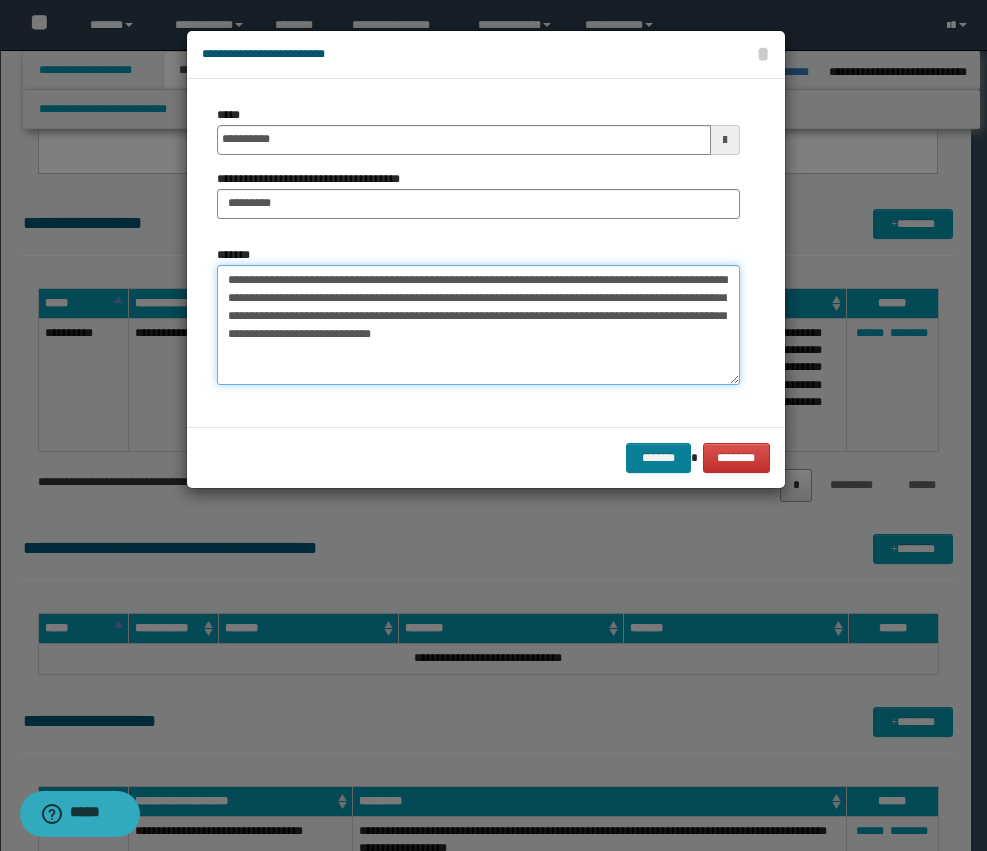 type on "**********" 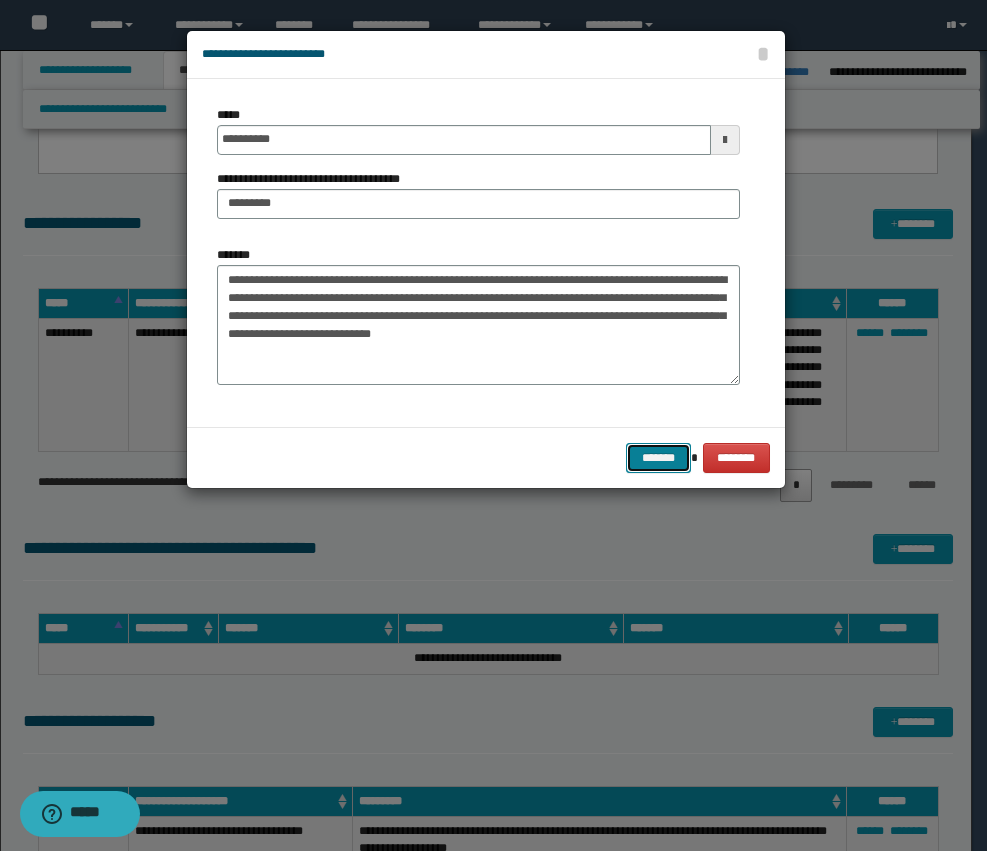 click on "*******" at bounding box center (658, 458) 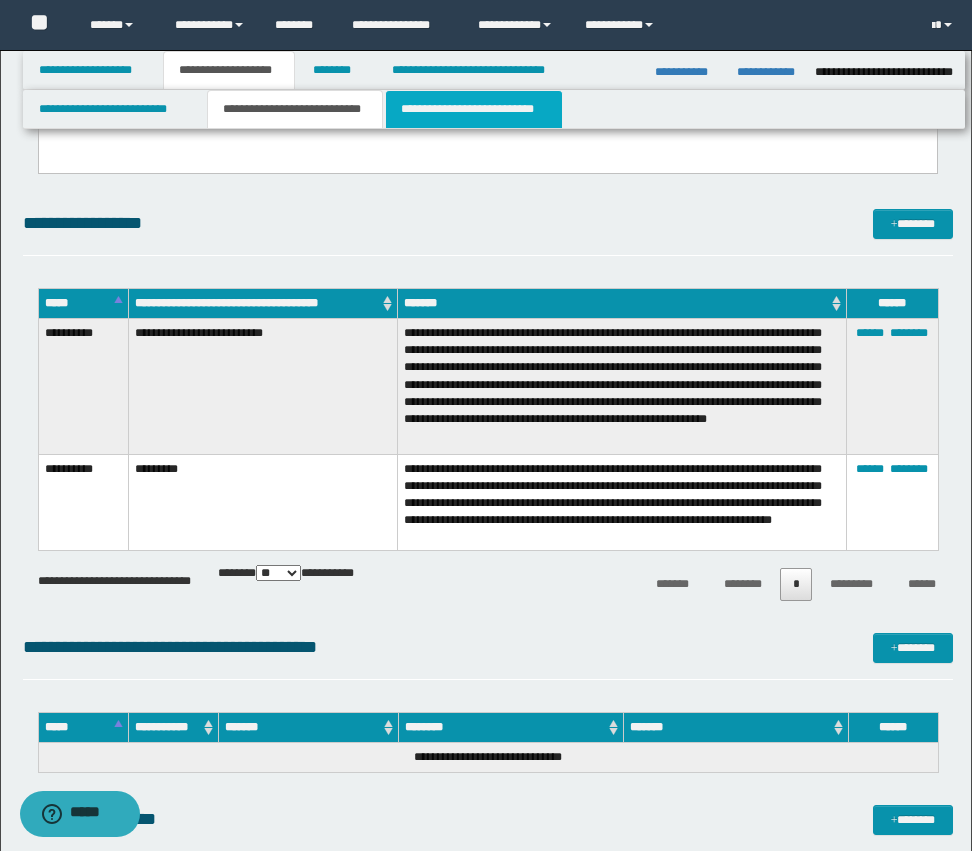click on "**********" at bounding box center (474, 109) 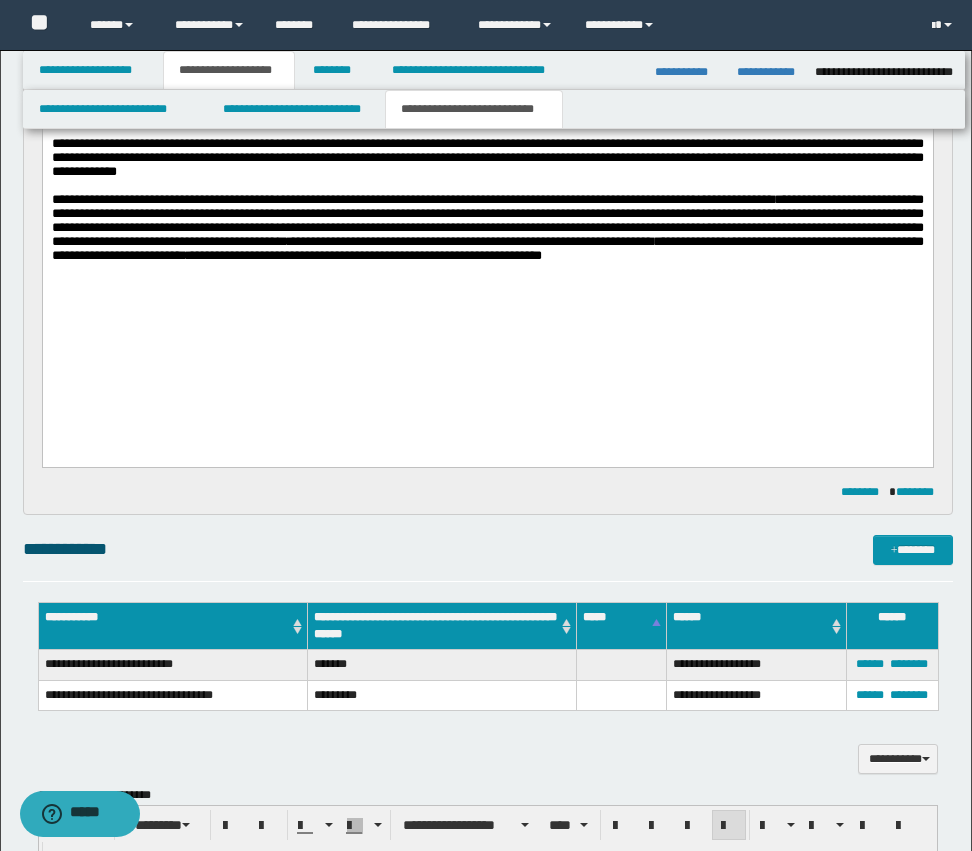 scroll, scrollTop: 0, scrollLeft: 0, axis: both 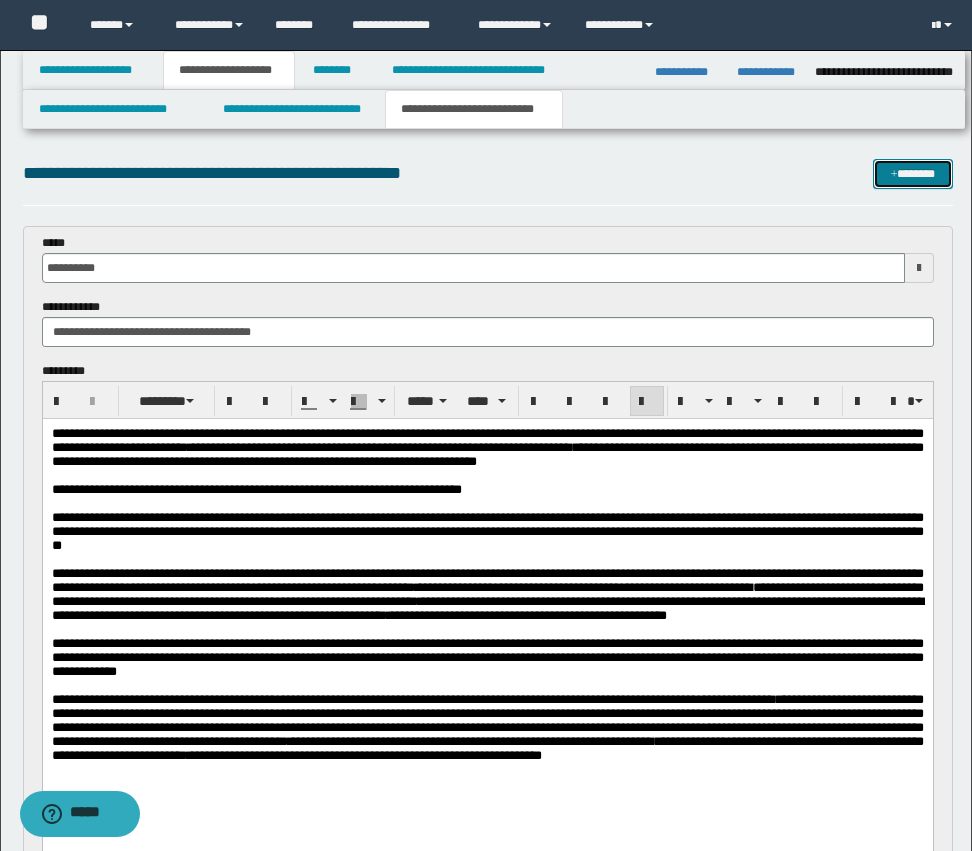 click on "*******" at bounding box center [913, 174] 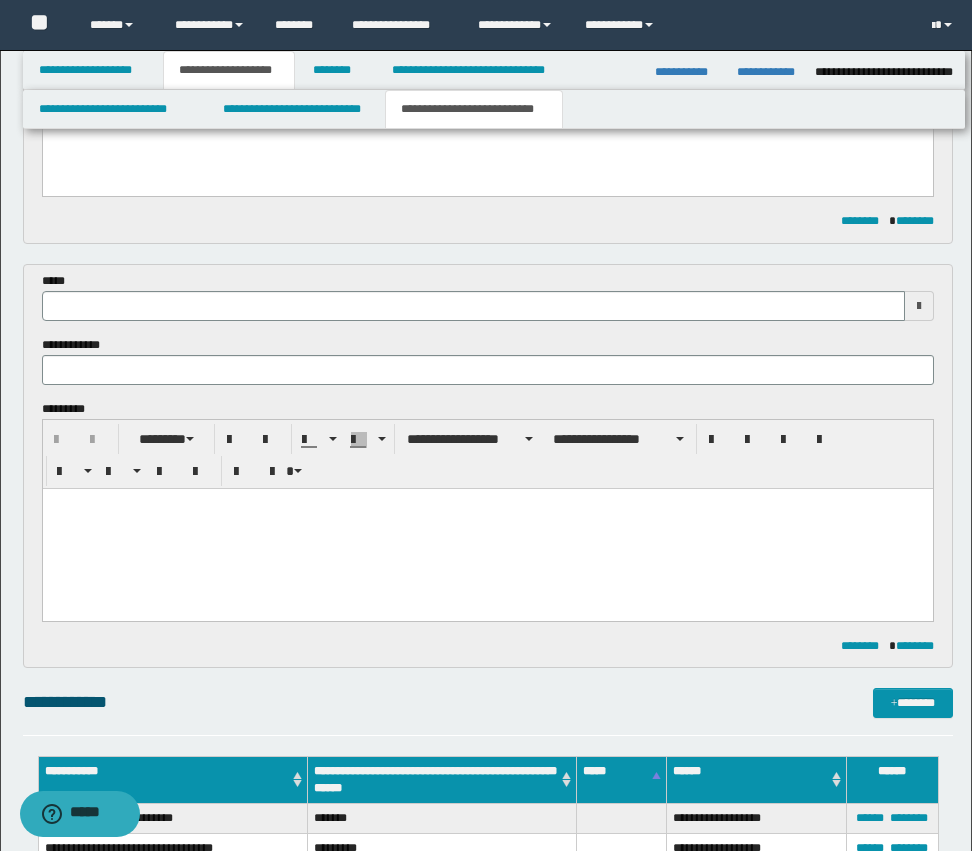 scroll, scrollTop: 762, scrollLeft: 0, axis: vertical 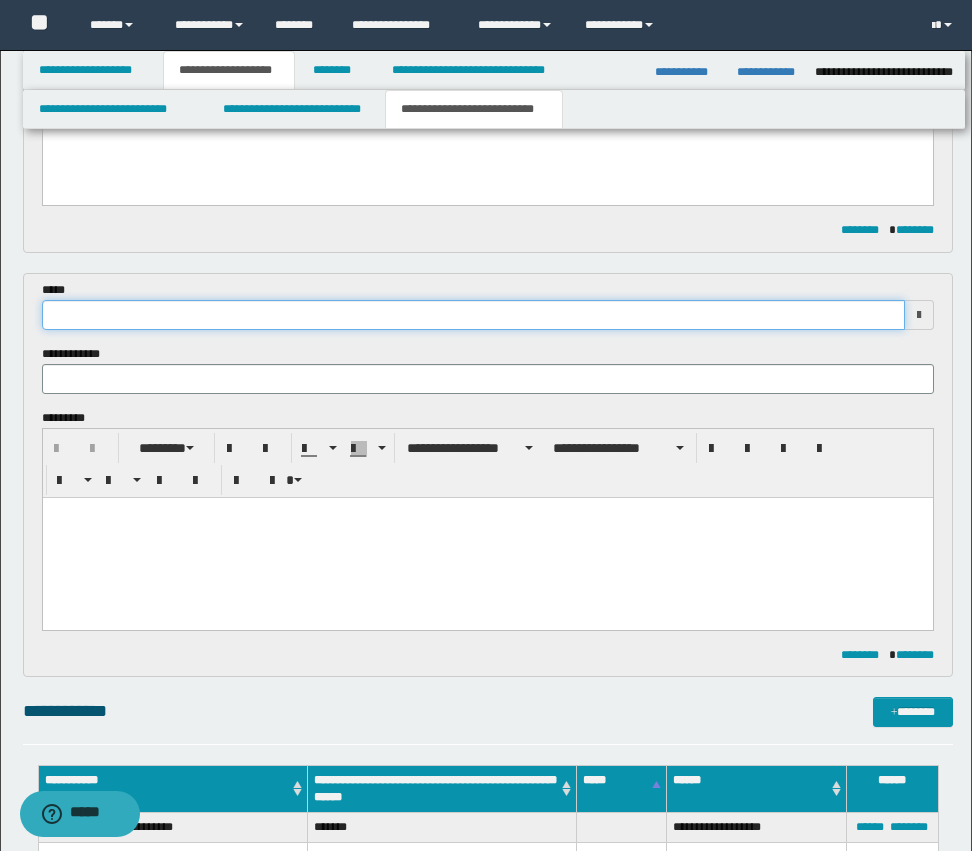 click at bounding box center [473, 315] 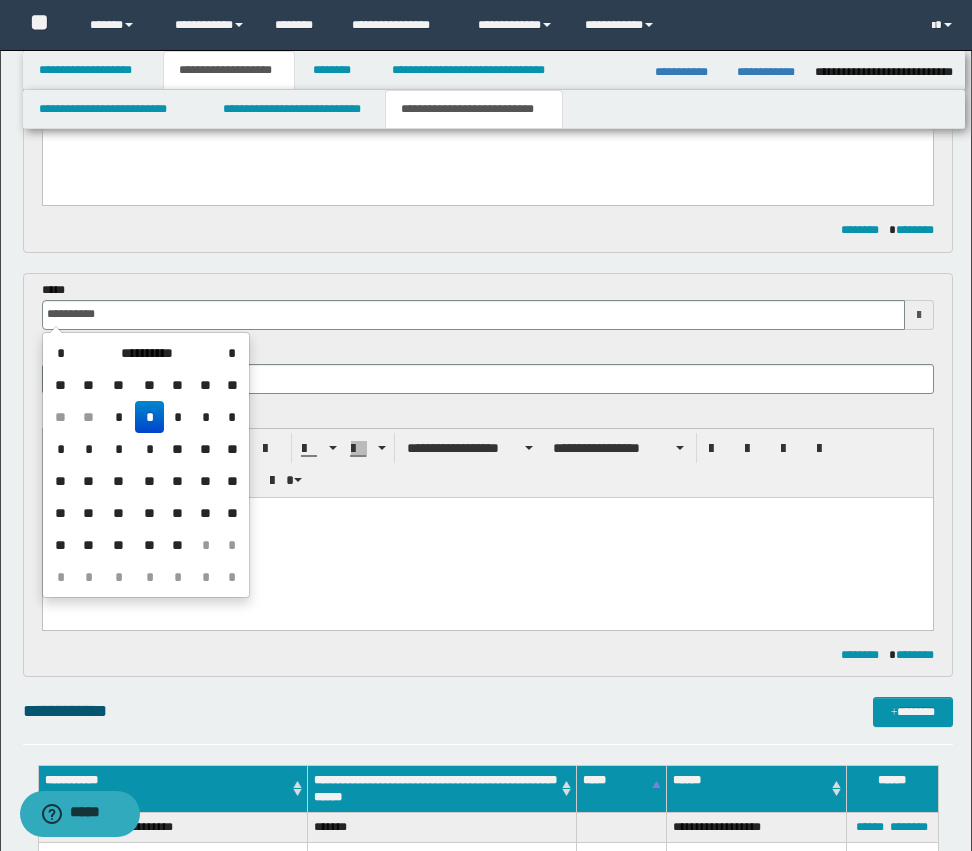 click on "*" at bounding box center (149, 417) 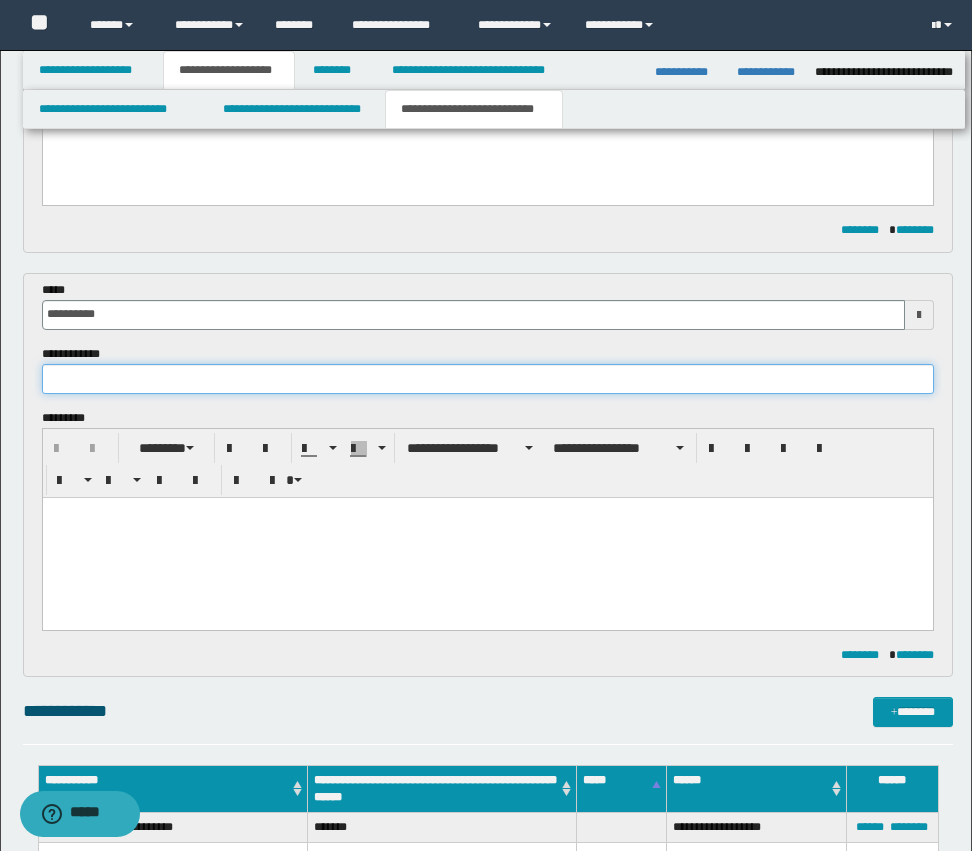click at bounding box center [488, 379] 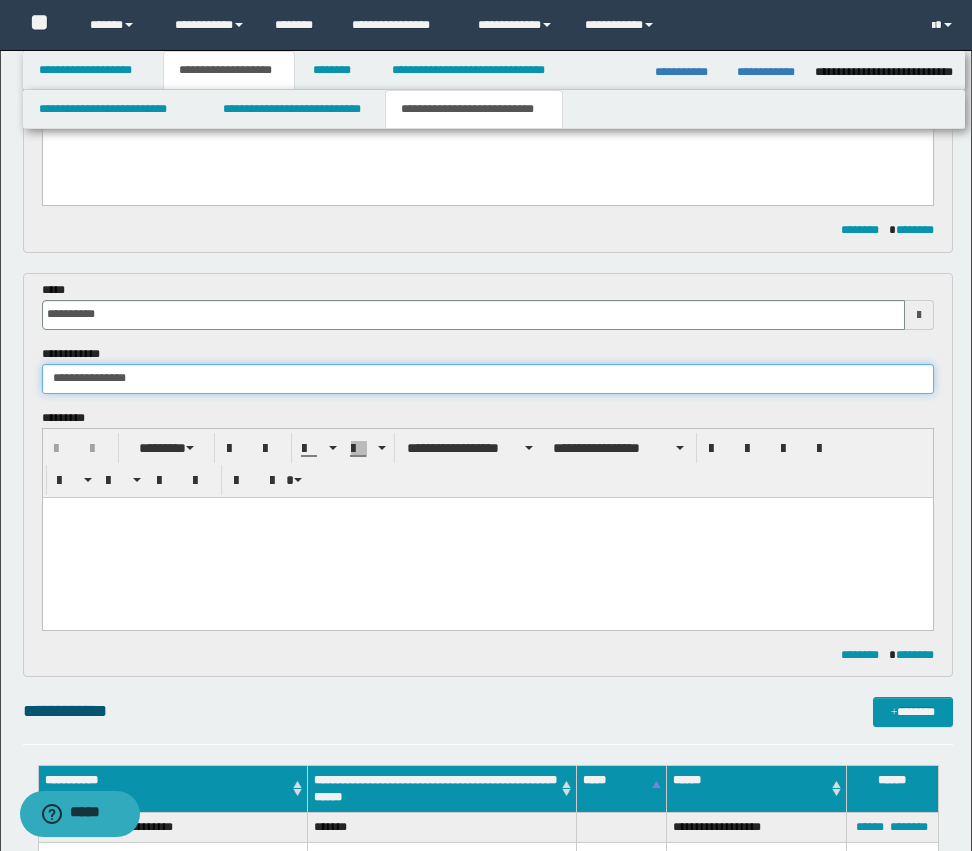type on "**********" 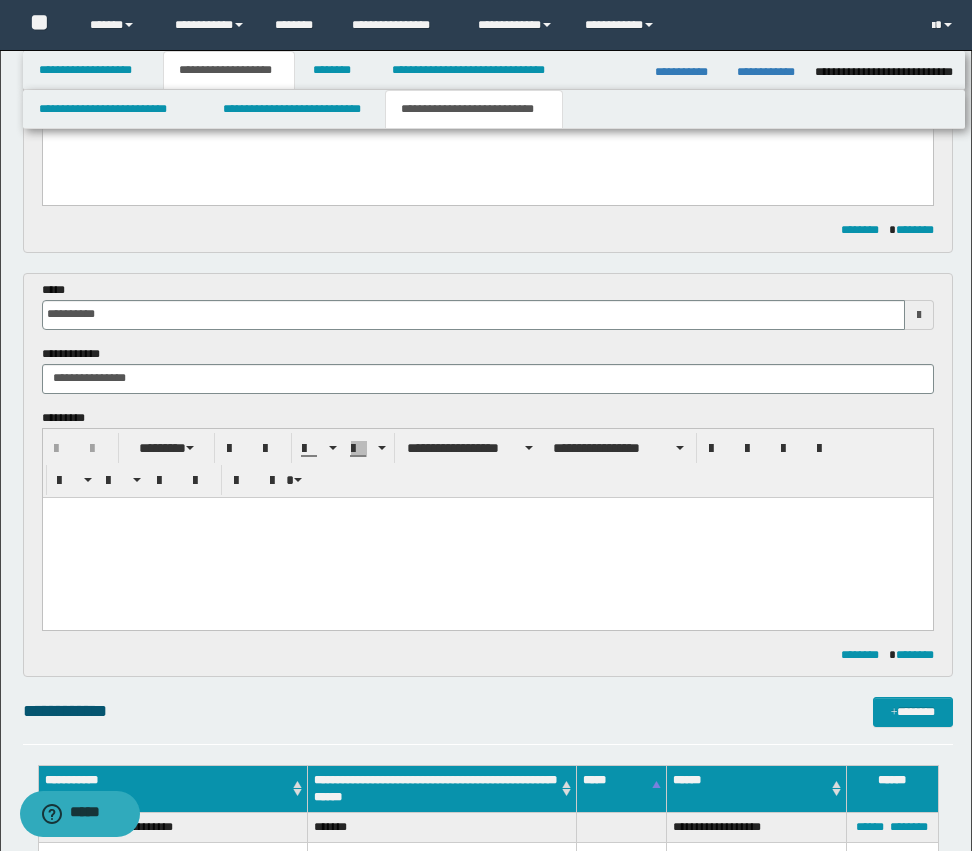 click at bounding box center (487, 537) 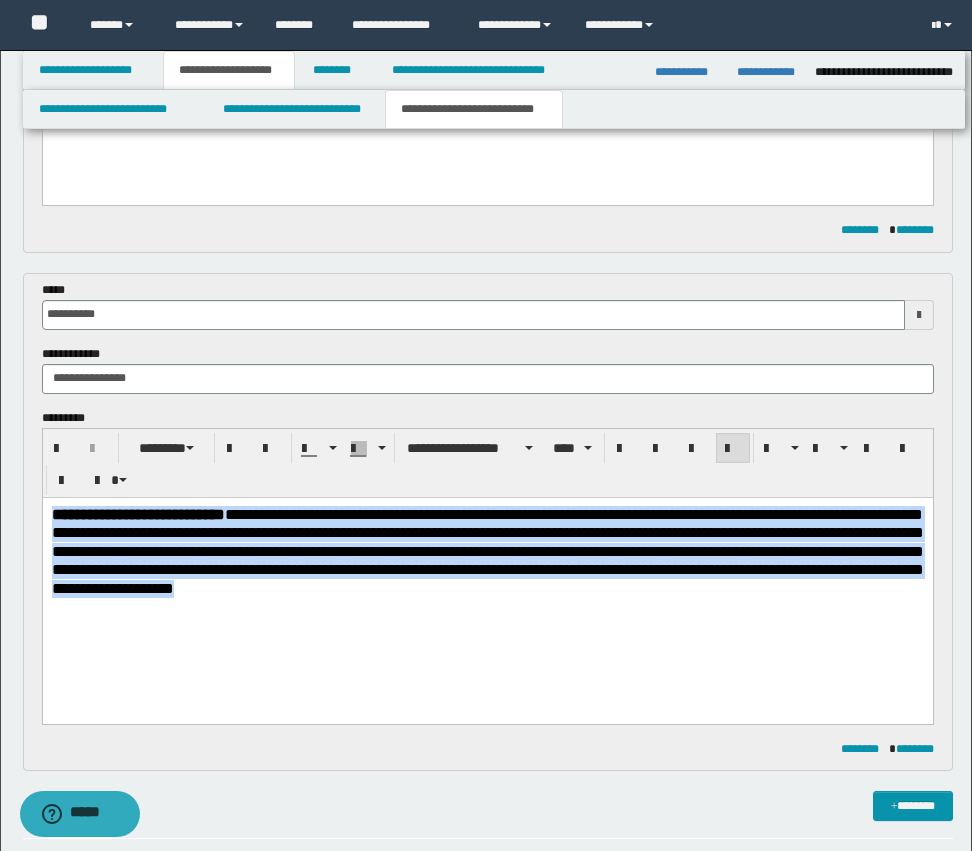 drag, startPoint x: -1, startPoint y: 561, endPoint x: -1, endPoint y: 453, distance: 108 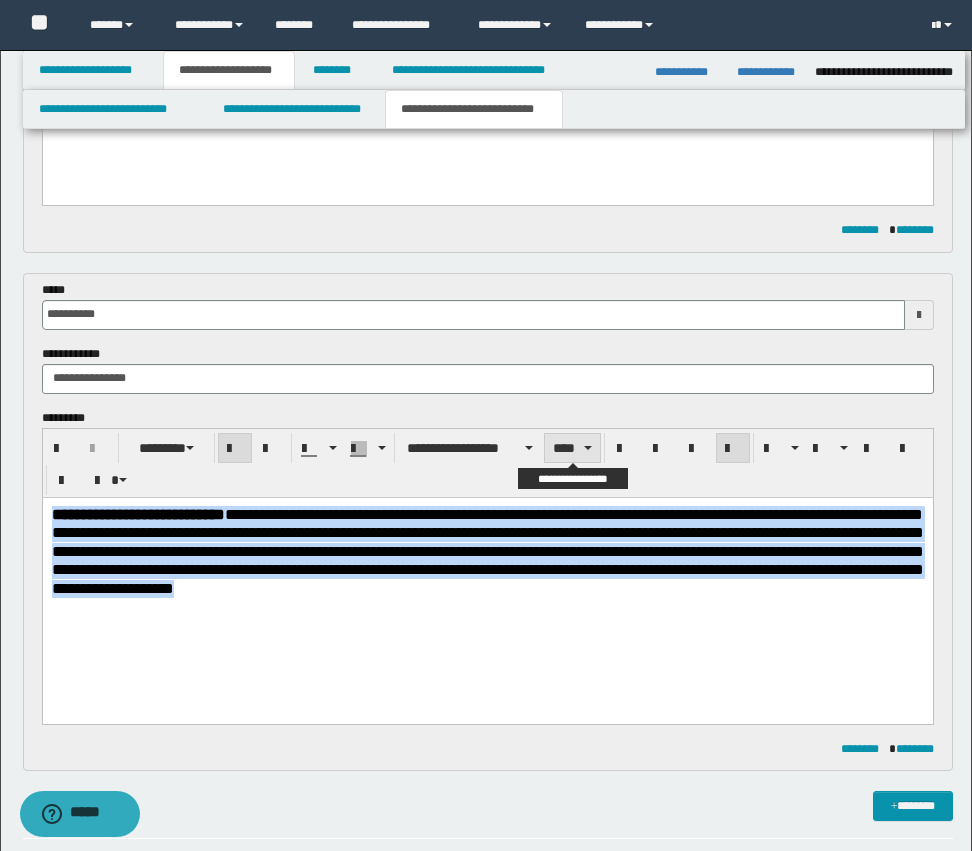 click on "****" at bounding box center [572, 448] 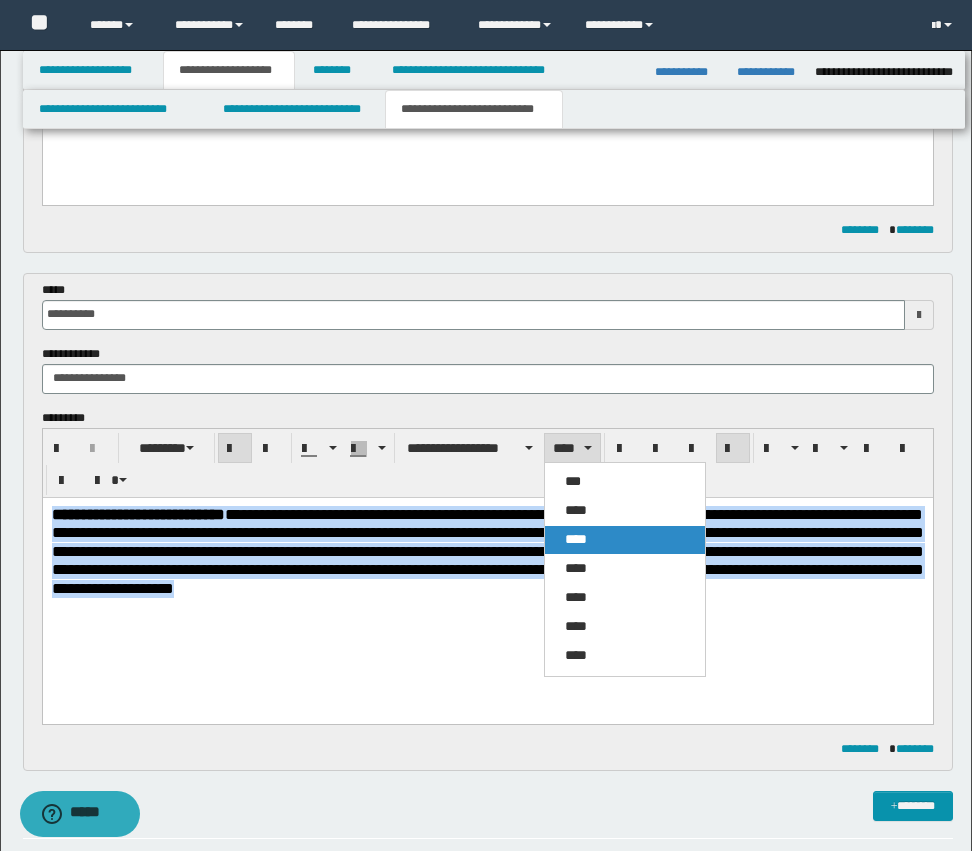 click on "****" at bounding box center (625, 540) 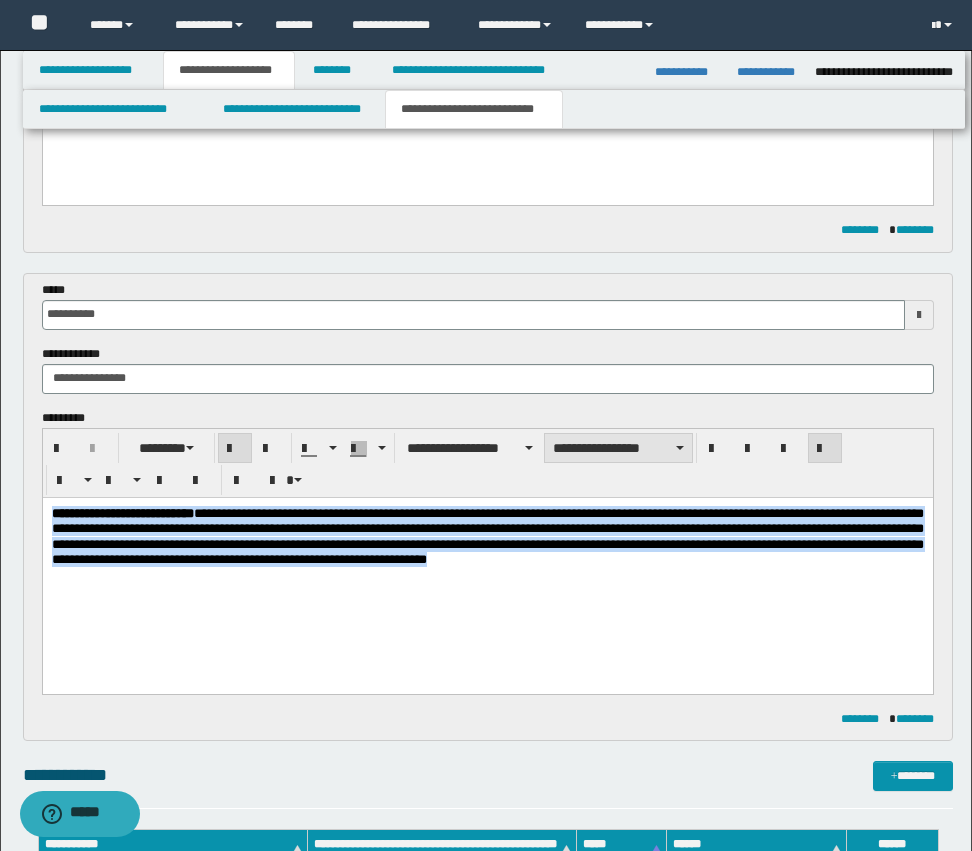 click on "**********" at bounding box center (618, 448) 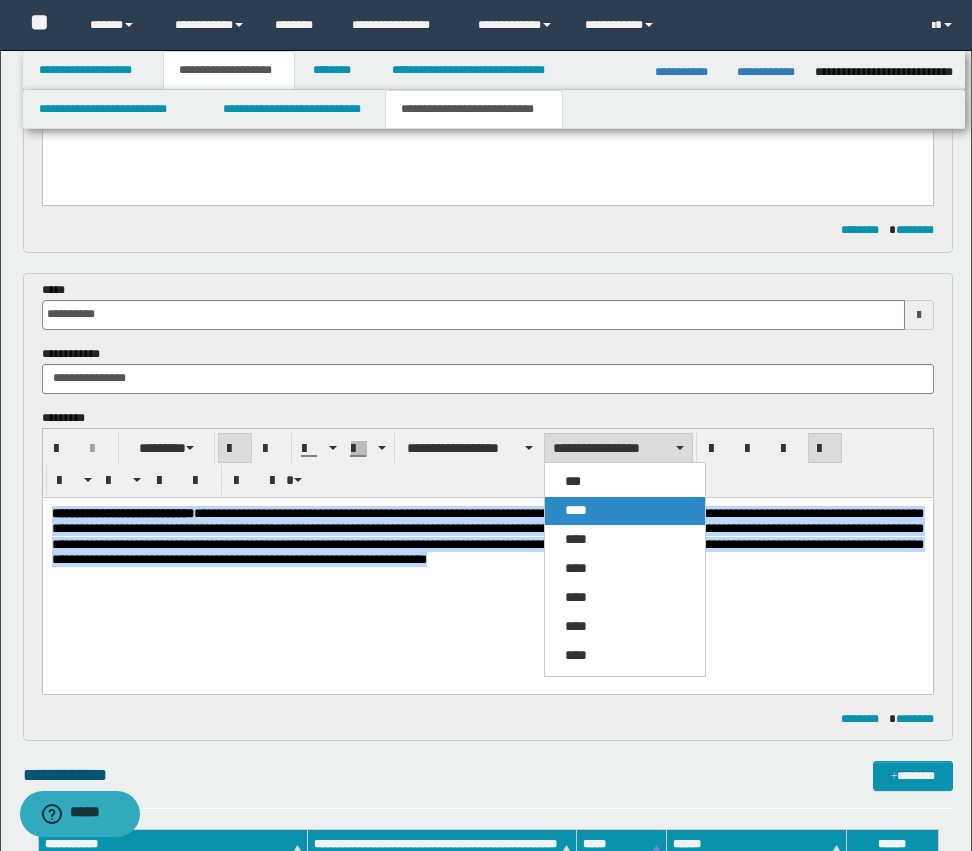 click on "****" at bounding box center [625, 511] 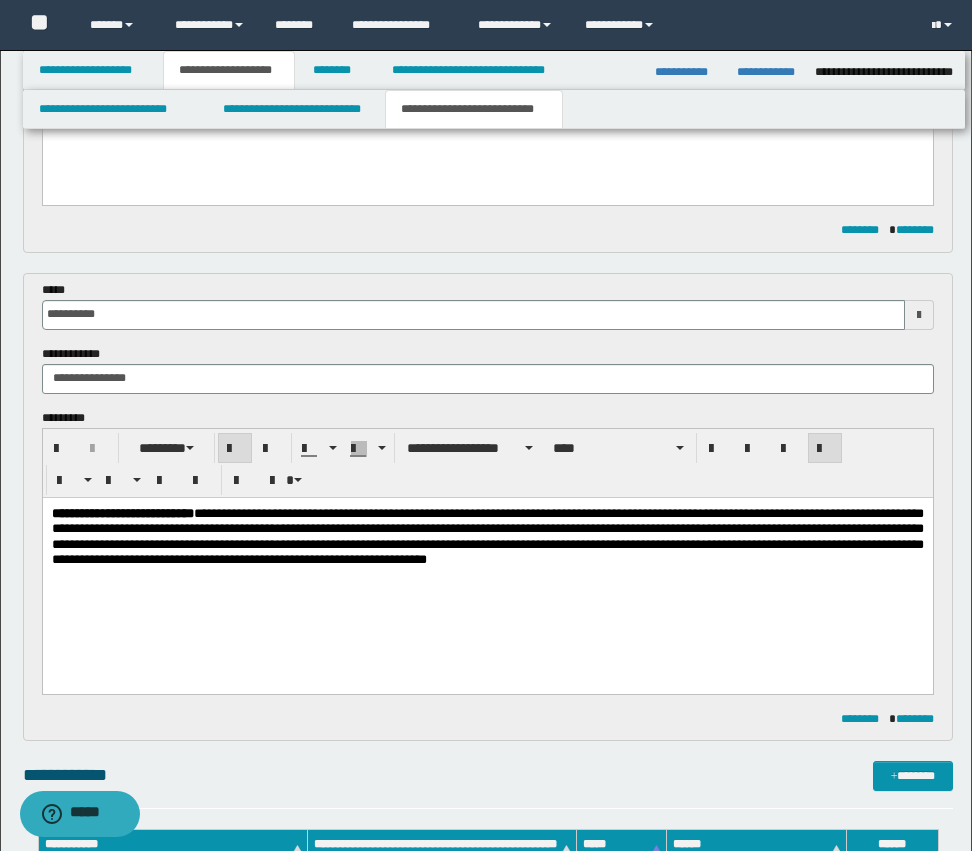 click on "**********" at bounding box center (487, 560) 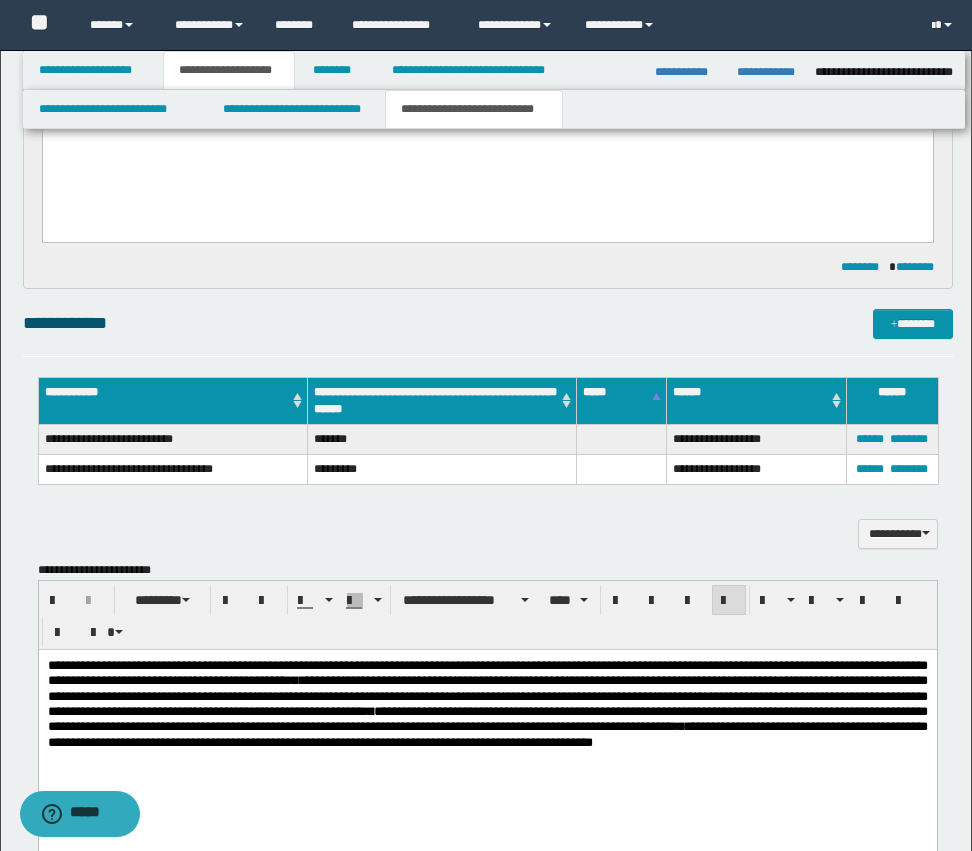 scroll, scrollTop: 1500, scrollLeft: 0, axis: vertical 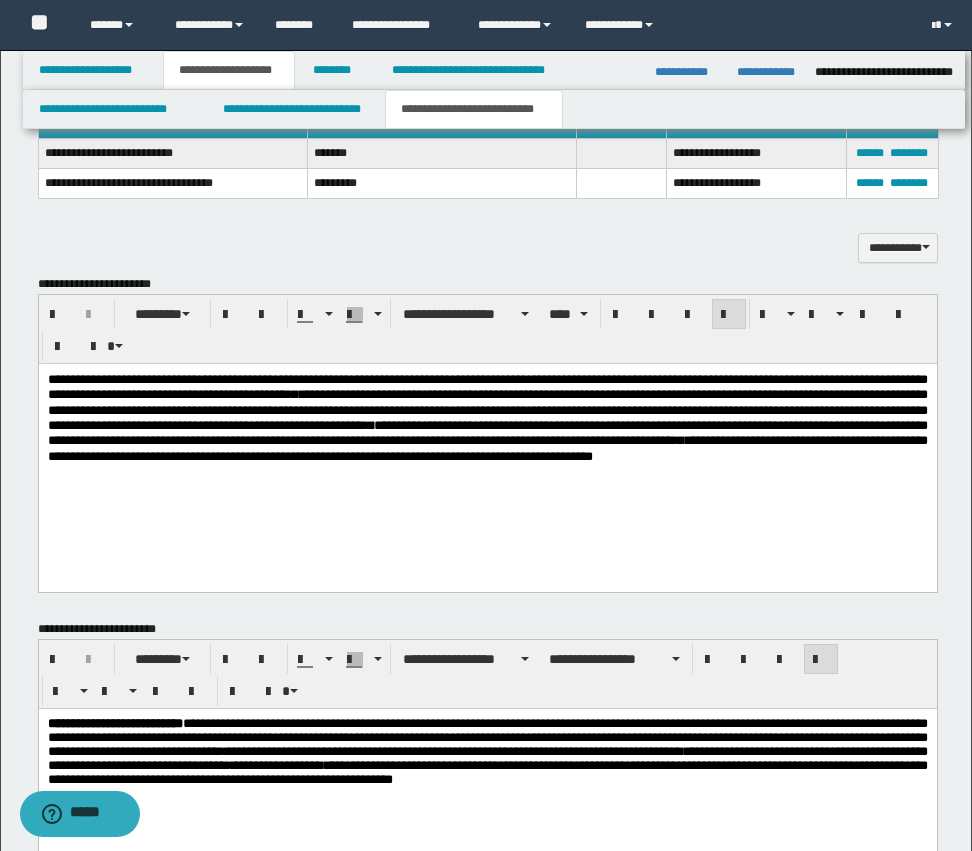 click on "**********" at bounding box center (487, 442) 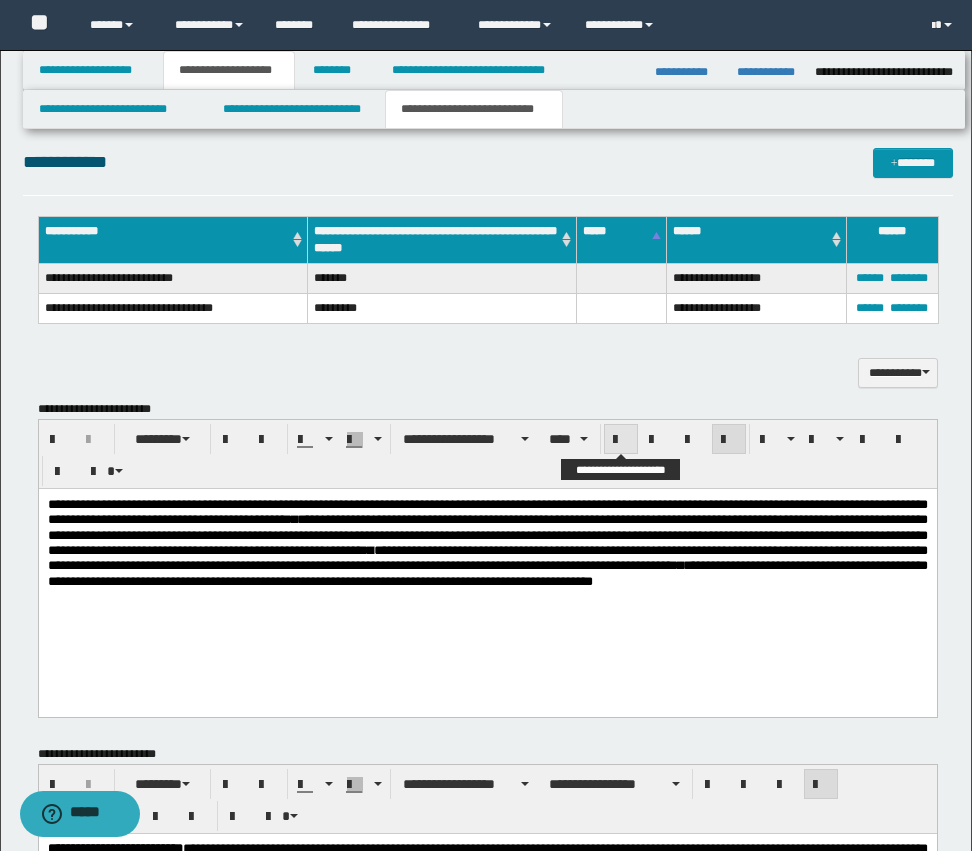 scroll, scrollTop: 1195, scrollLeft: 0, axis: vertical 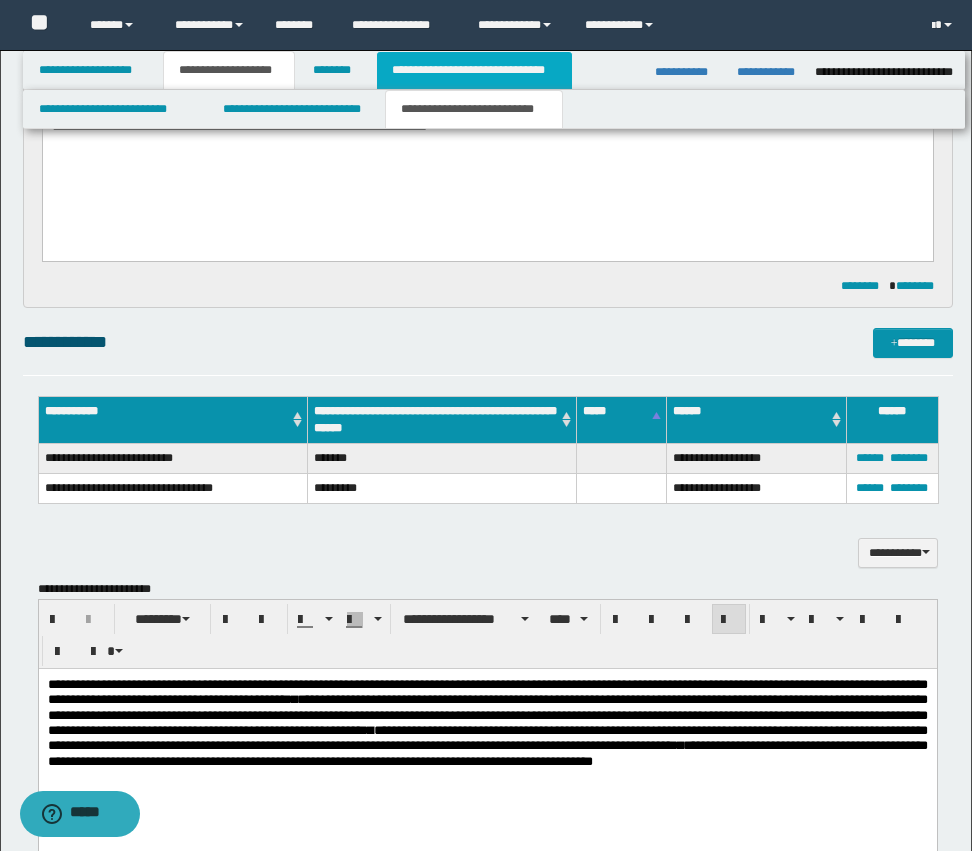 click on "**********" at bounding box center (474, 70) 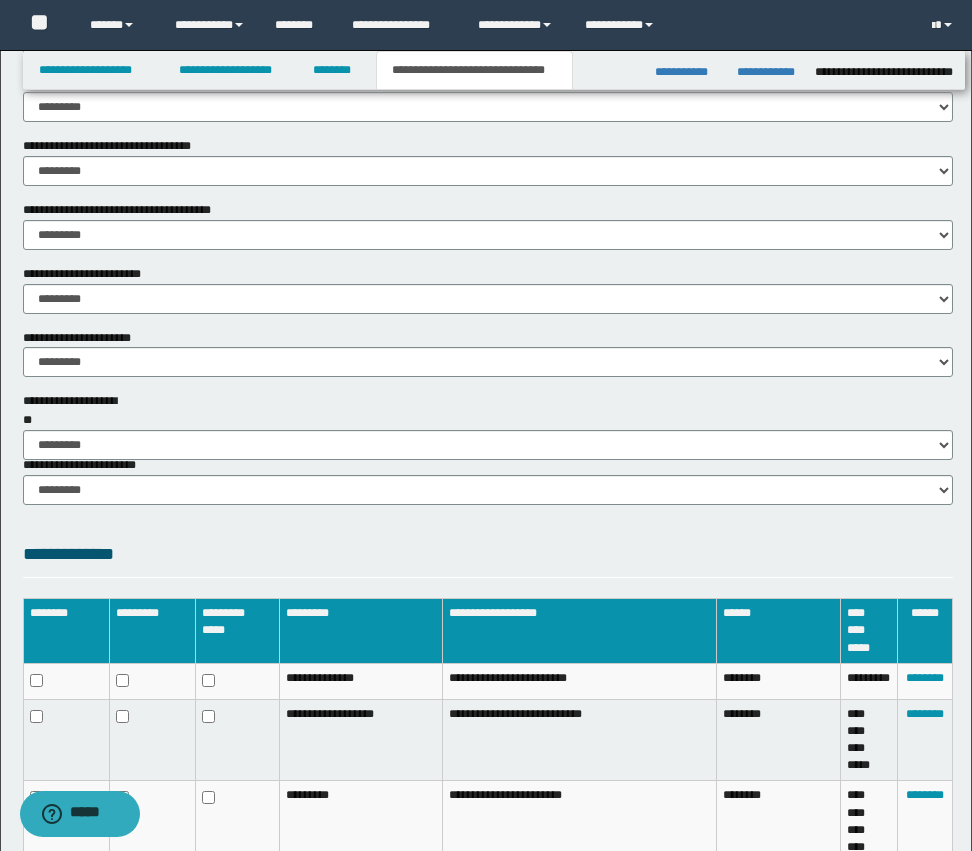 scroll, scrollTop: 1344, scrollLeft: 0, axis: vertical 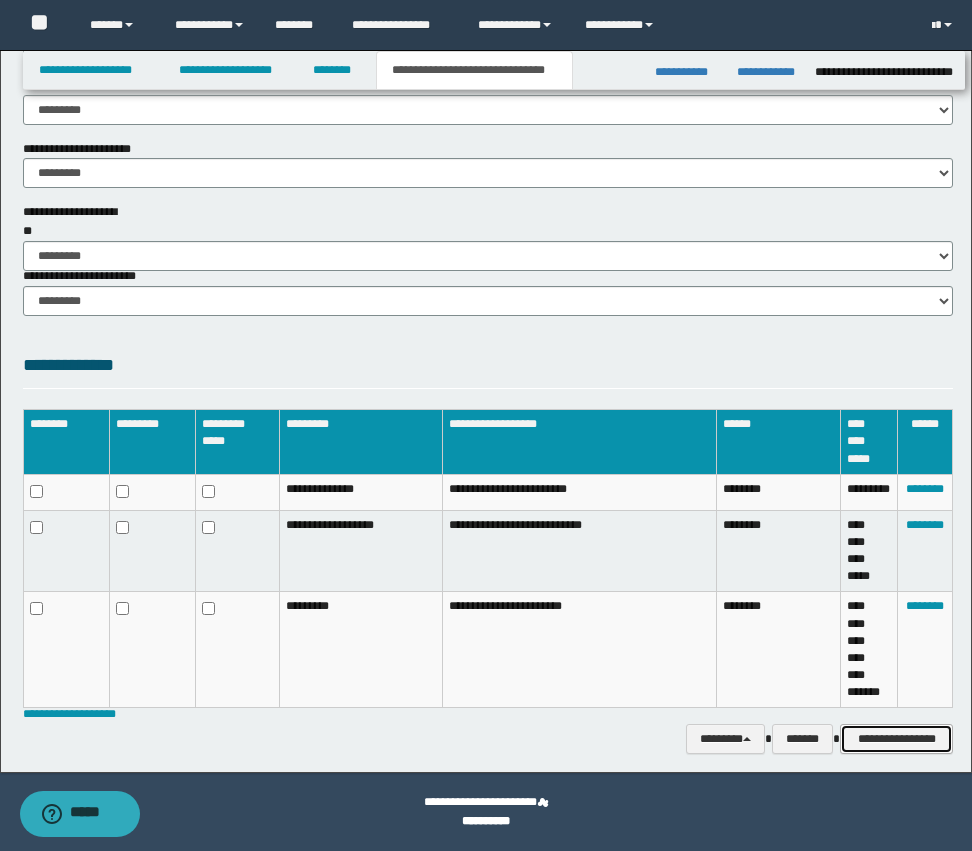 click on "**********" at bounding box center [896, 739] 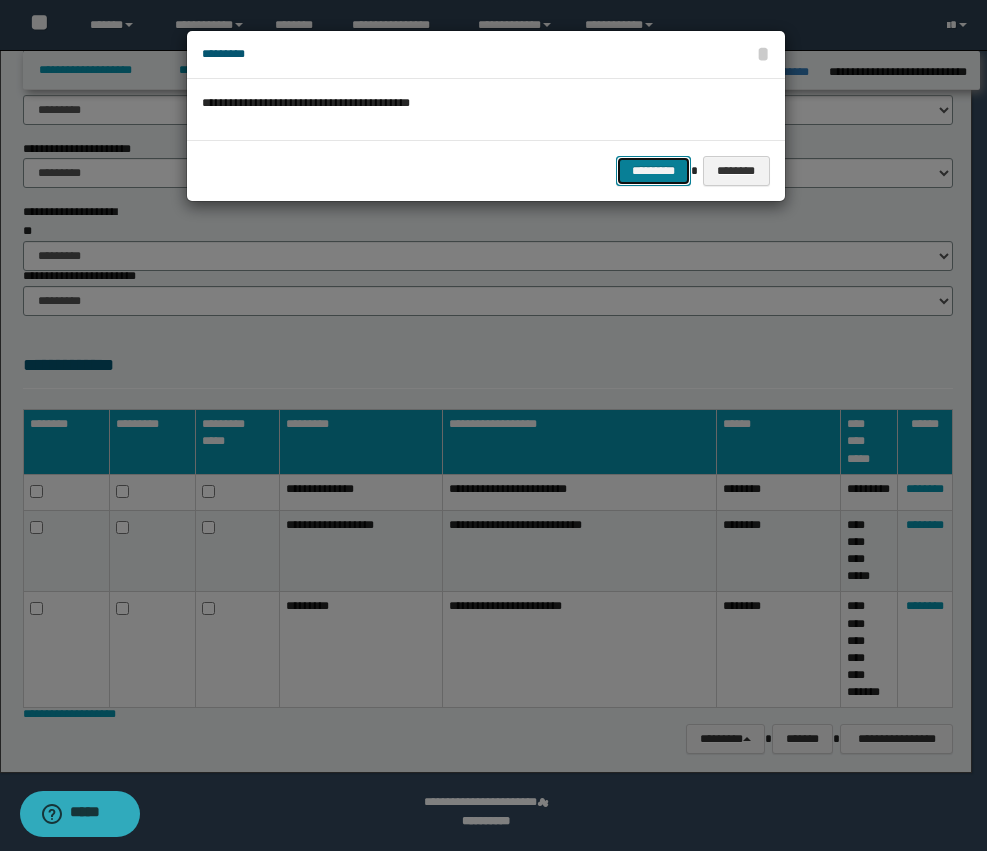 click on "*********" at bounding box center [653, 171] 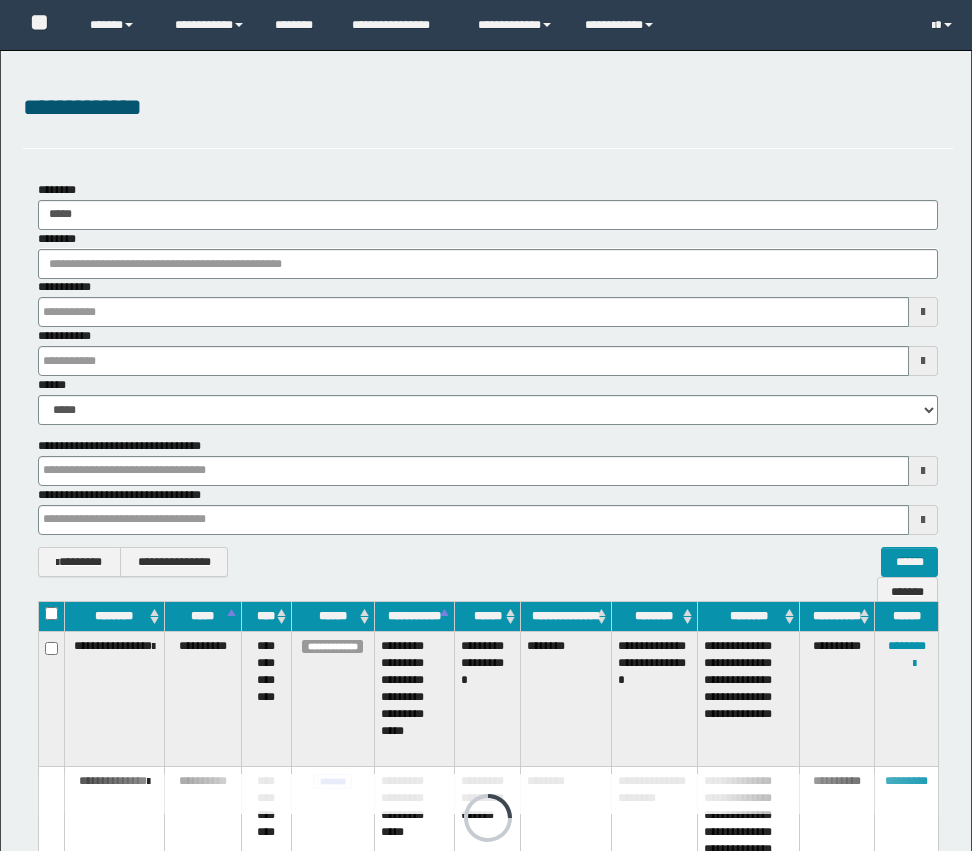 scroll, scrollTop: 0, scrollLeft: 0, axis: both 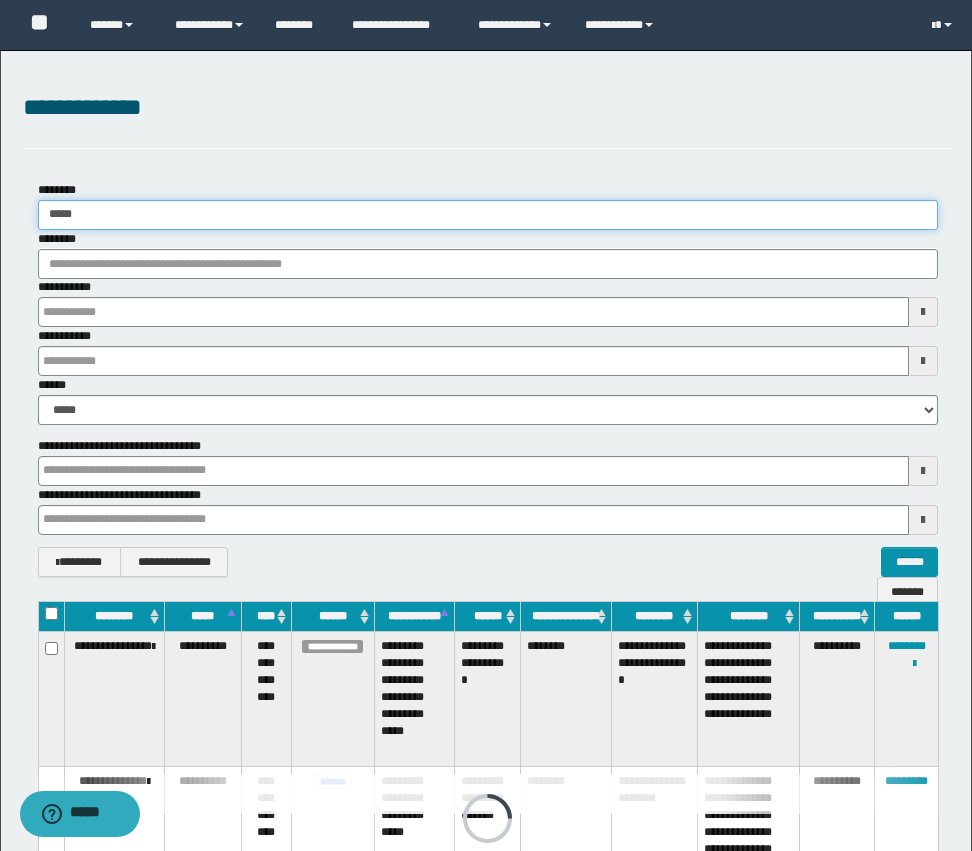 drag, startPoint x: 132, startPoint y: 201, endPoint x: 0, endPoint y: 200, distance: 132.00378 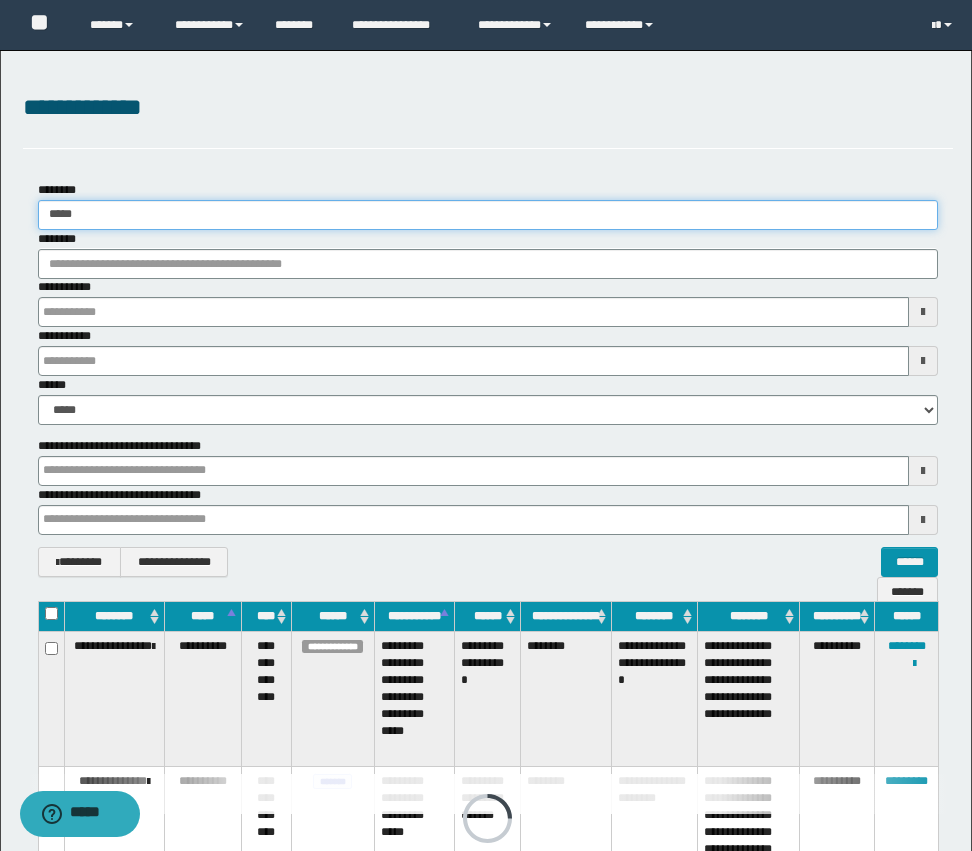 click on "**********" at bounding box center [488, 379] 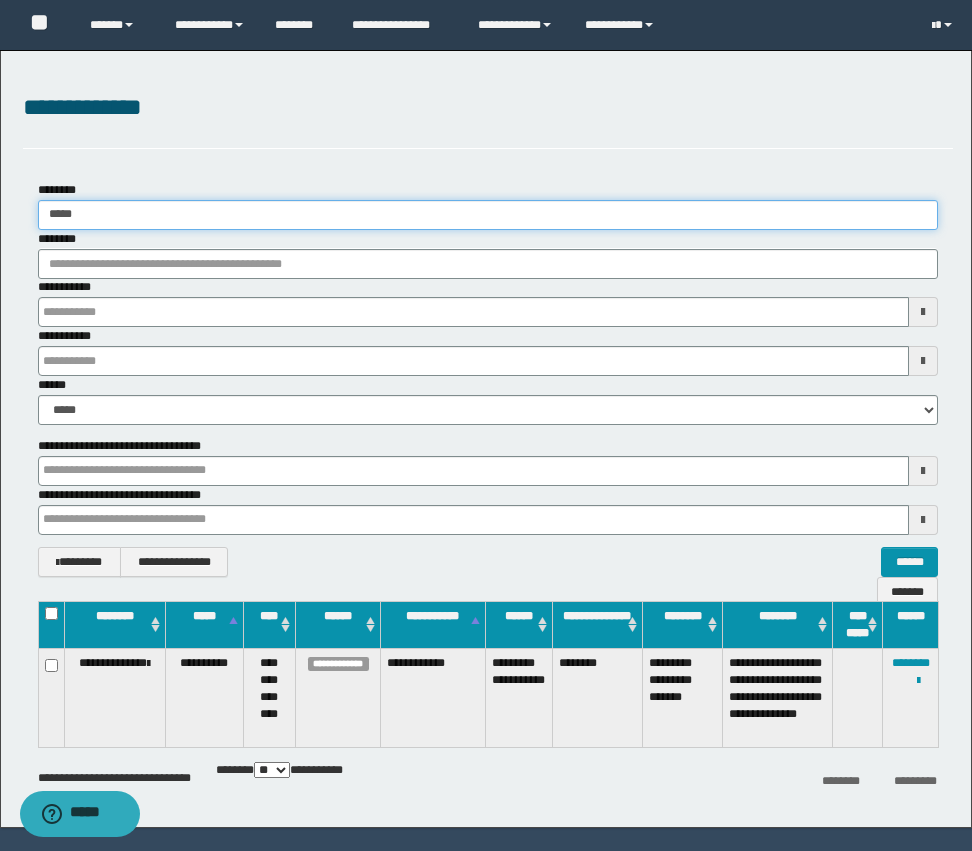 type on "*****" 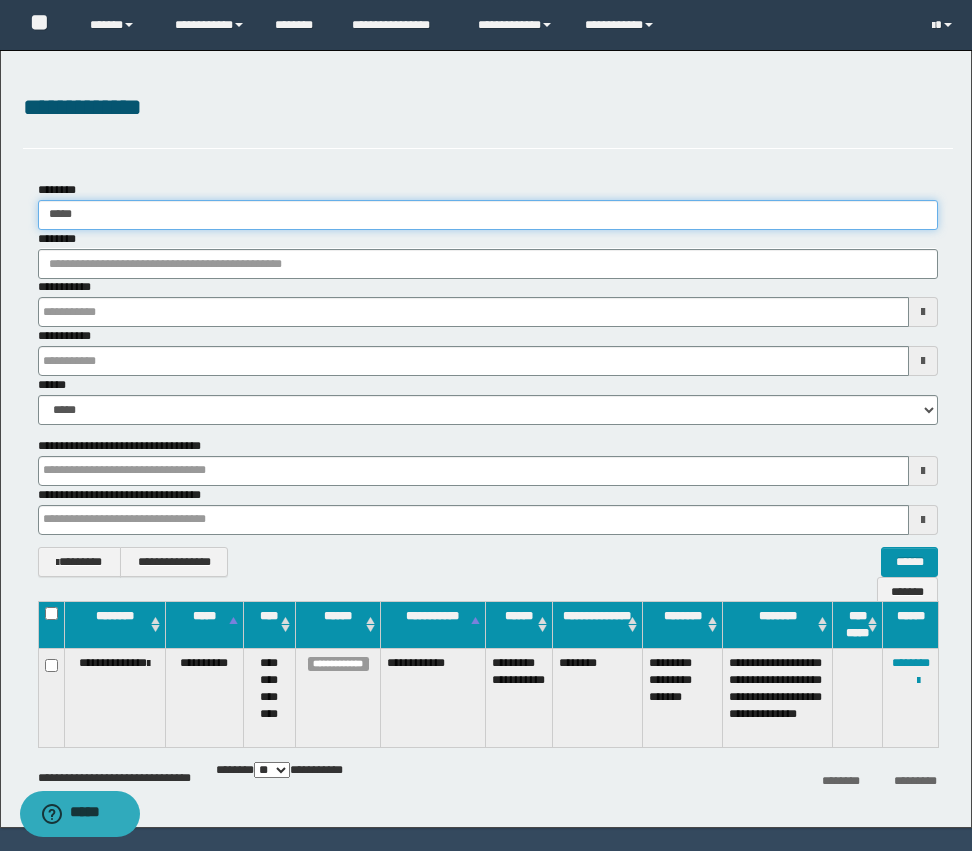 drag, startPoint x: 90, startPoint y: 211, endPoint x: 0, endPoint y: 207, distance: 90.088844 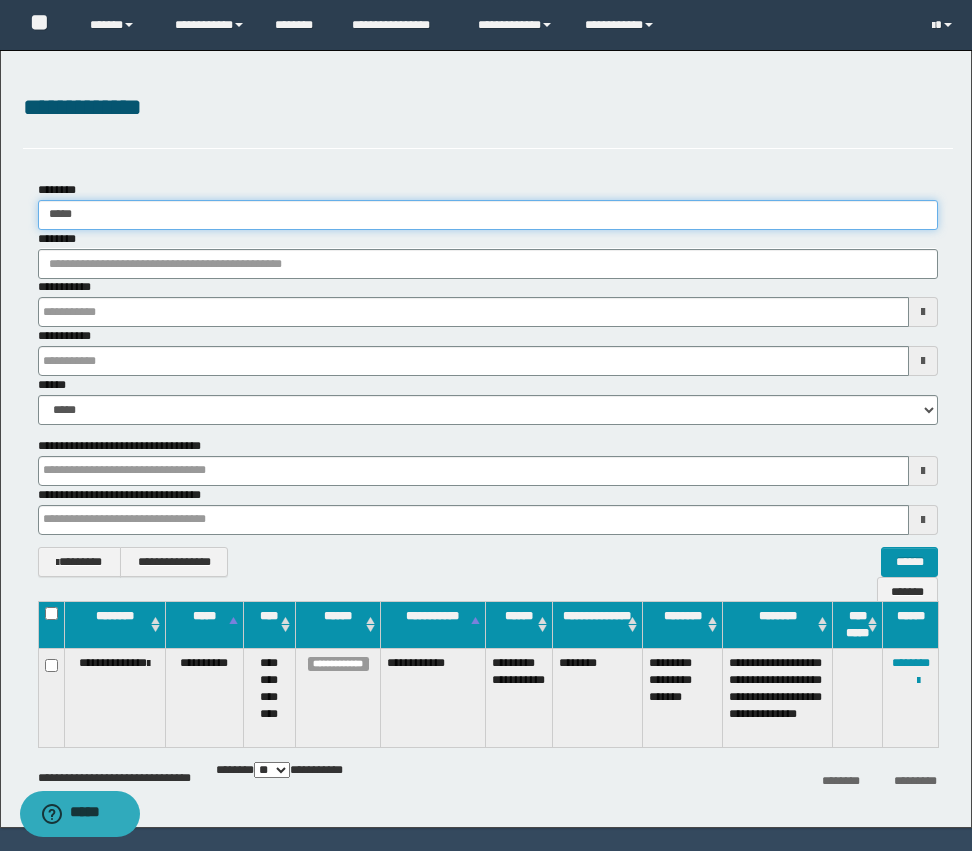 click on "**********" at bounding box center [486, 439] 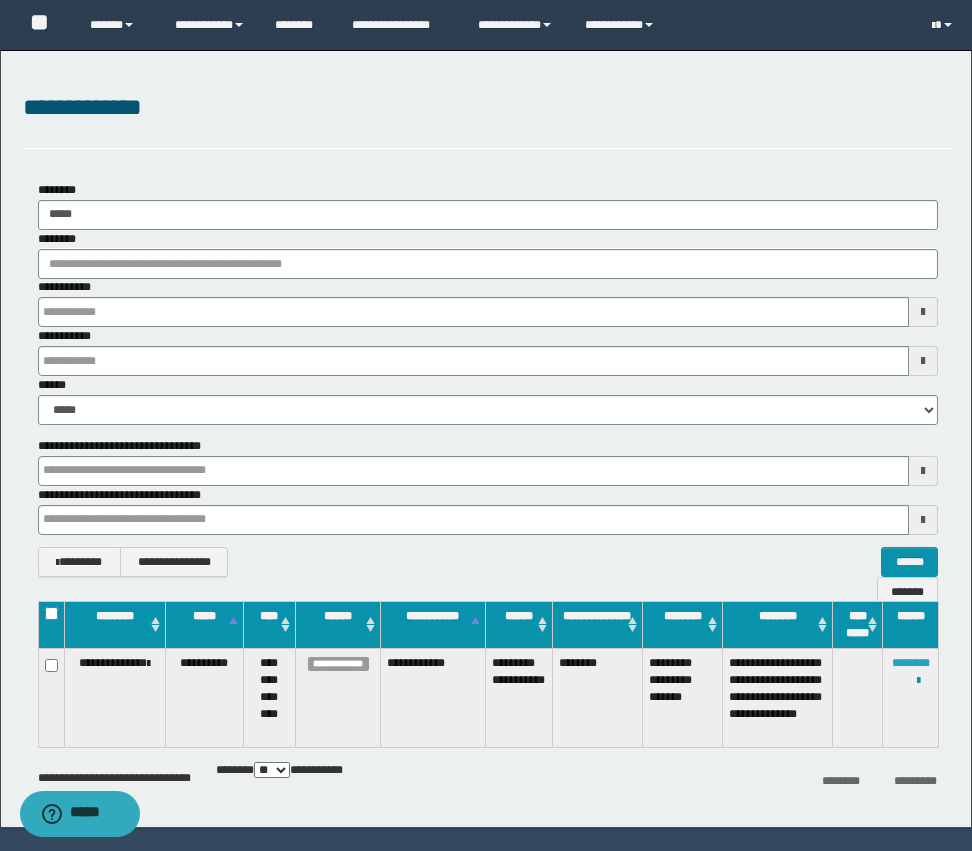 click on "********" at bounding box center [911, 663] 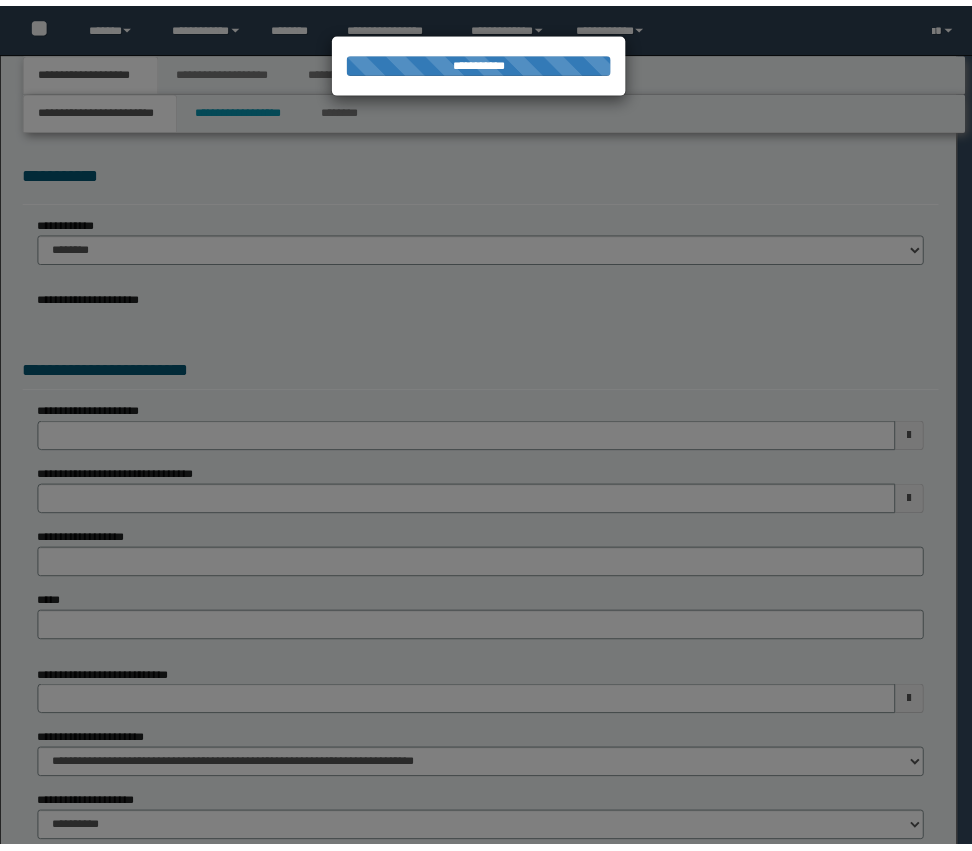 scroll, scrollTop: 0, scrollLeft: 0, axis: both 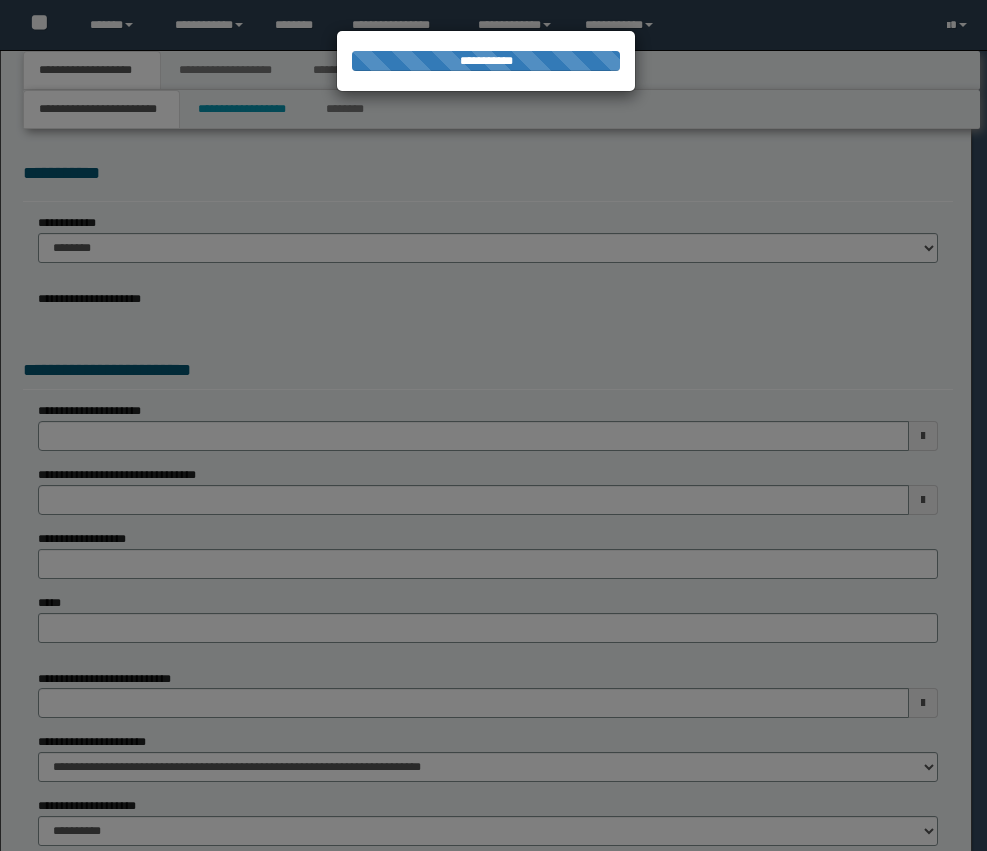 select on "**" 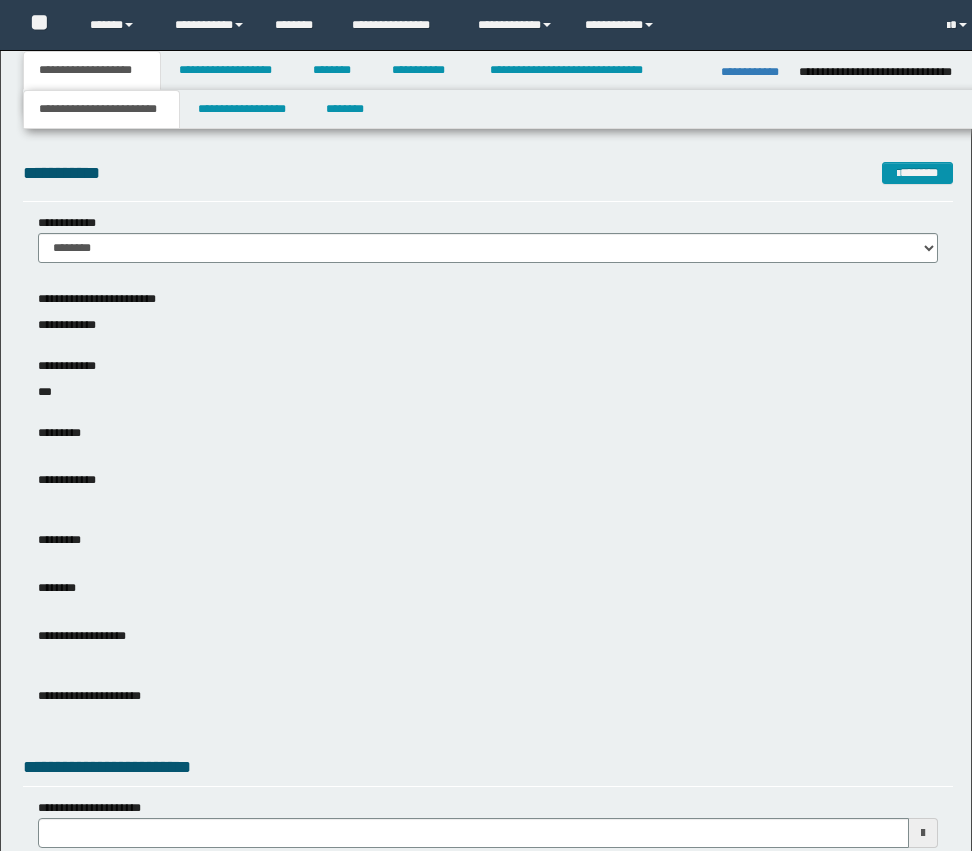 scroll, scrollTop: 0, scrollLeft: 0, axis: both 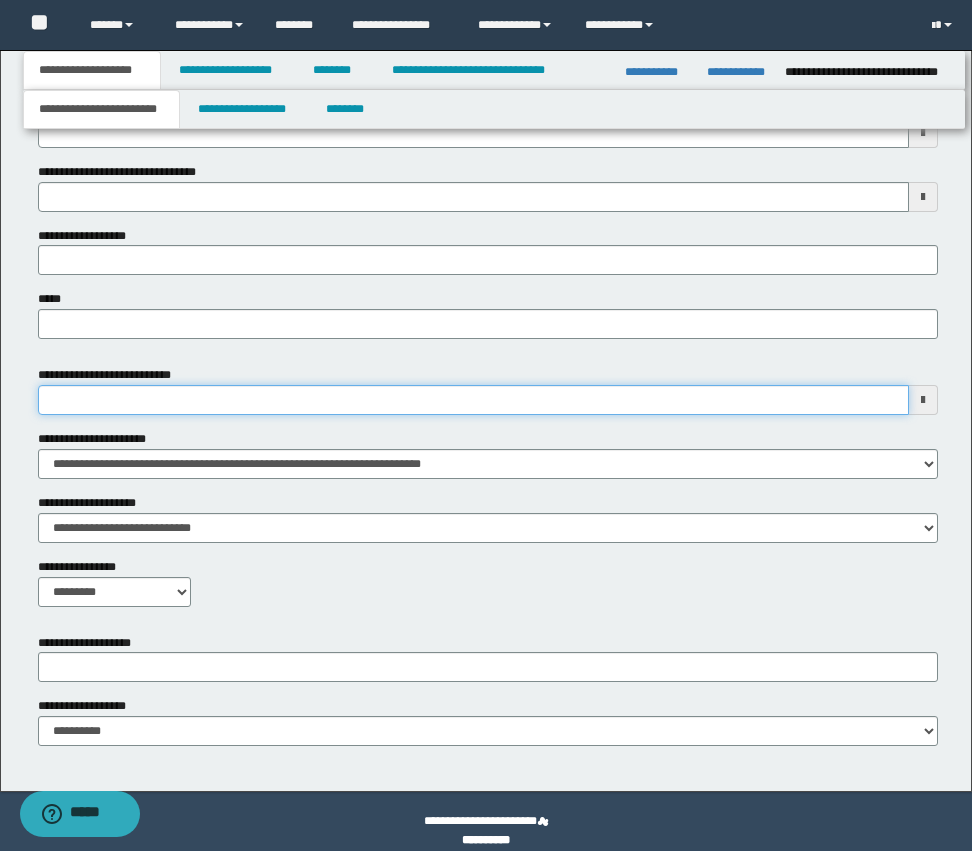 click on "**********" at bounding box center [473, 400] 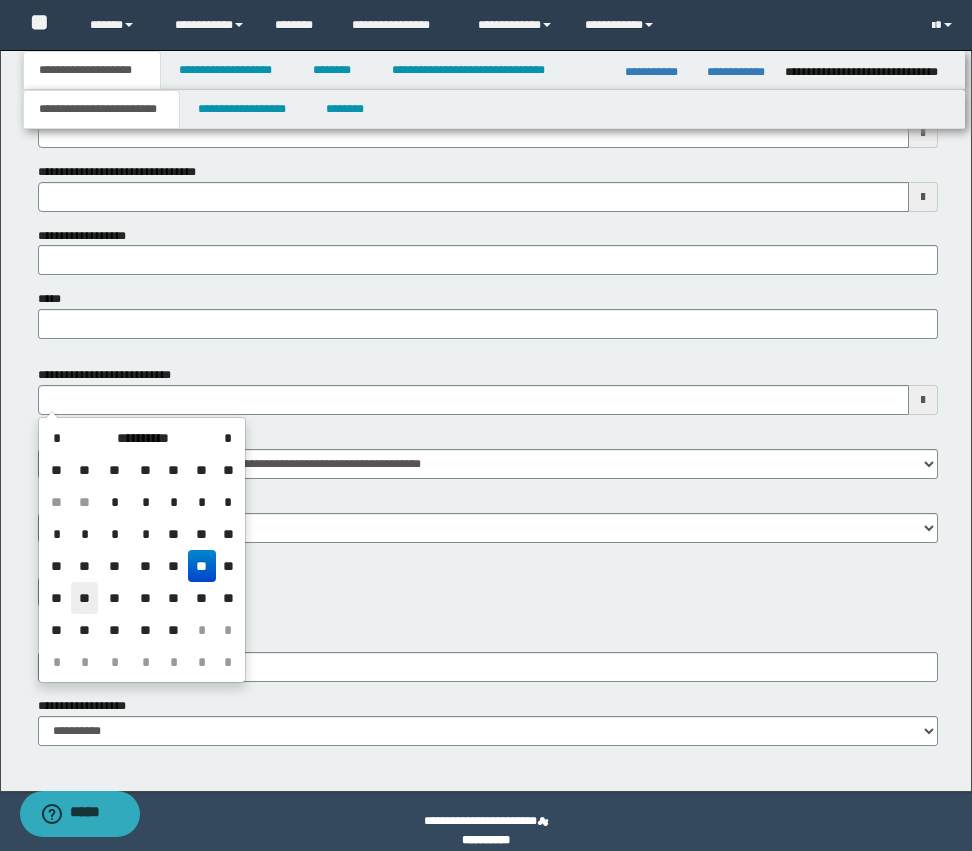 click on "**" at bounding box center (85, 598) 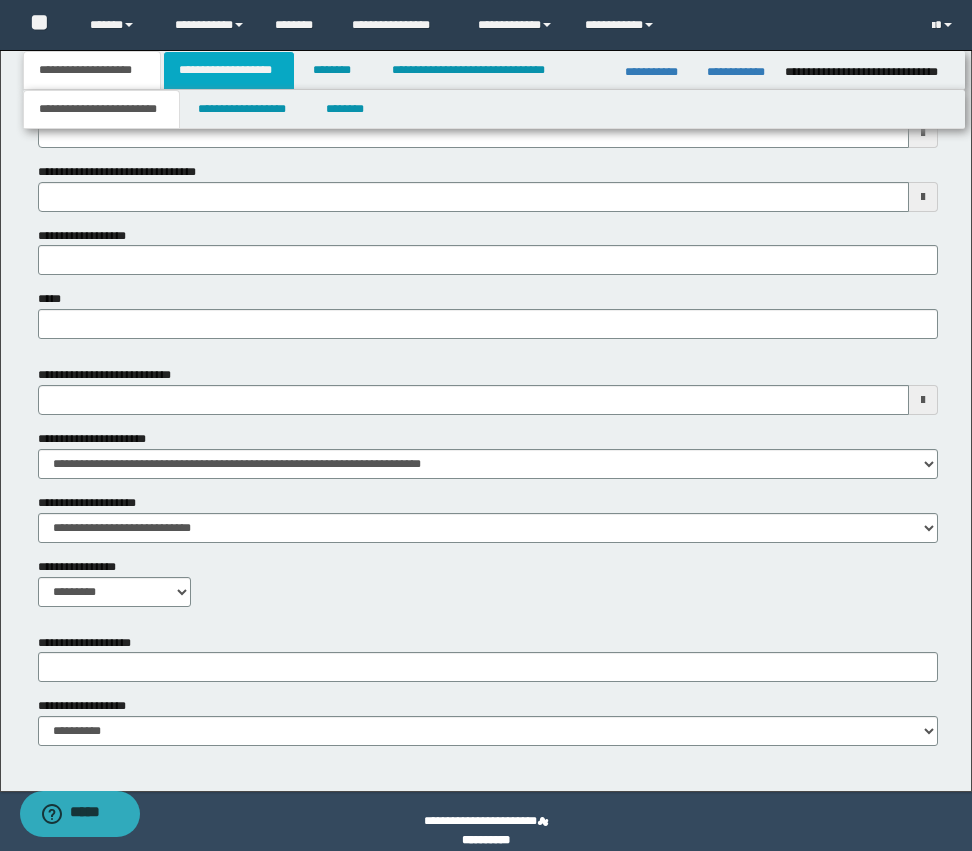 click on "**********" at bounding box center (229, 70) 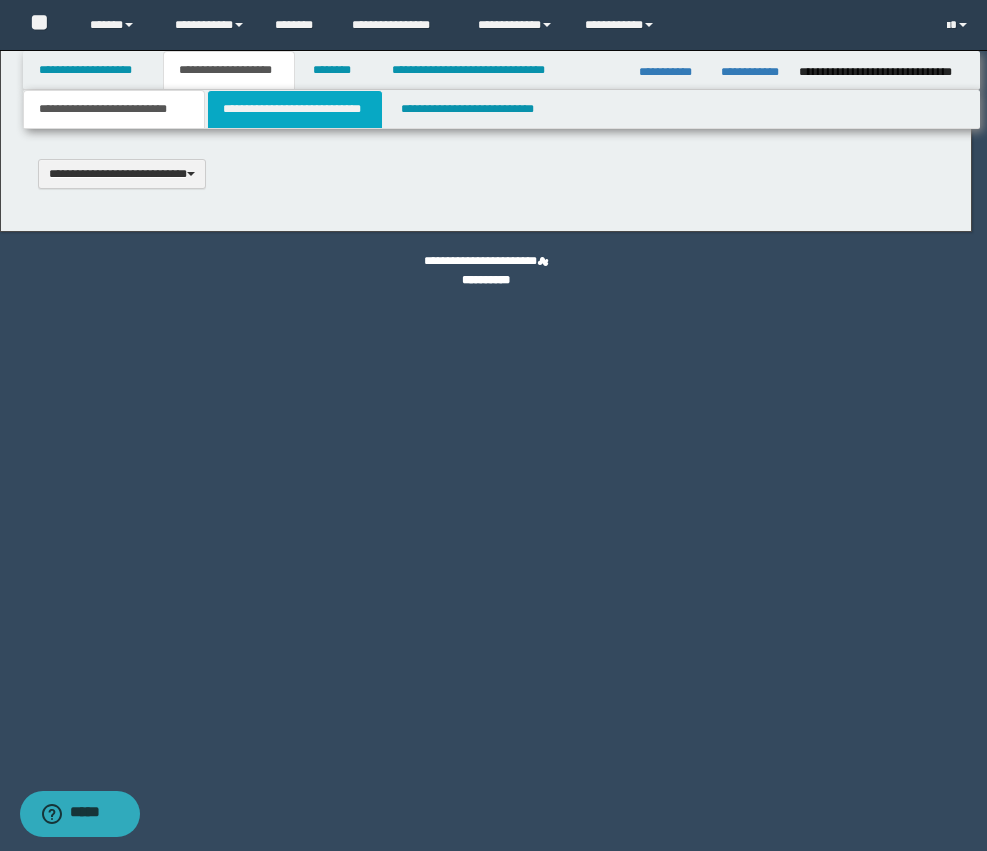 type 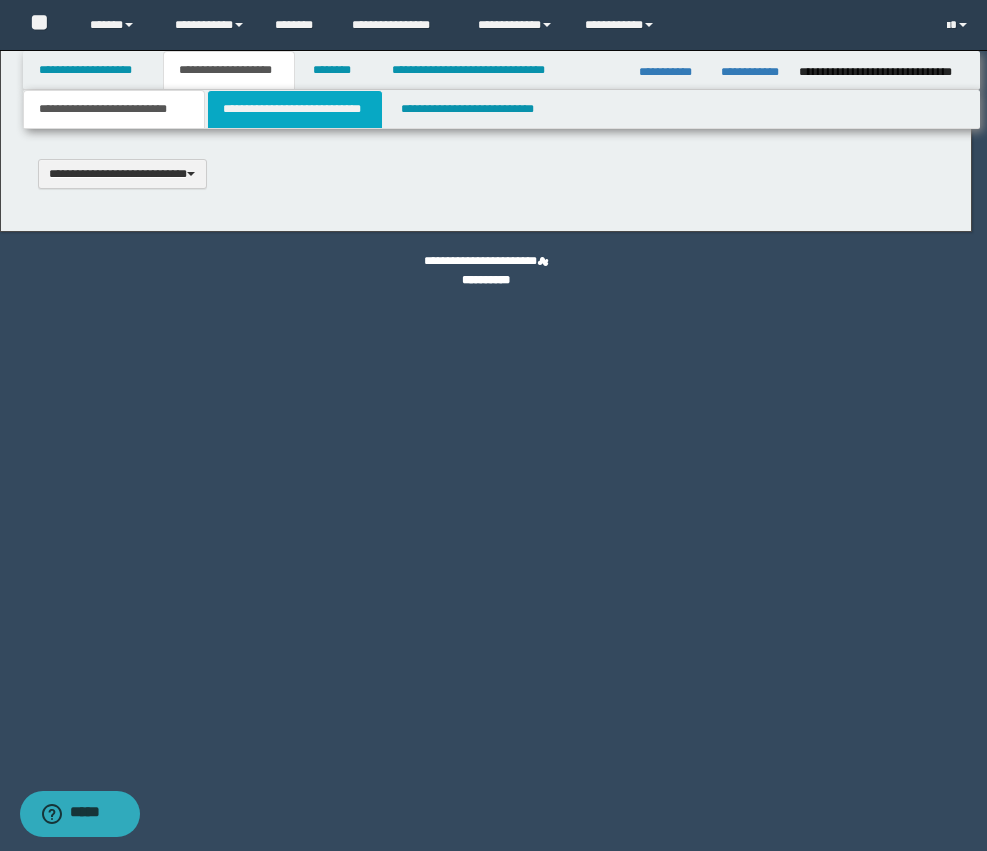 scroll, scrollTop: 0, scrollLeft: 0, axis: both 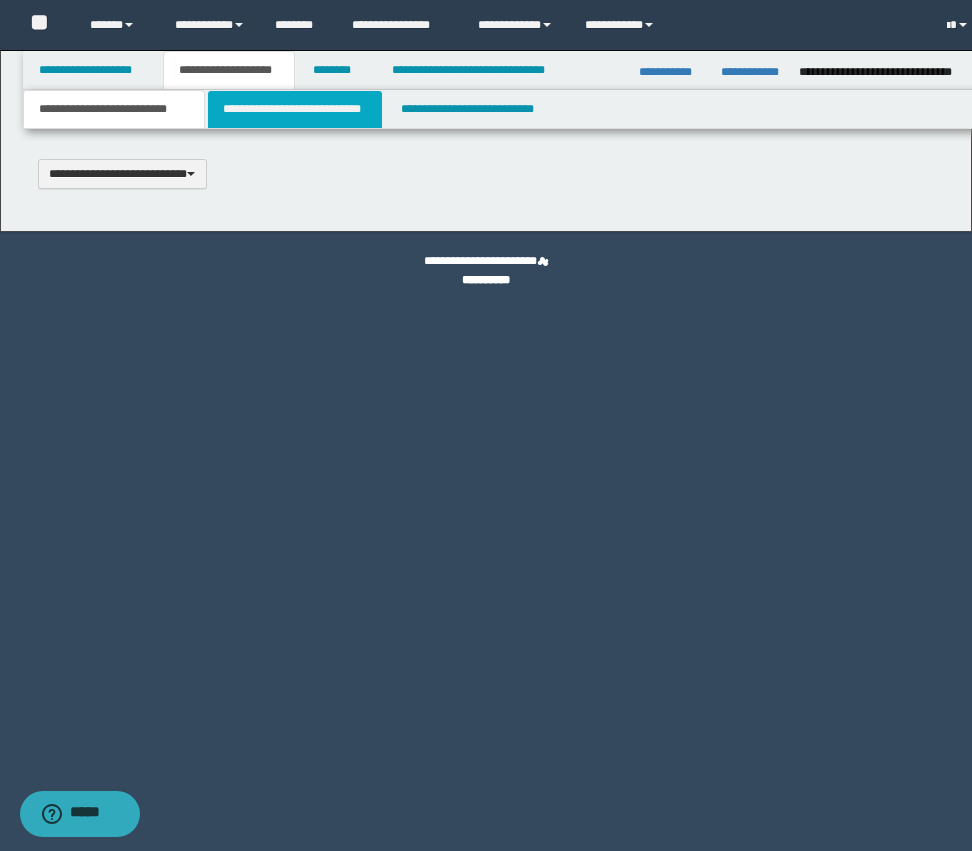 click on "**********" at bounding box center [295, 109] 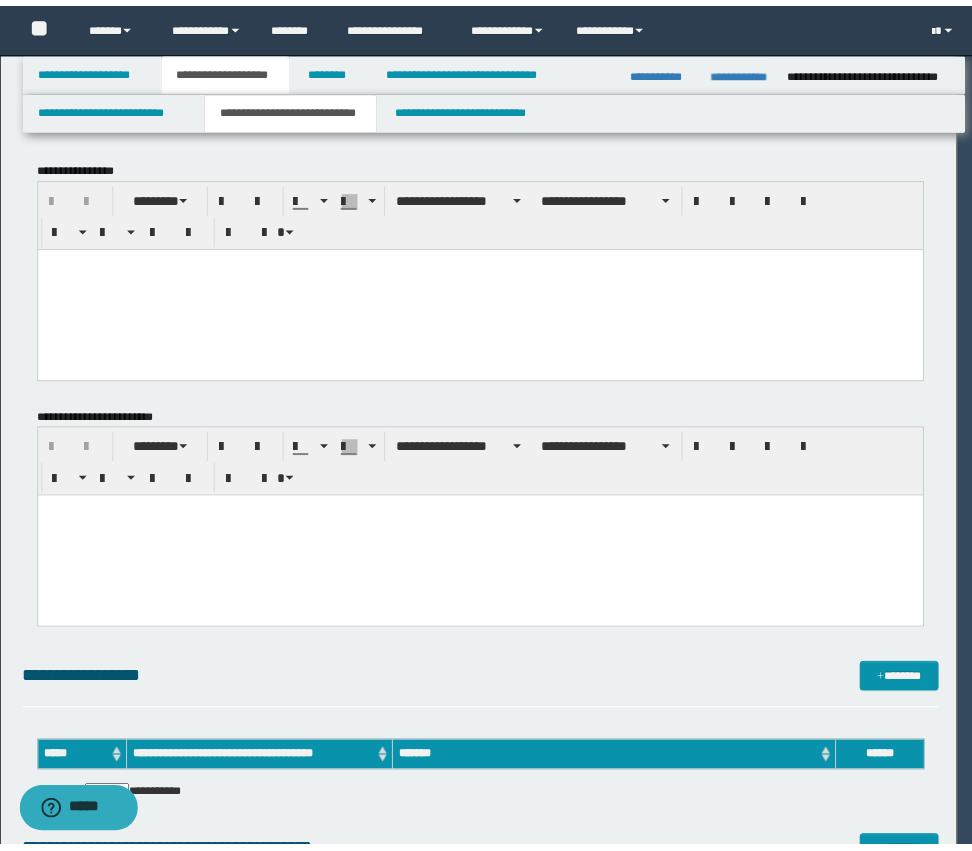 scroll, scrollTop: 0, scrollLeft: 0, axis: both 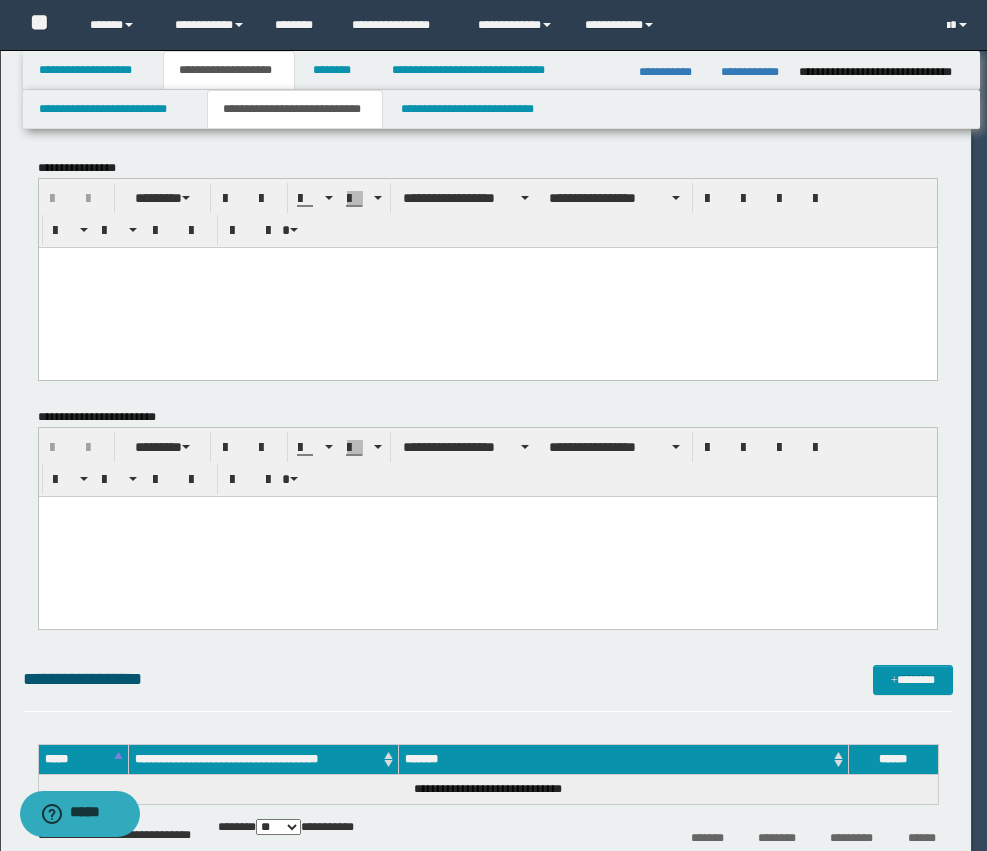 click at bounding box center [487, 287] 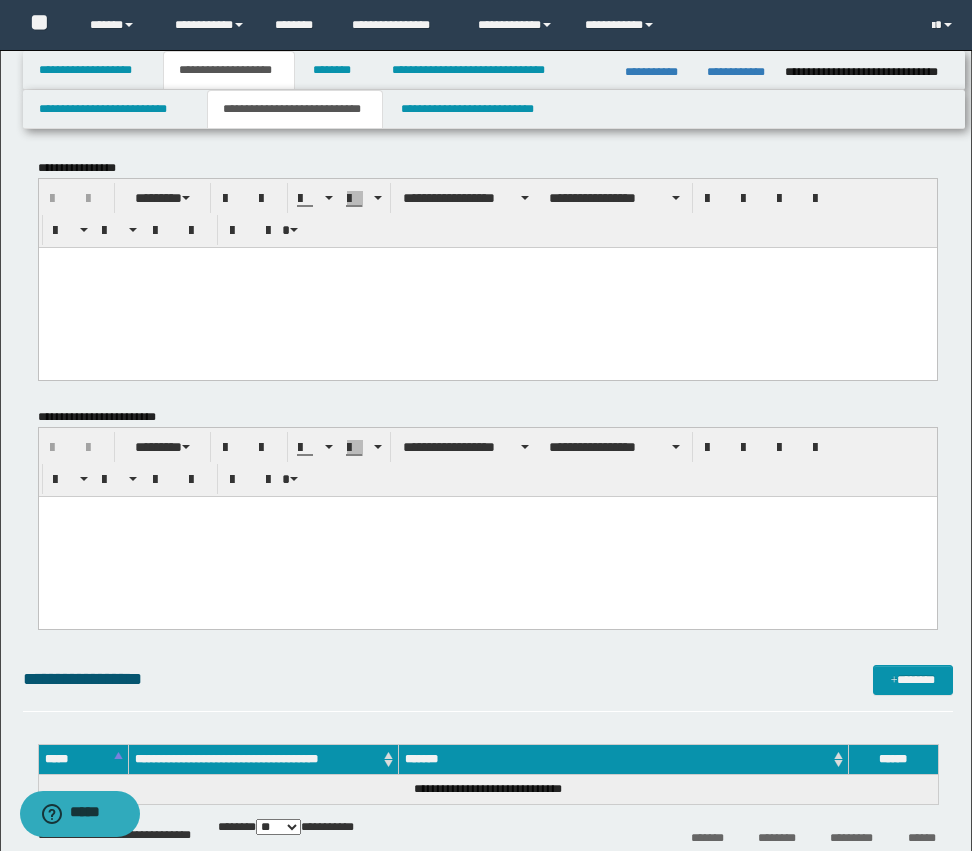drag, startPoint x: 680, startPoint y: 257, endPoint x: 813, endPoint y: 341, distance: 157.30544 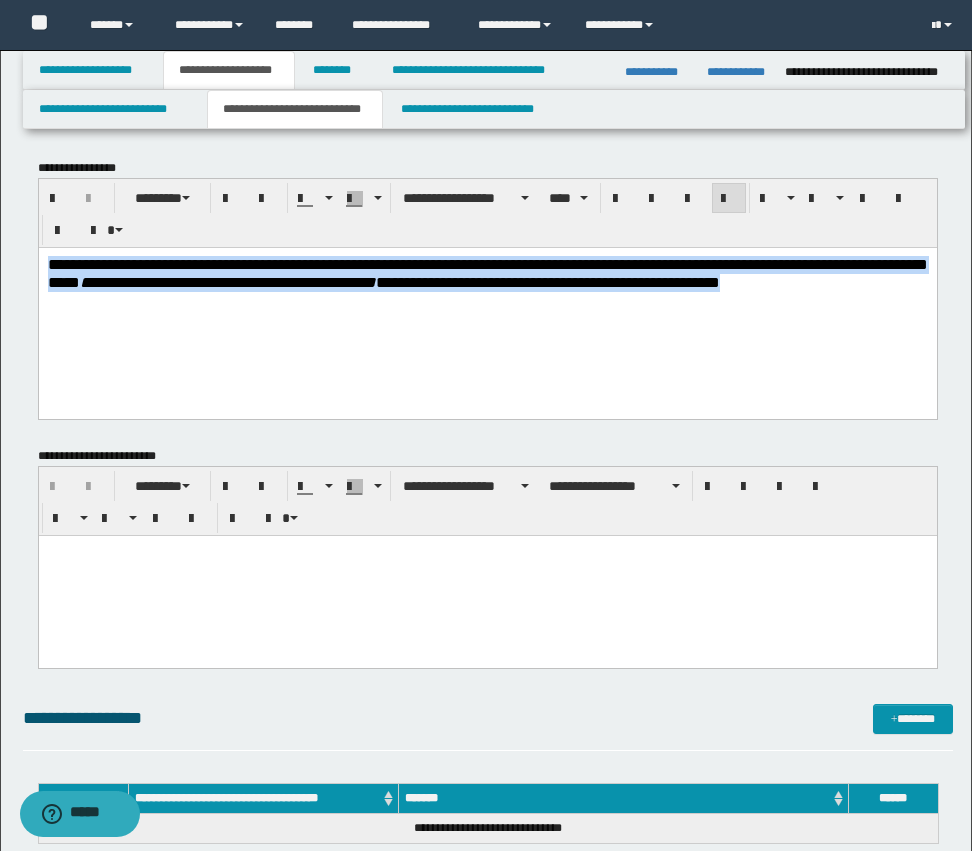 drag, startPoint x: 544, startPoint y: 331, endPoint x: -1, endPoint y: 187, distance: 563.70294 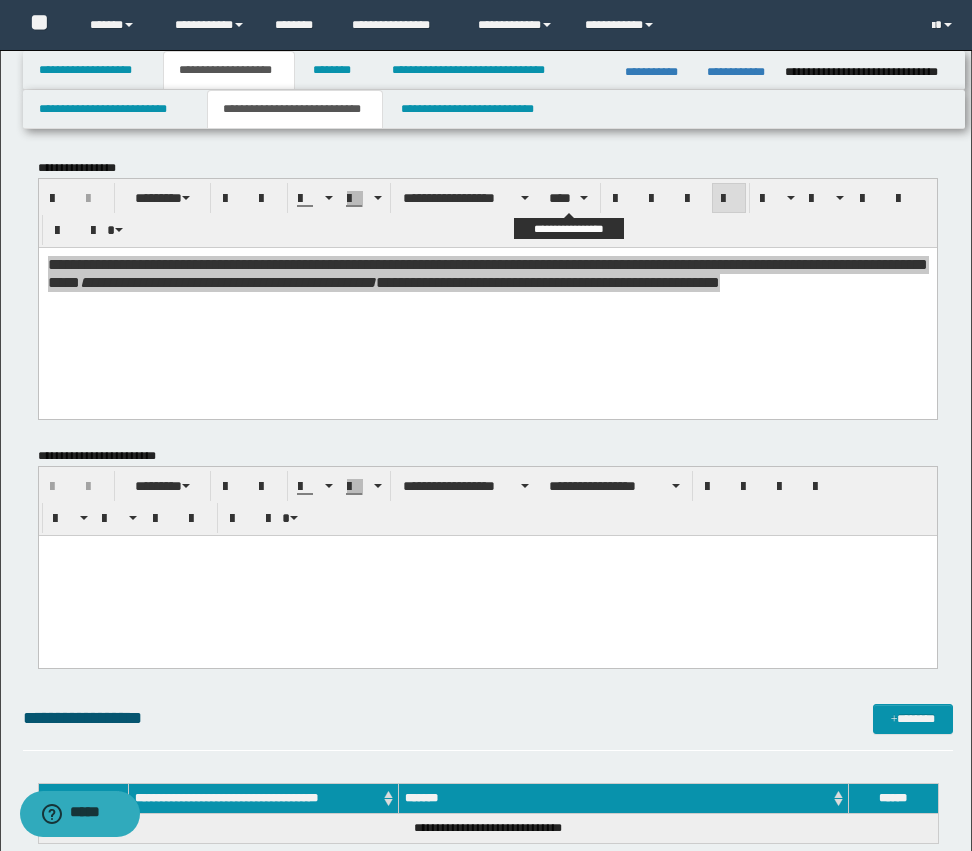 click at bounding box center (673, 198) 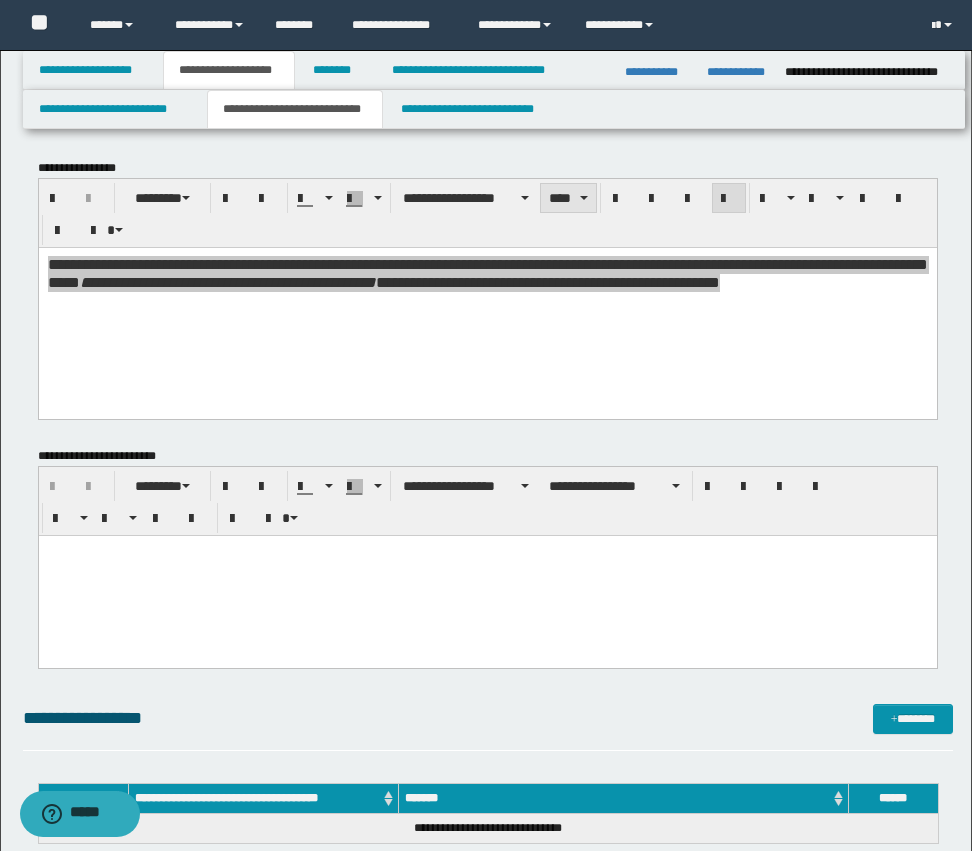 click on "****" at bounding box center (568, 198) 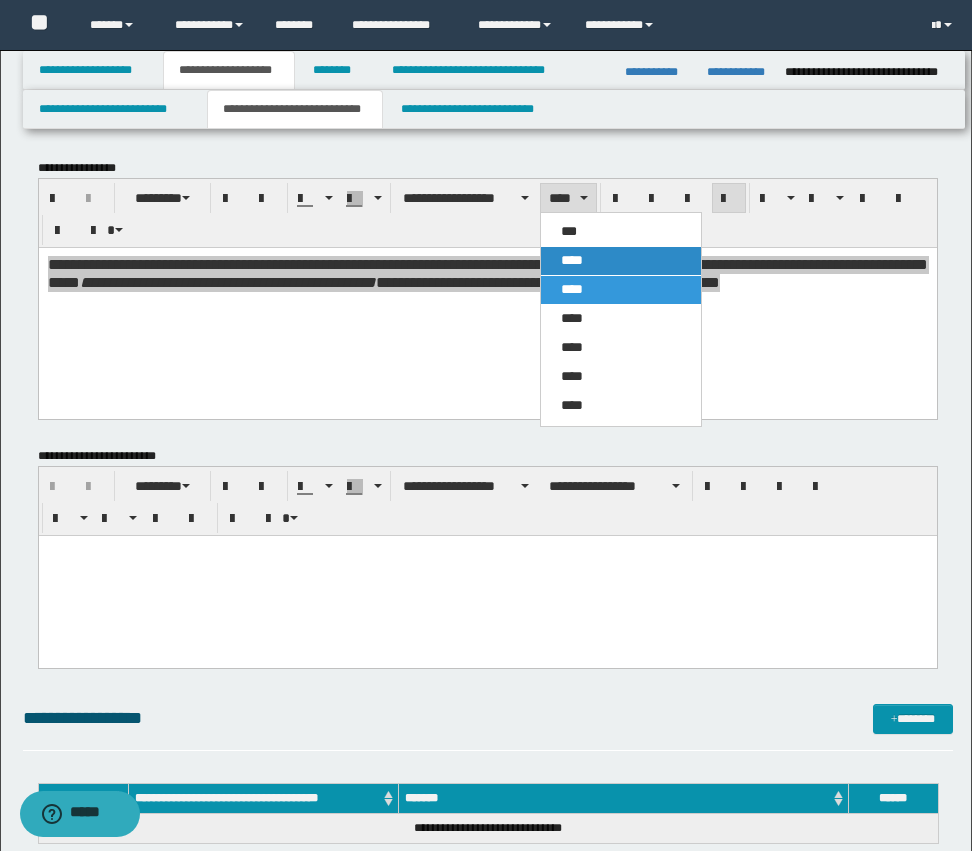 click on "****" at bounding box center (621, 261) 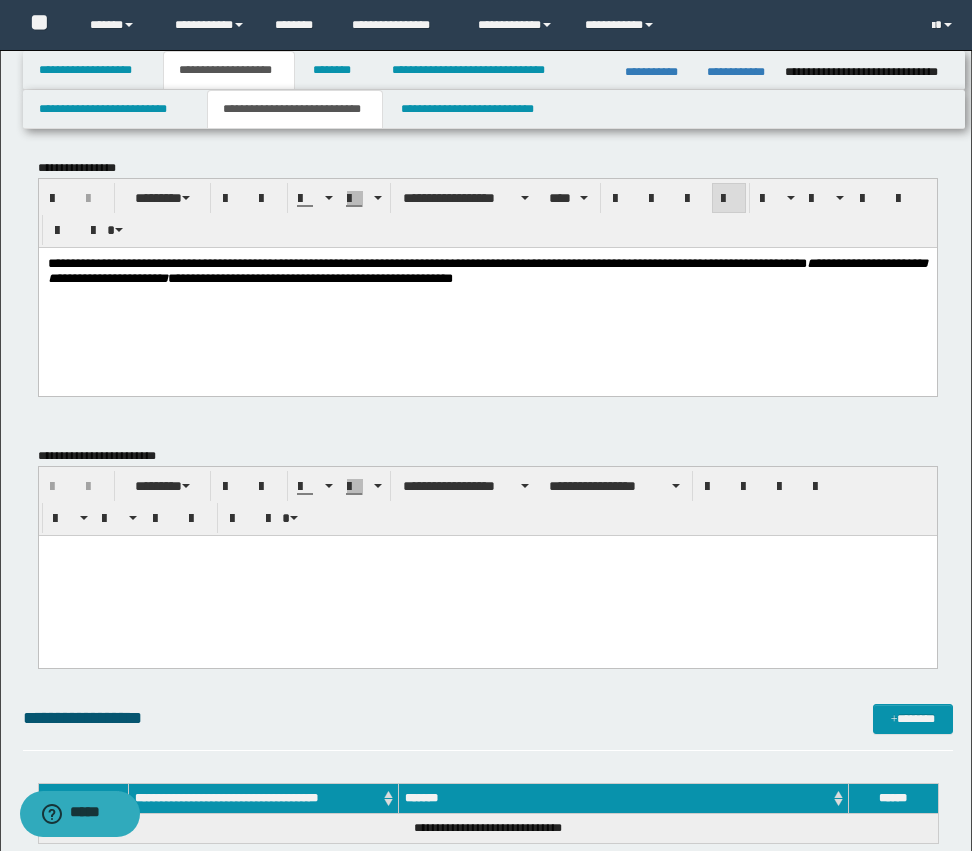 click on "**********" at bounding box center (487, 295) 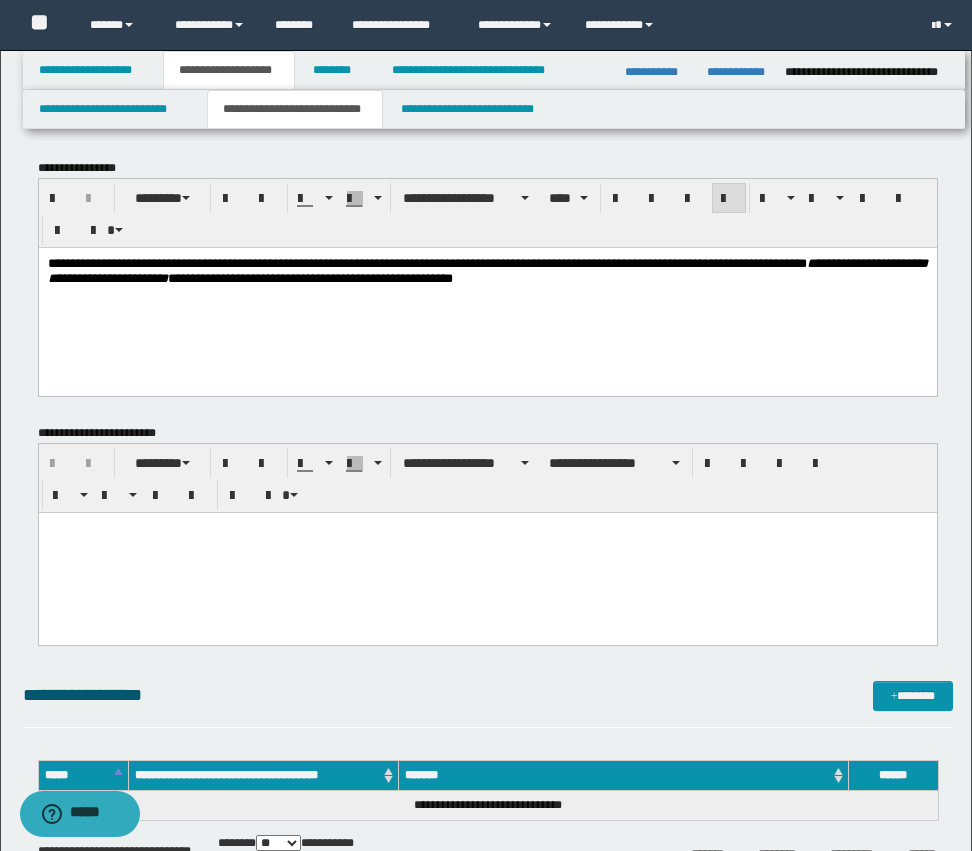 click at bounding box center (487, 552) 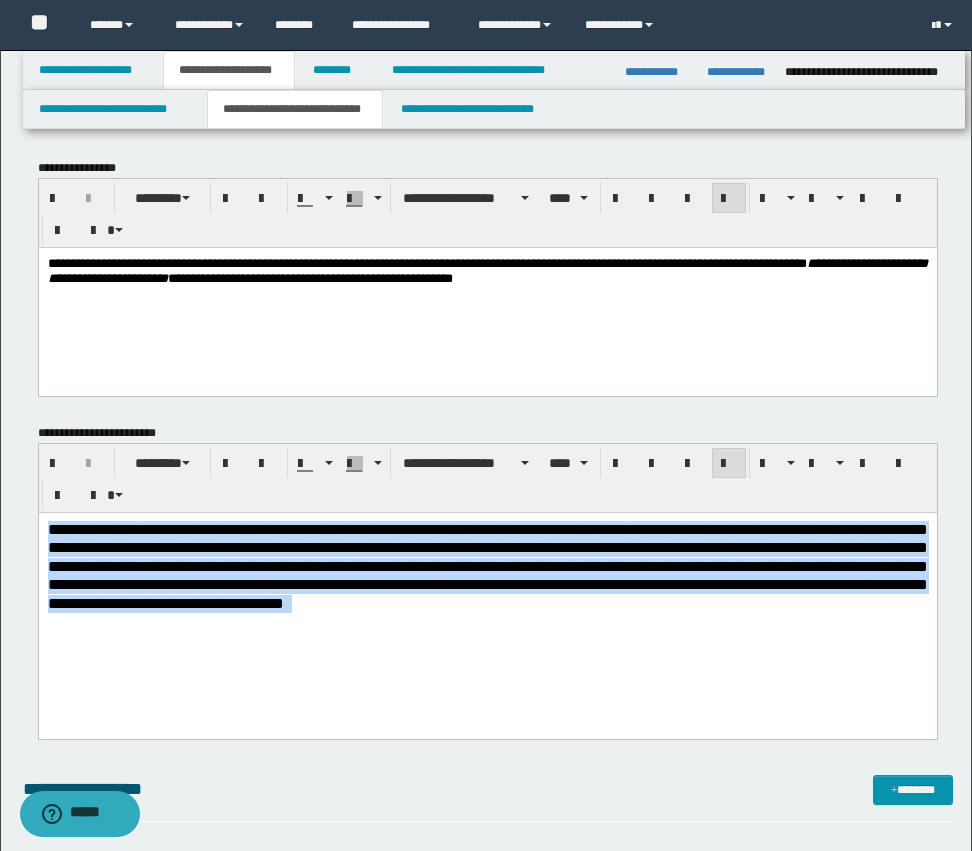 drag, startPoint x: 228, startPoint y: 625, endPoint x: -1, endPoint y: 438, distance: 295.65182 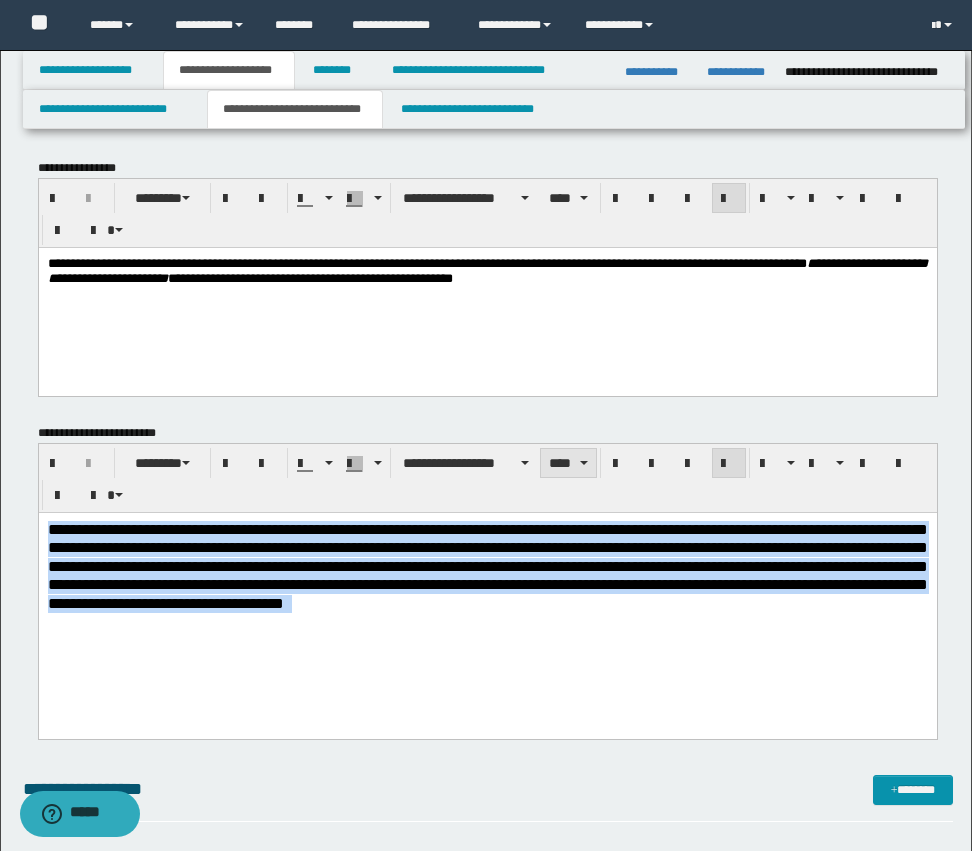 click on "****" at bounding box center (568, 463) 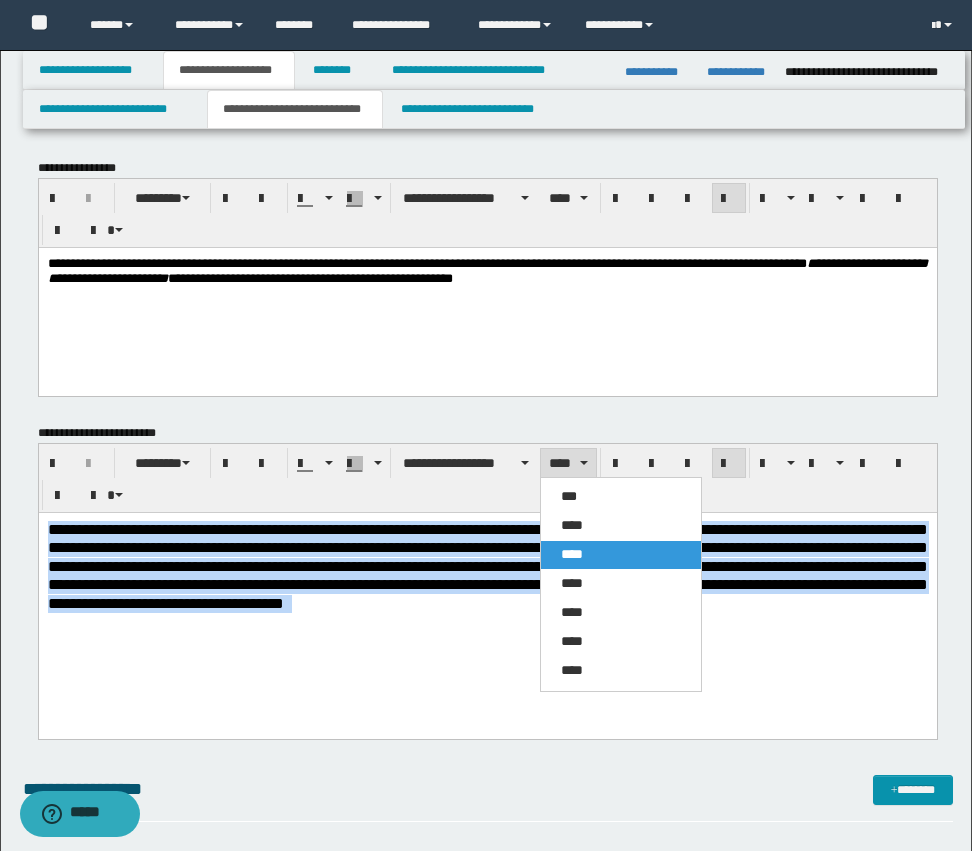 click on "****" at bounding box center [572, 525] 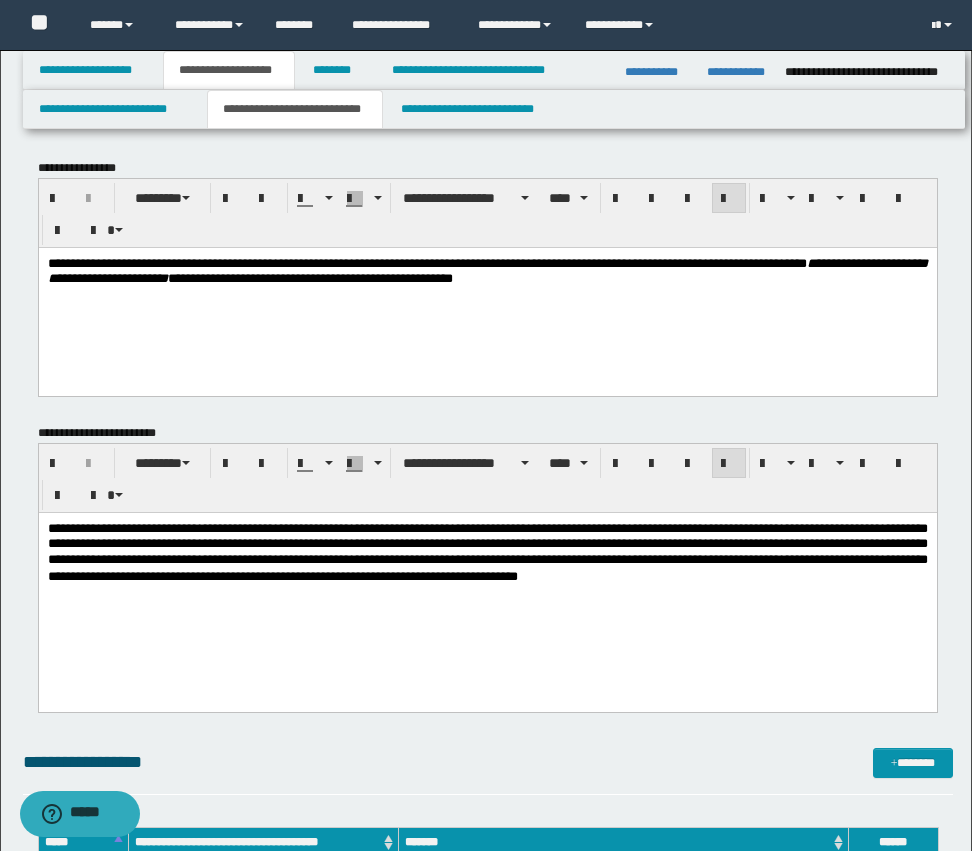 click on "**********" at bounding box center (487, 577) 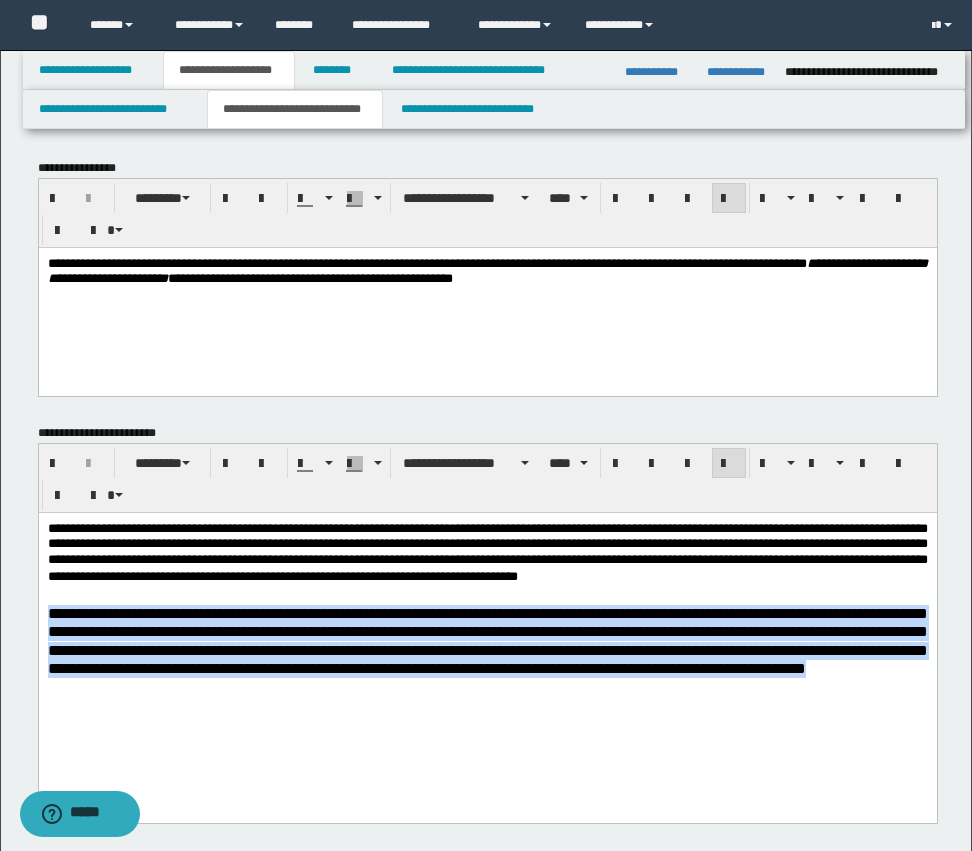 drag, startPoint x: 483, startPoint y: 723, endPoint x: 64, endPoint y: 1130, distance: 584.13184 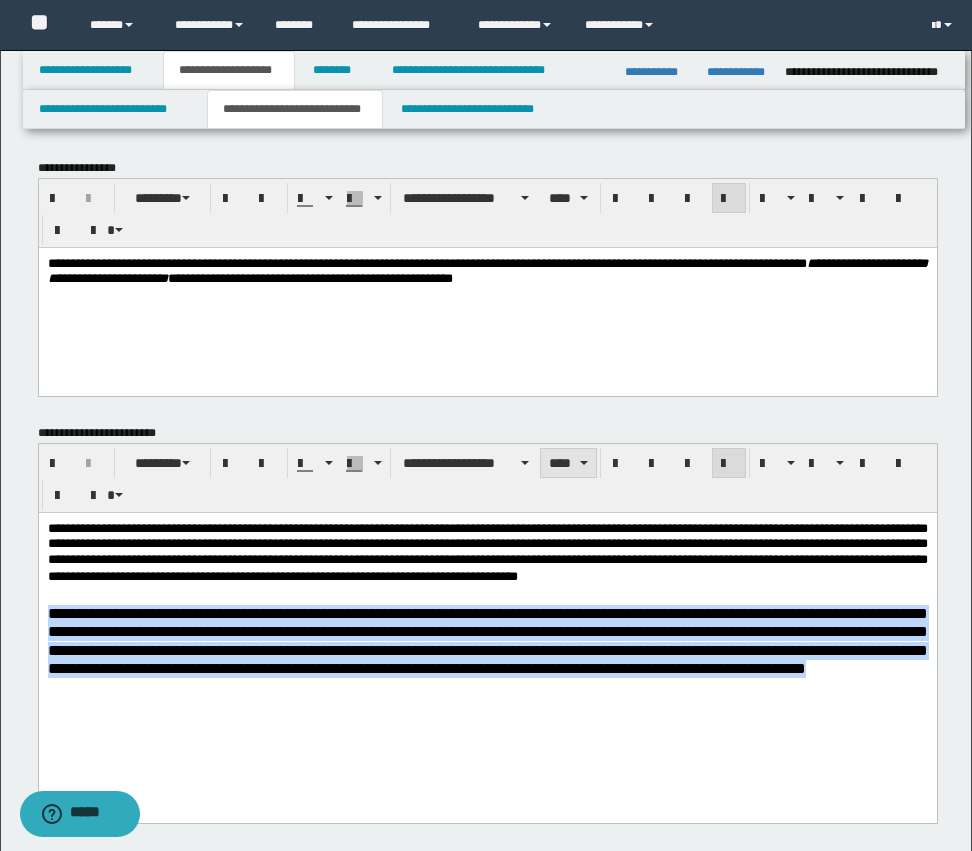click on "****" at bounding box center [568, 463] 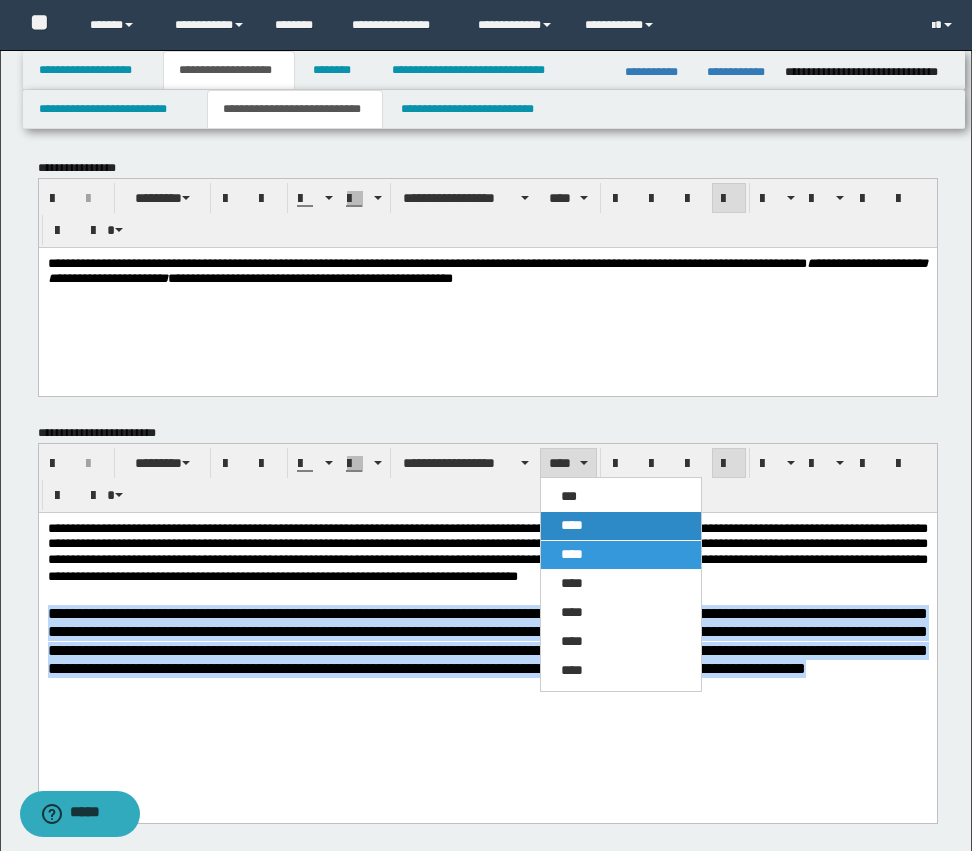 click on "****" at bounding box center [621, 526] 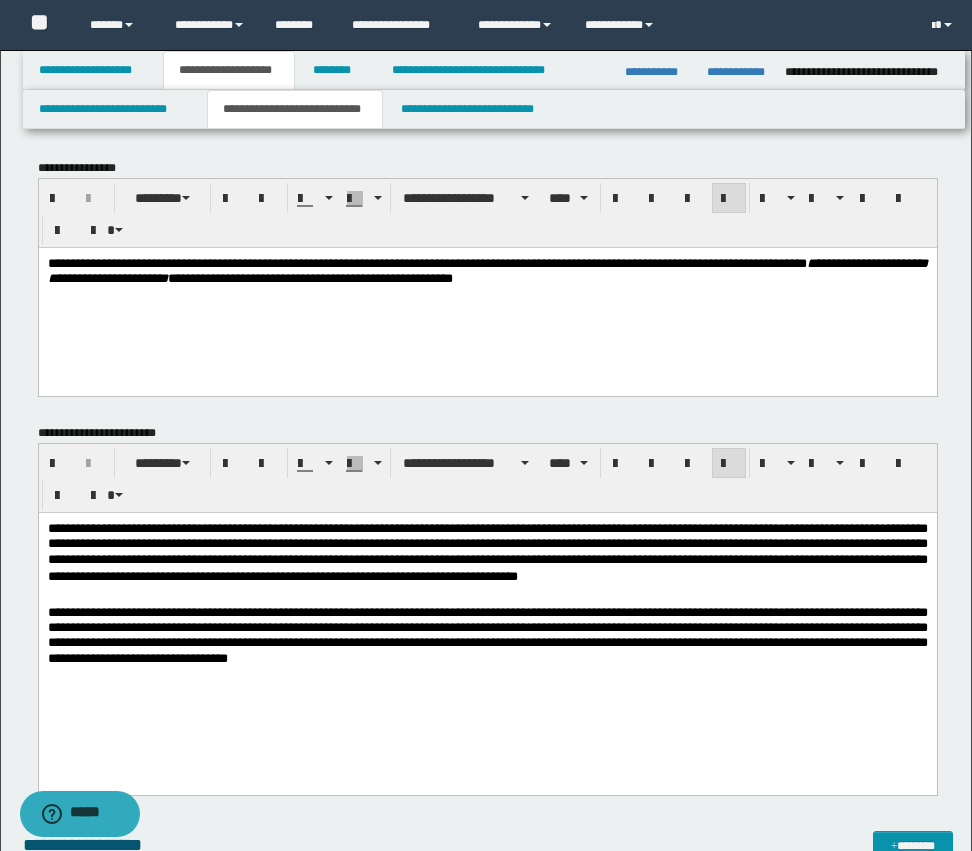 click on "**********" at bounding box center [487, 634] 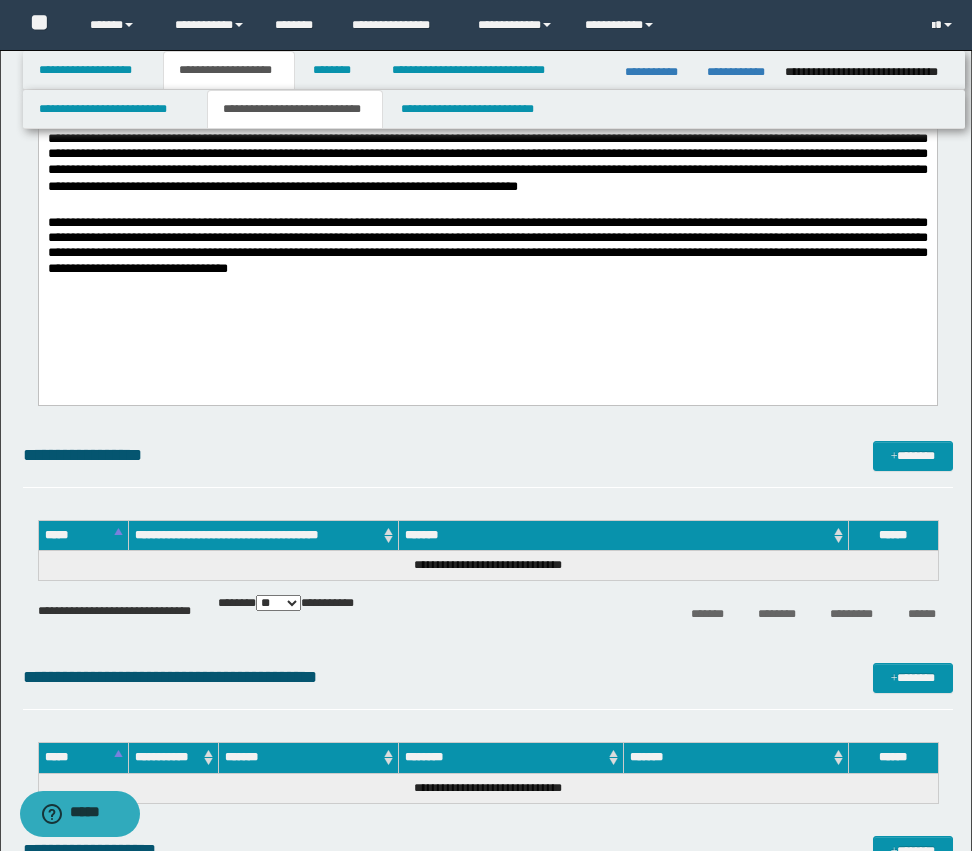 scroll, scrollTop: 400, scrollLeft: 0, axis: vertical 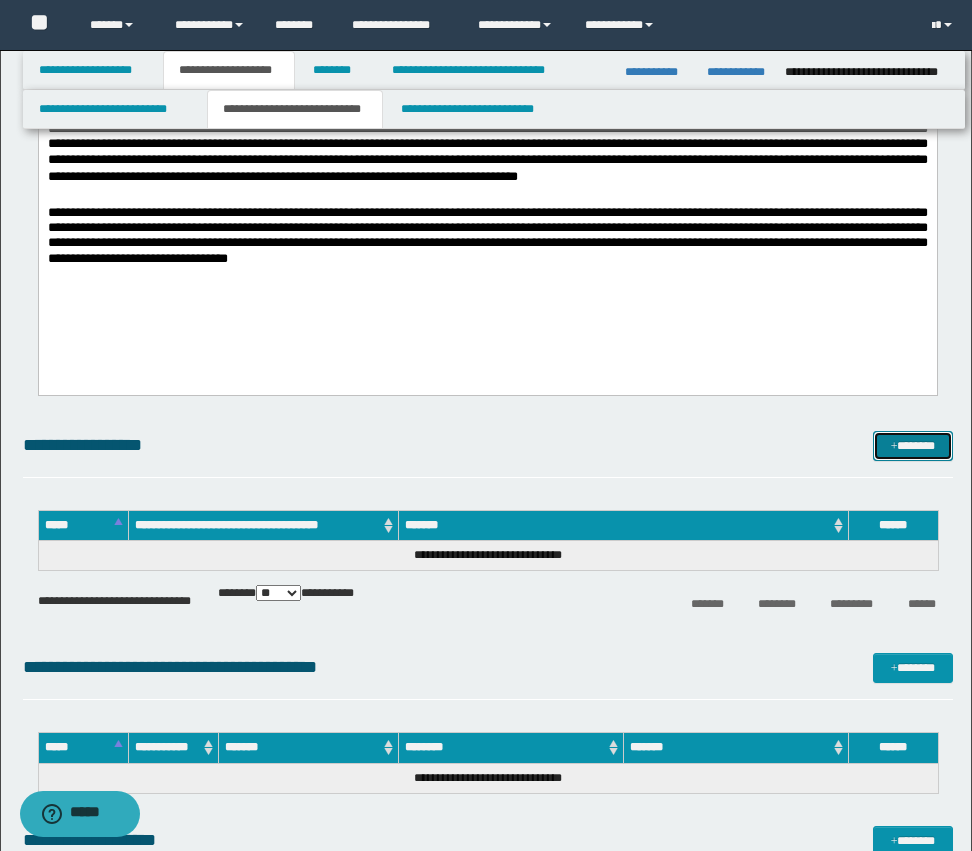 click on "*******" at bounding box center [913, 446] 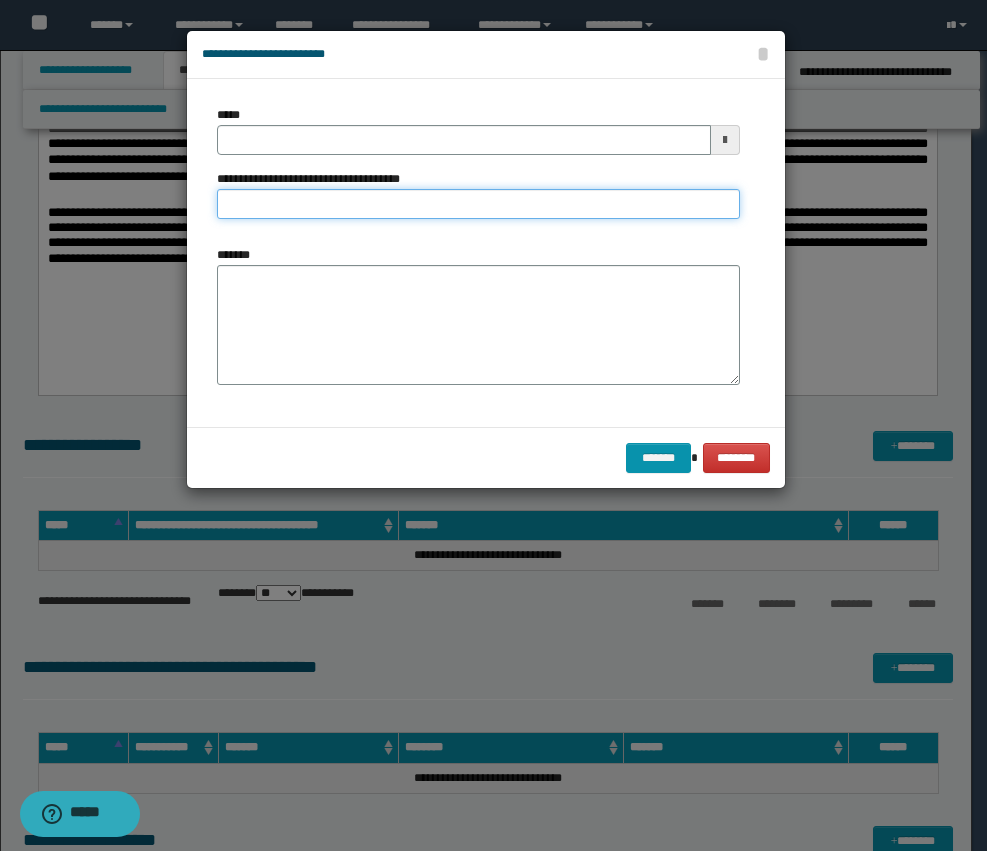 drag, startPoint x: 319, startPoint y: 196, endPoint x: 329, endPoint y: 214, distance: 20.59126 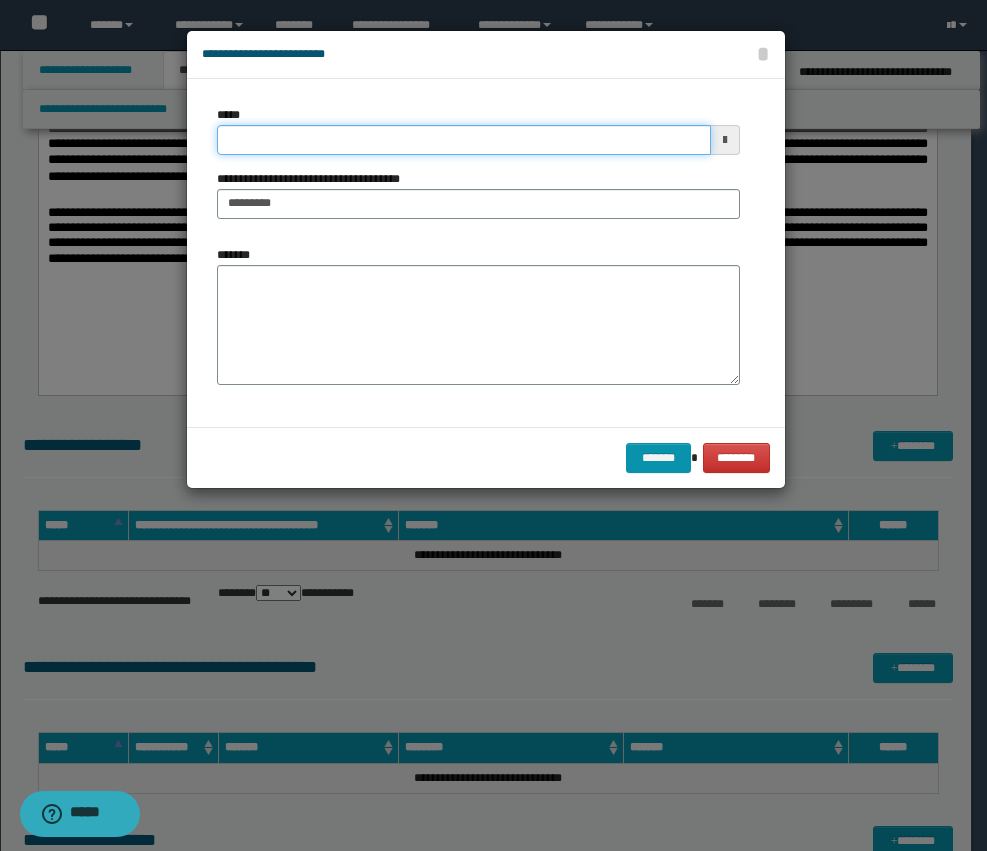 click on "*****" at bounding box center [464, 140] 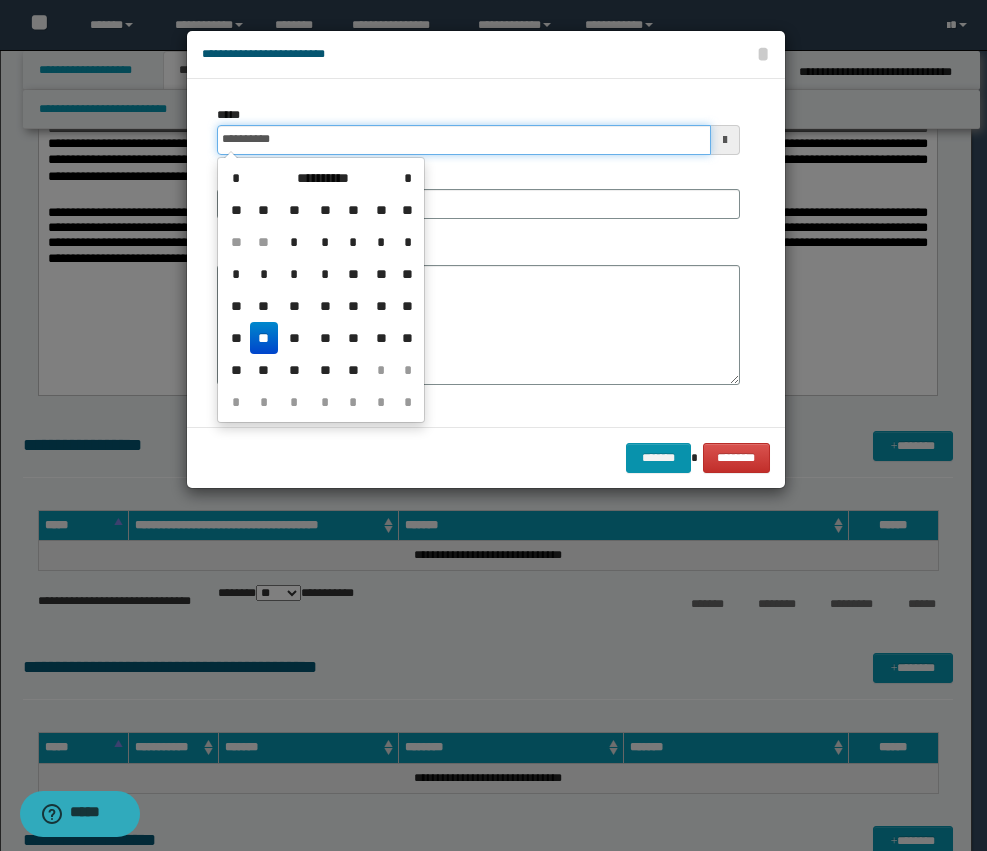 type on "**********" 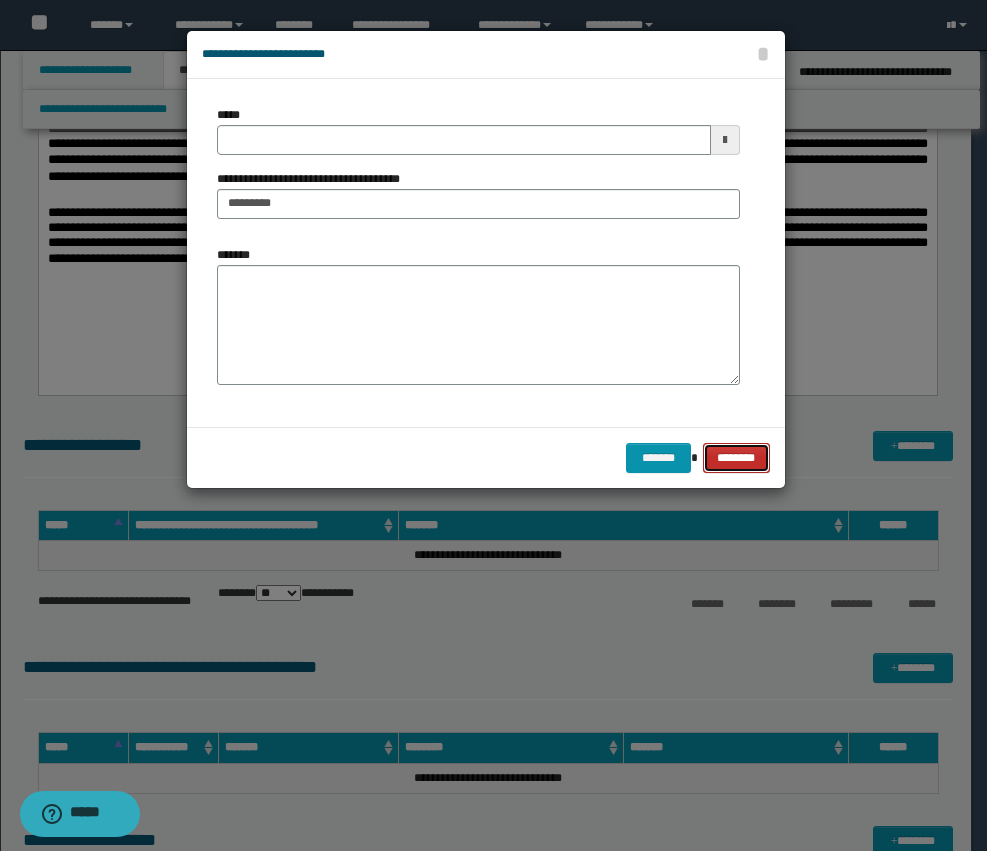 click on "********" at bounding box center [736, 458] 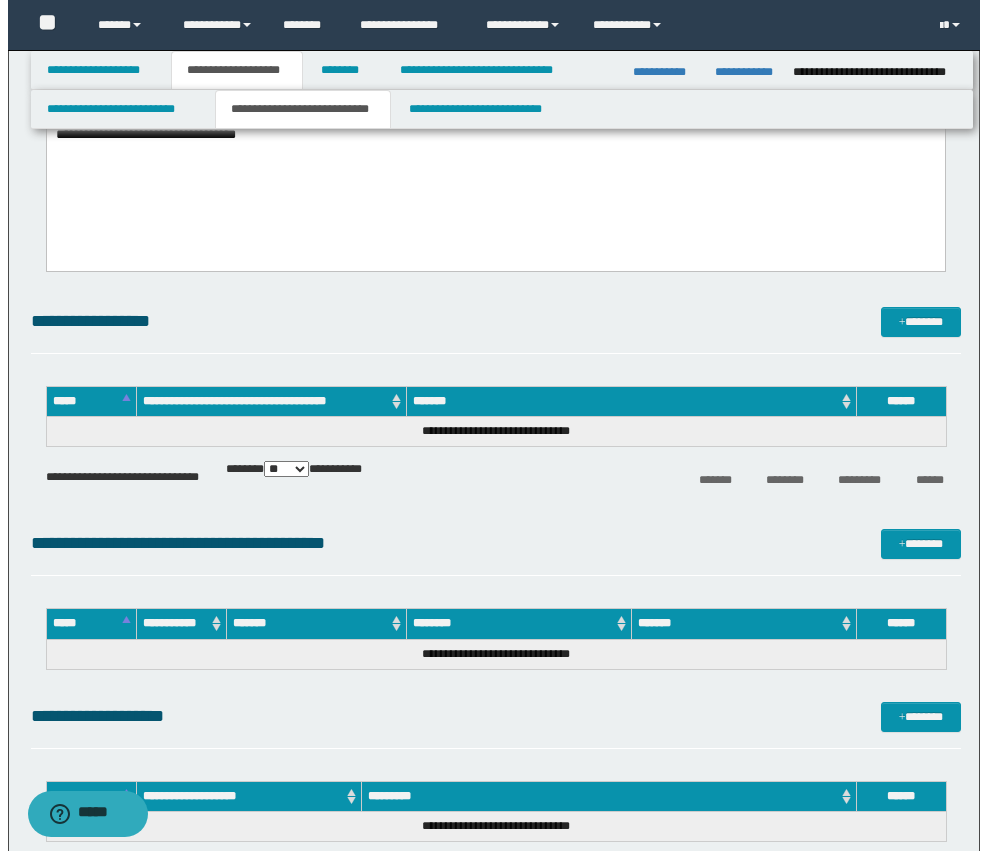 scroll, scrollTop: 600, scrollLeft: 0, axis: vertical 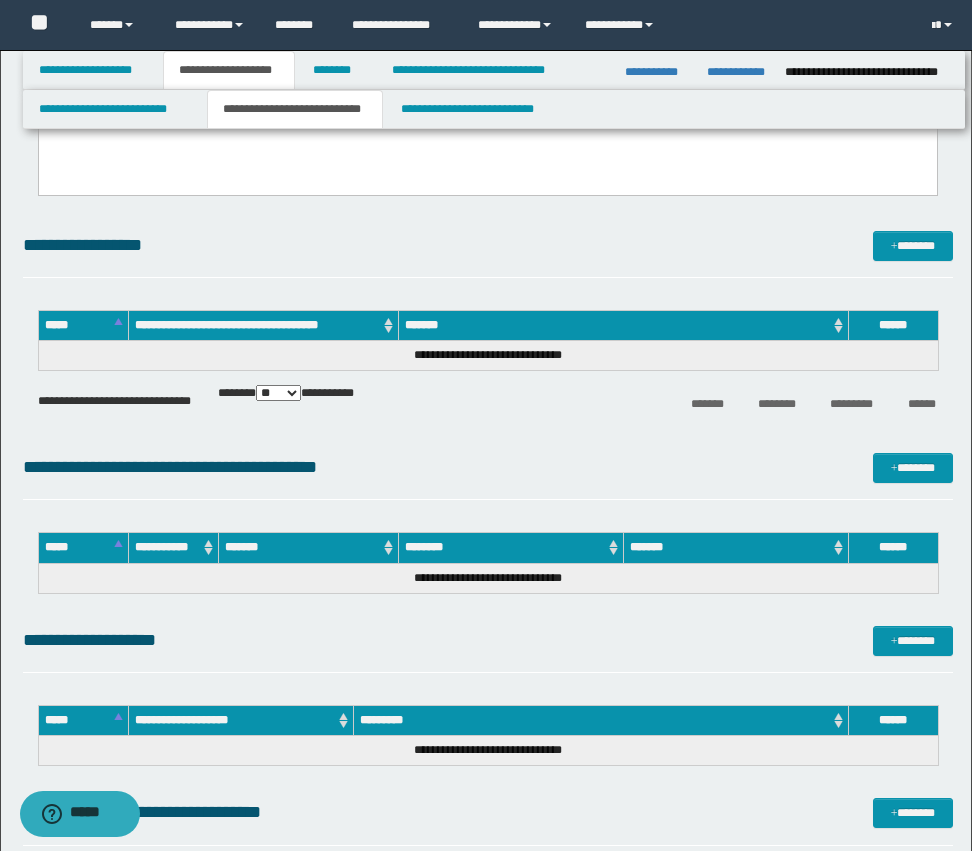 drag, startPoint x: 900, startPoint y: 263, endPoint x: 833, endPoint y: 264, distance: 67.00746 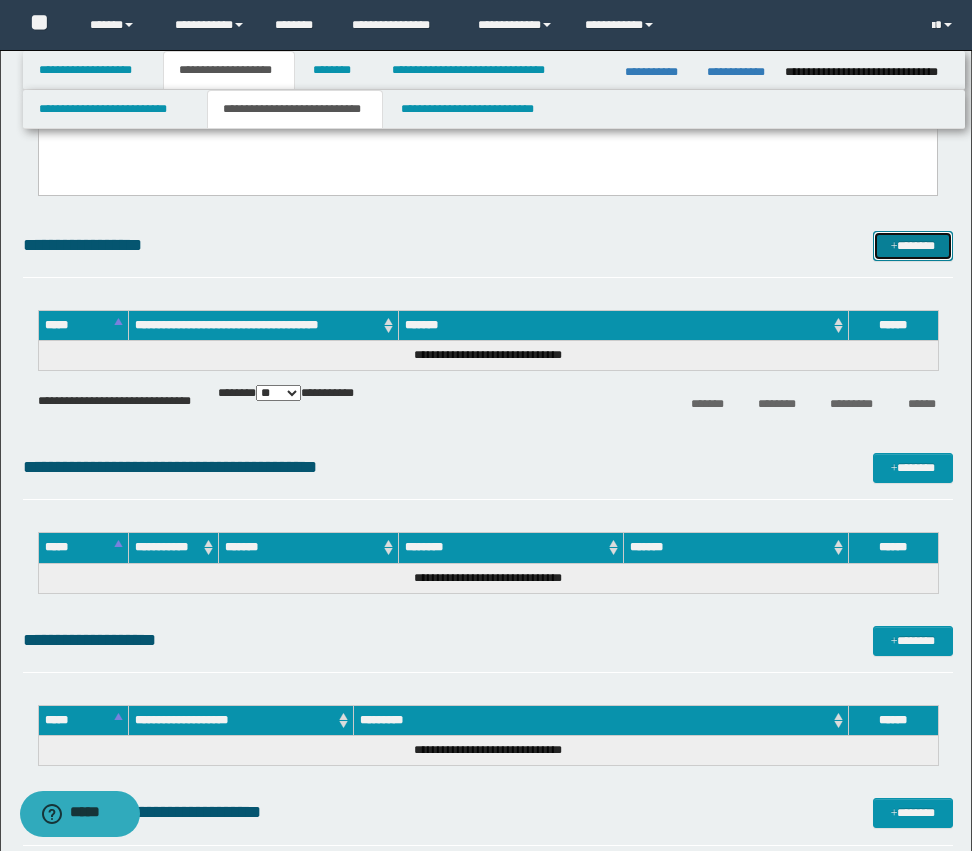 click at bounding box center [894, 247] 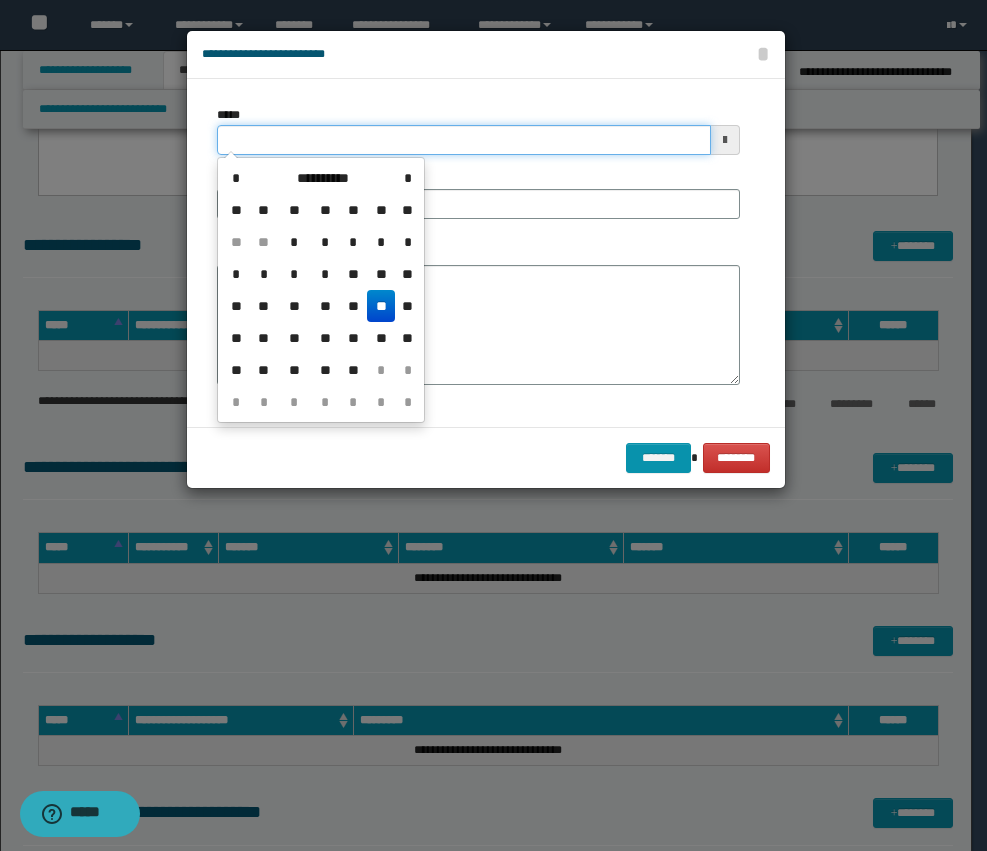 click on "*****" at bounding box center [464, 140] 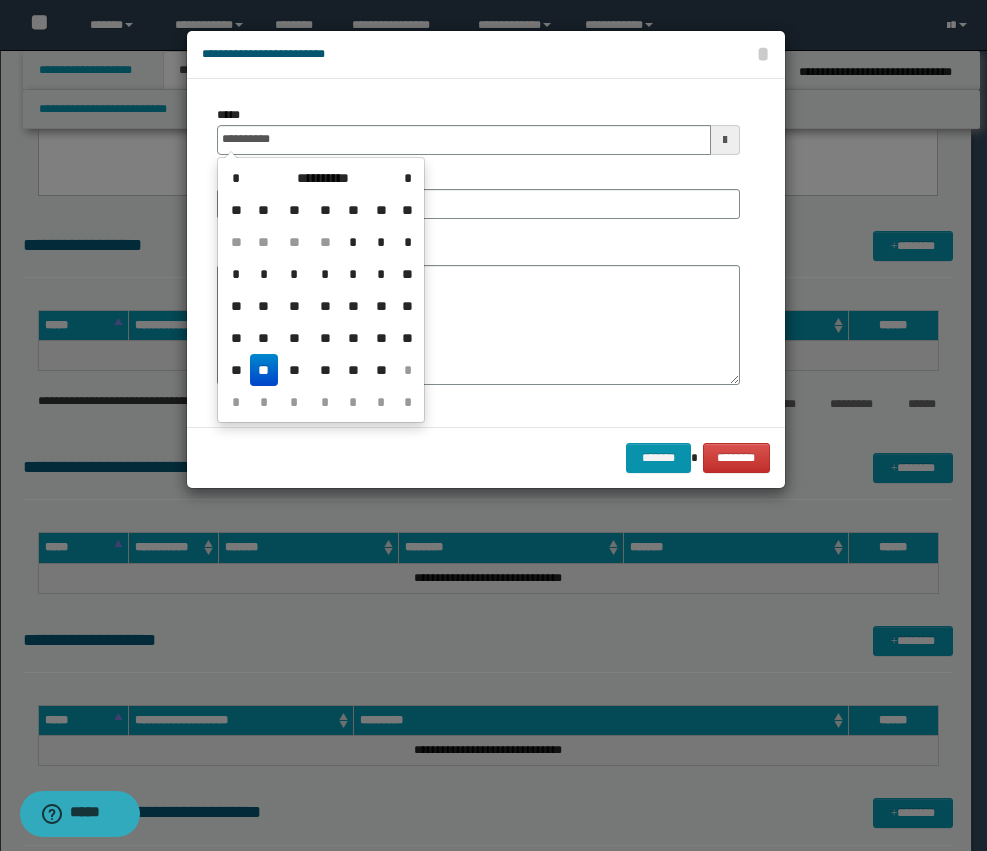 click on "**" at bounding box center (264, 370) 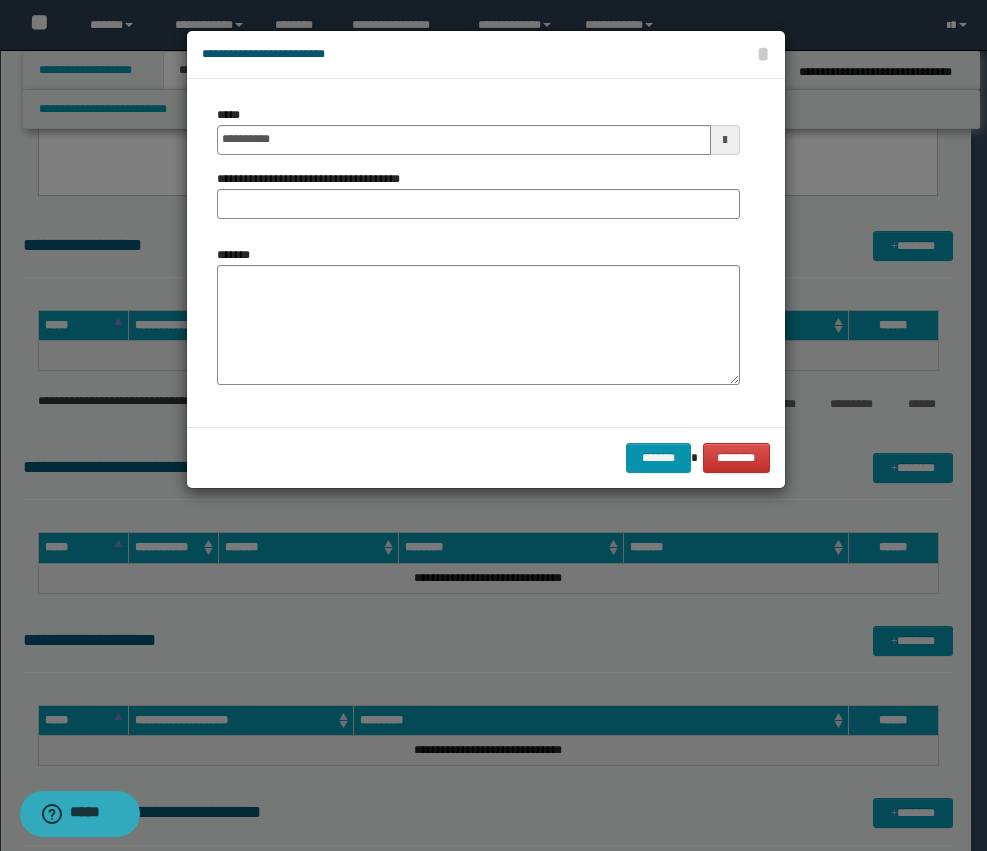drag, startPoint x: 607, startPoint y: 174, endPoint x: 592, endPoint y: 191, distance: 22.671568 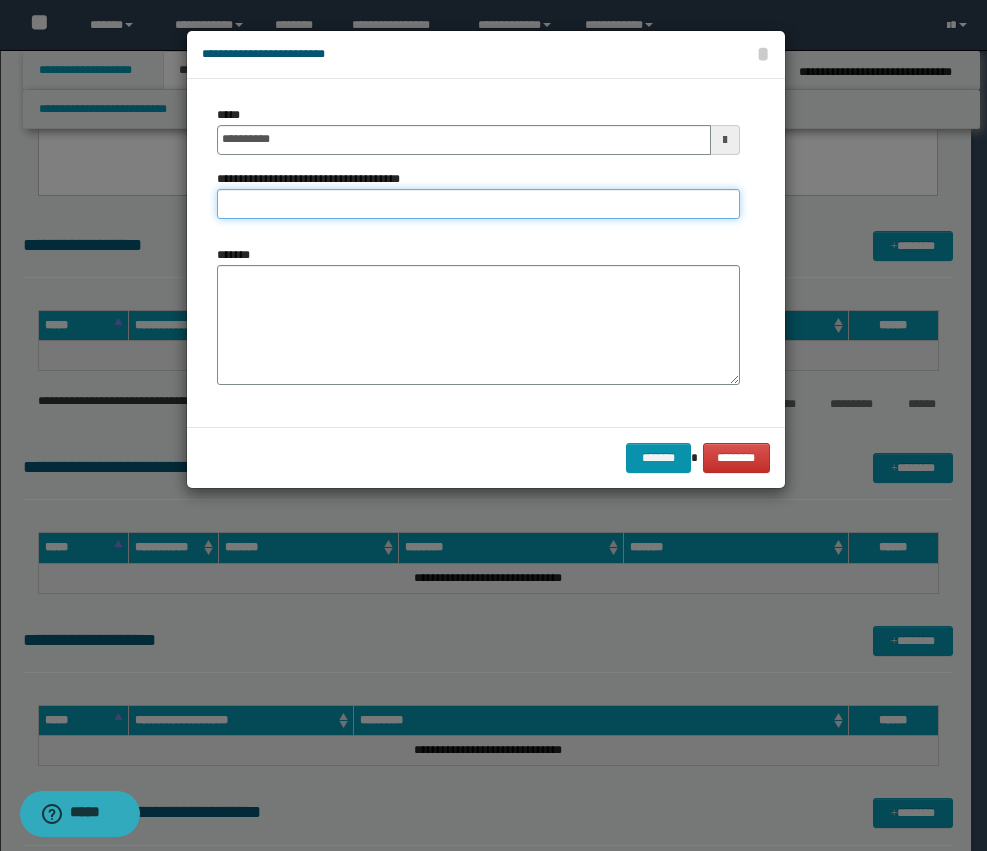 click on "**********" at bounding box center [478, 204] 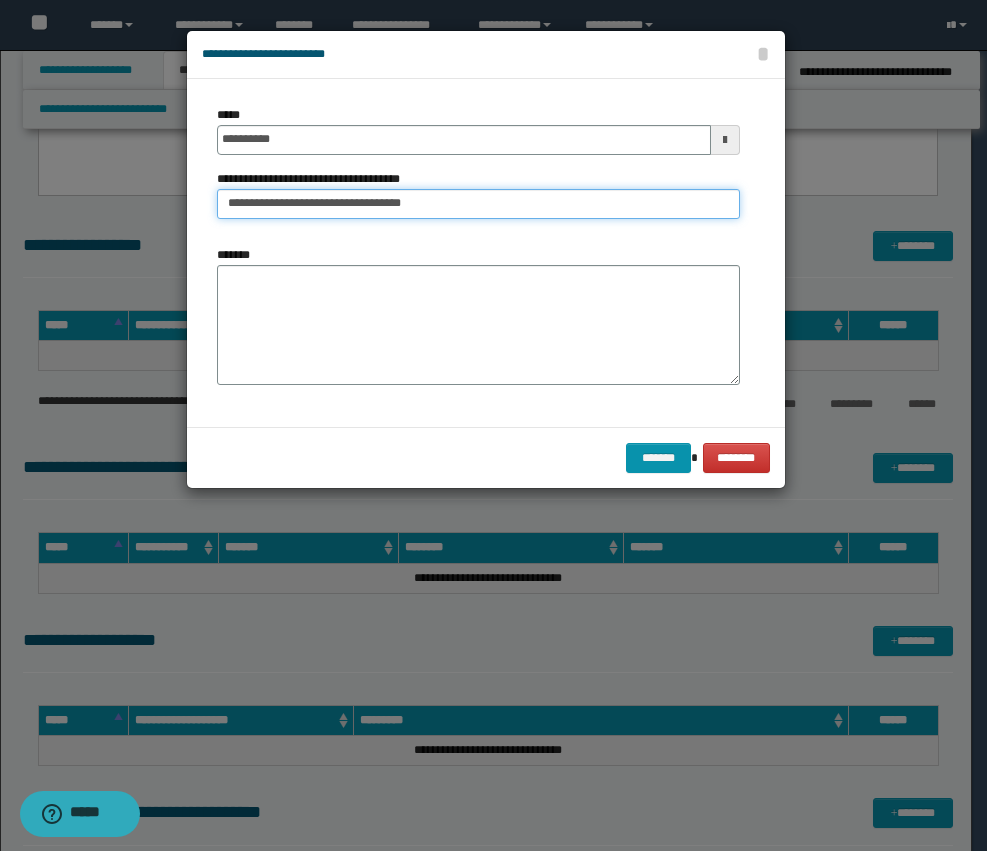 type on "**********" 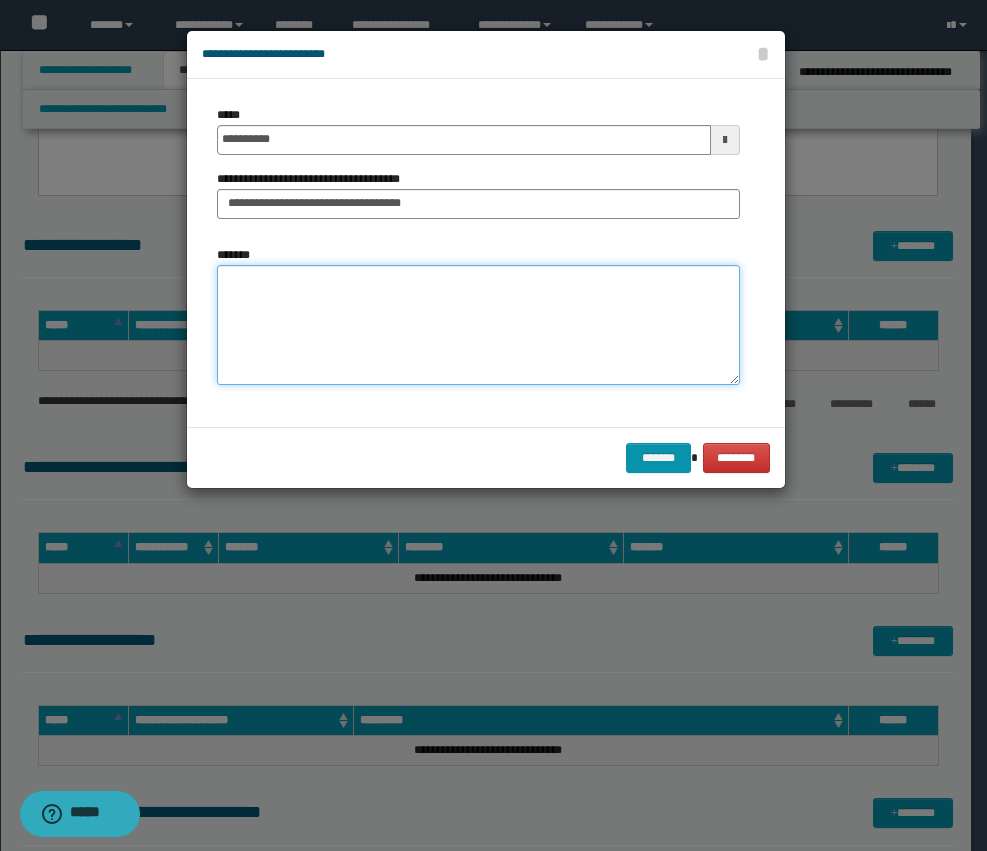 click on "*******" at bounding box center [478, 325] 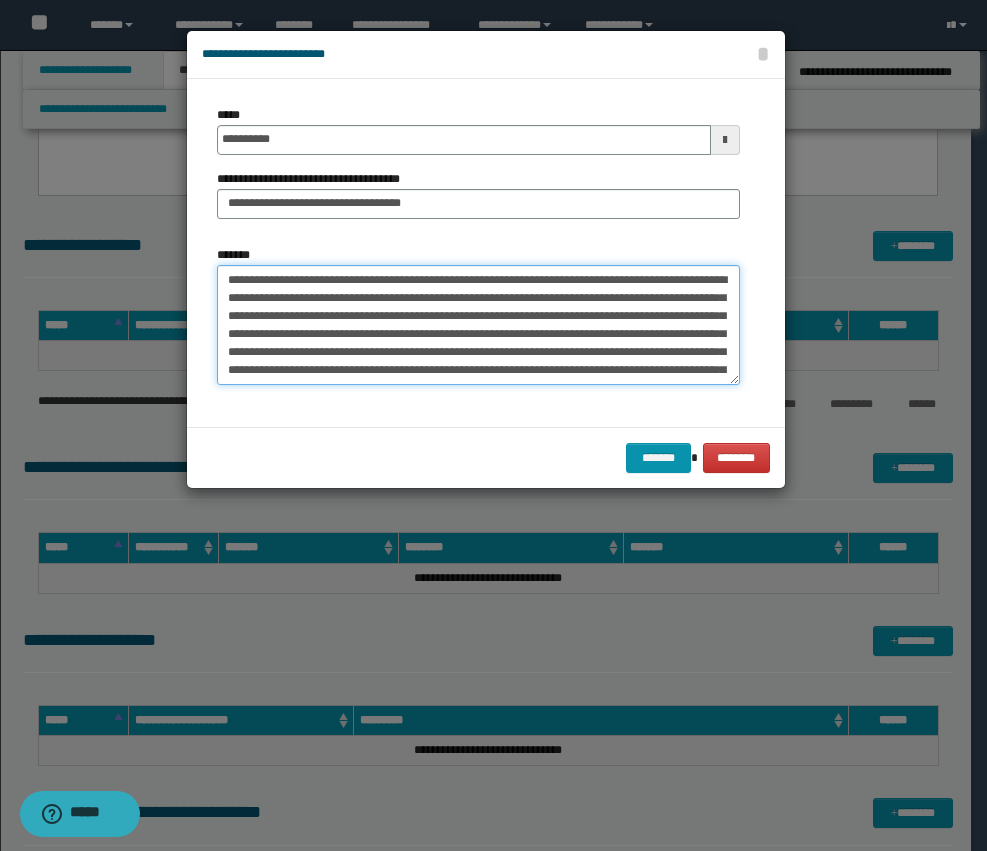 scroll, scrollTop: 66, scrollLeft: 0, axis: vertical 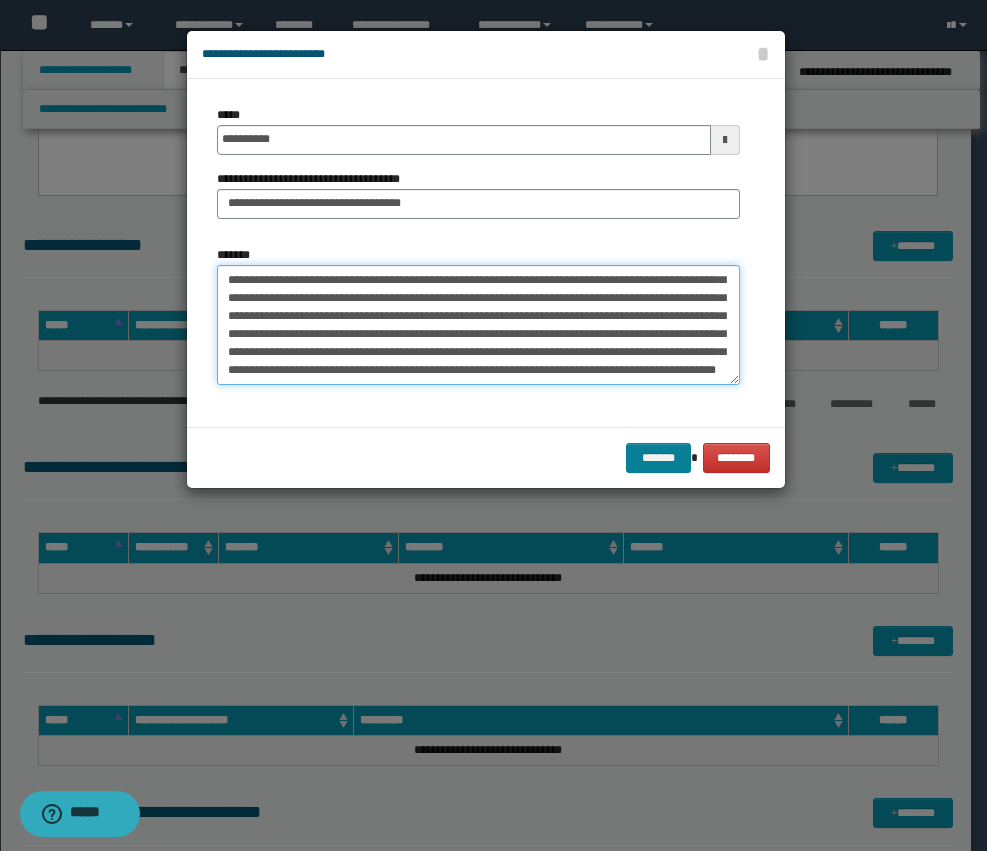 type on "**********" 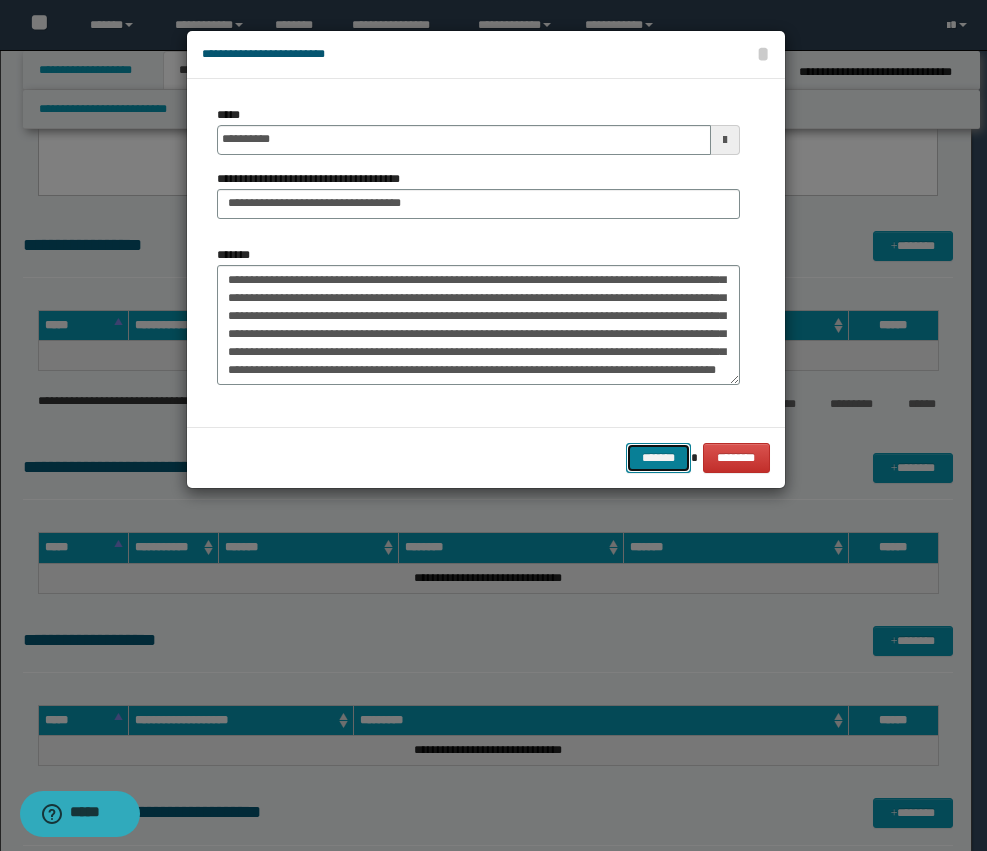 click on "*******" at bounding box center (658, 458) 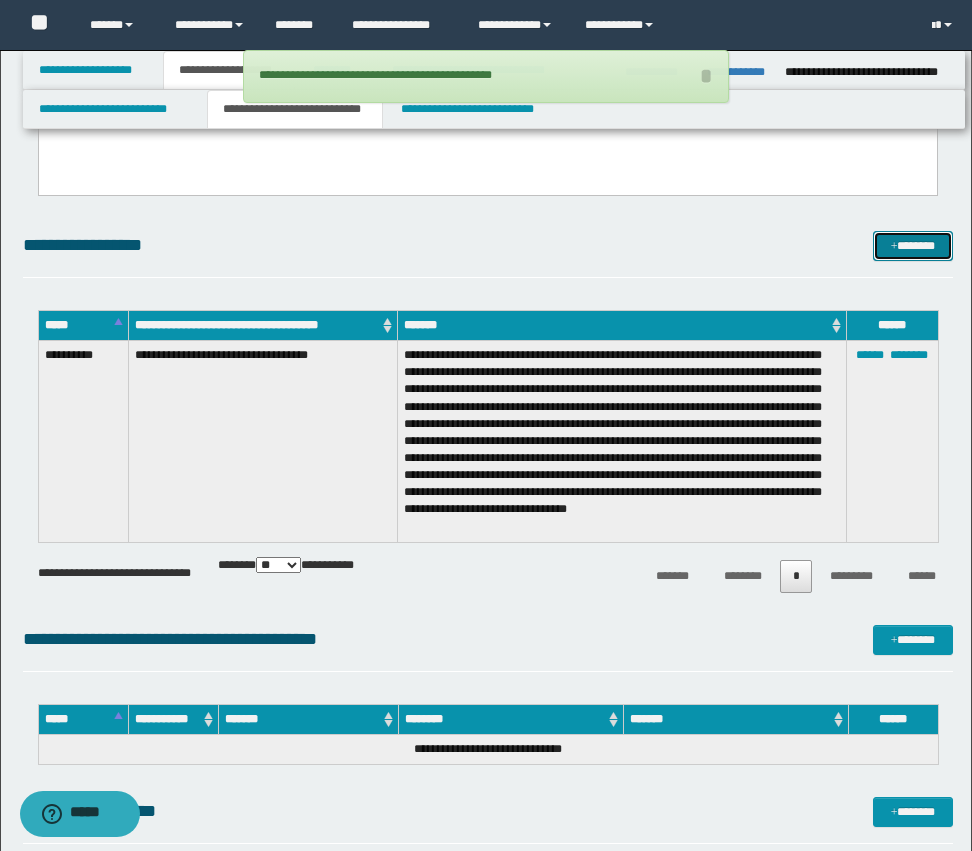 click on "*******" at bounding box center [913, 246] 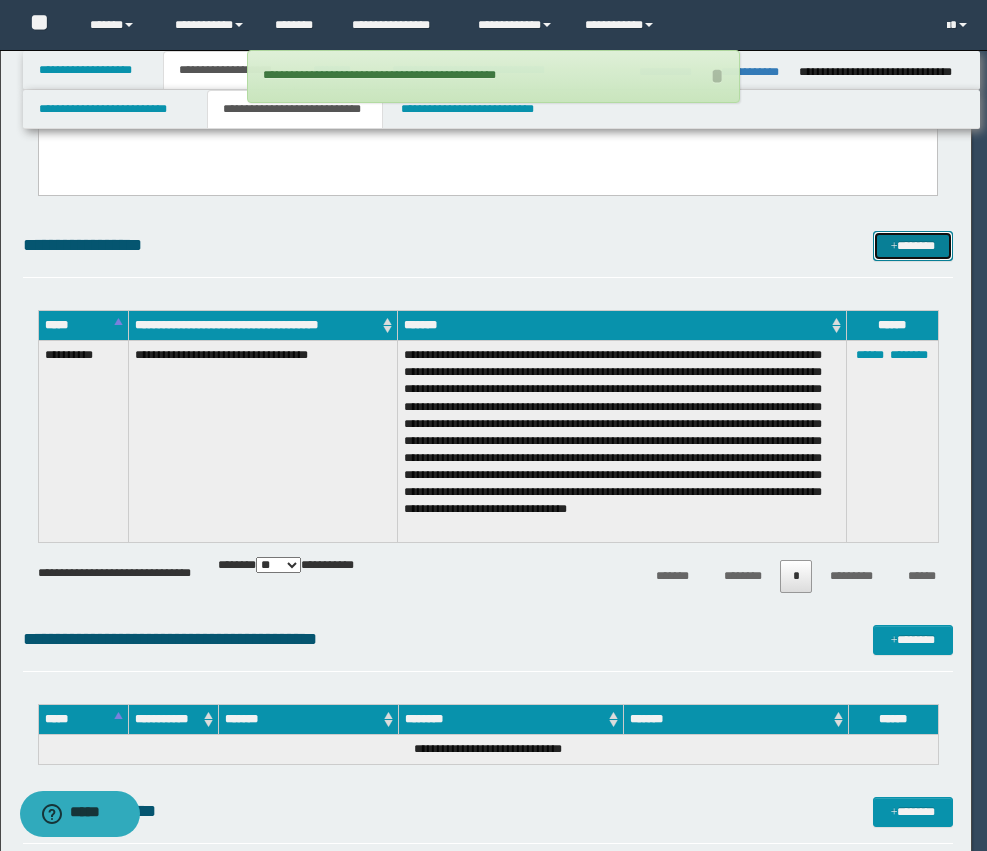 scroll, scrollTop: 0, scrollLeft: 0, axis: both 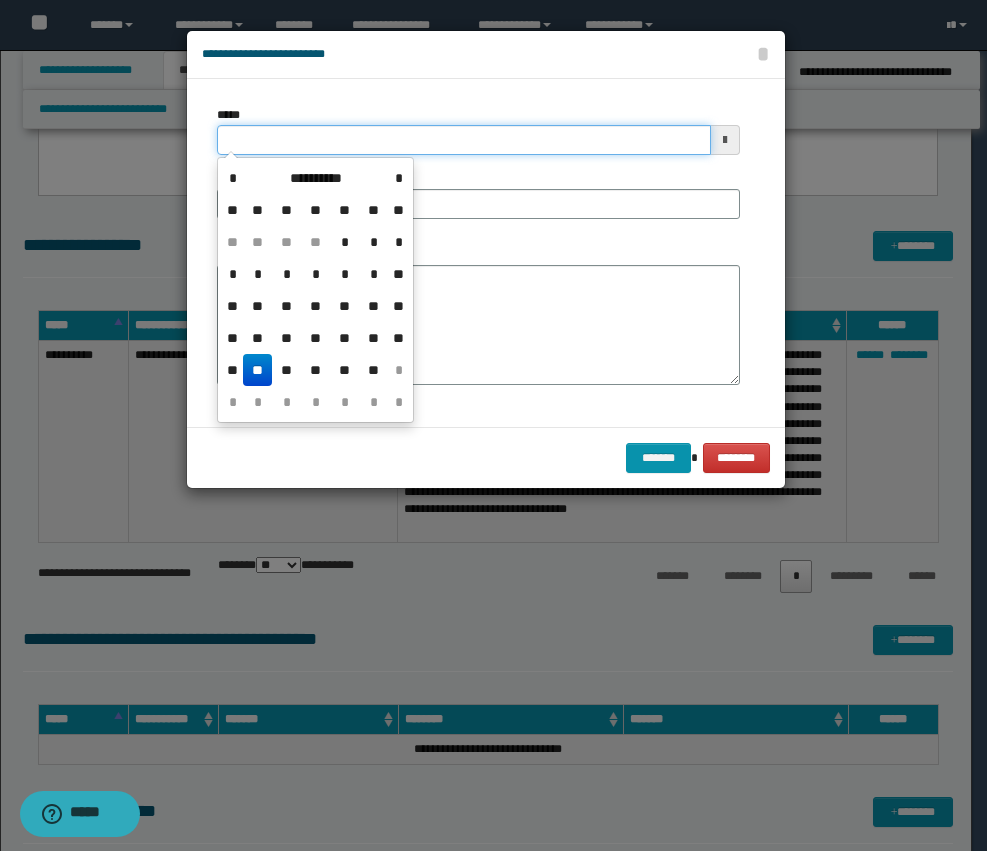 click on "*****" at bounding box center (464, 140) 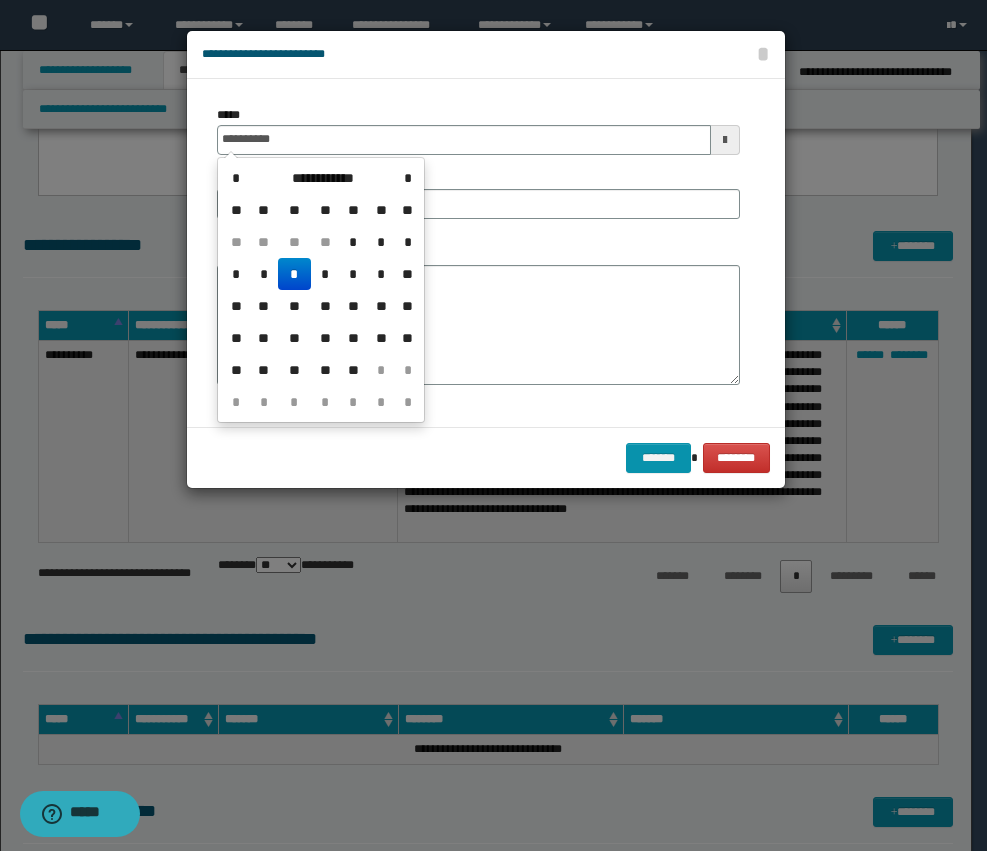click on "*" at bounding box center (294, 274) 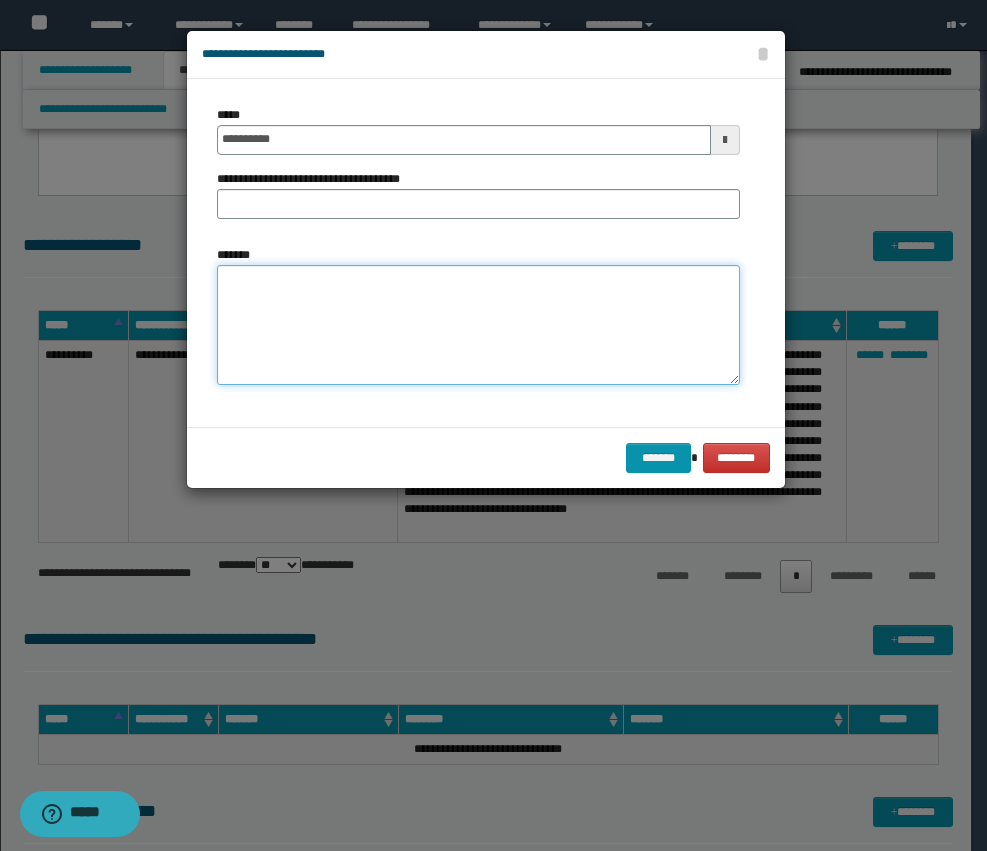 click on "*******" at bounding box center [478, 325] 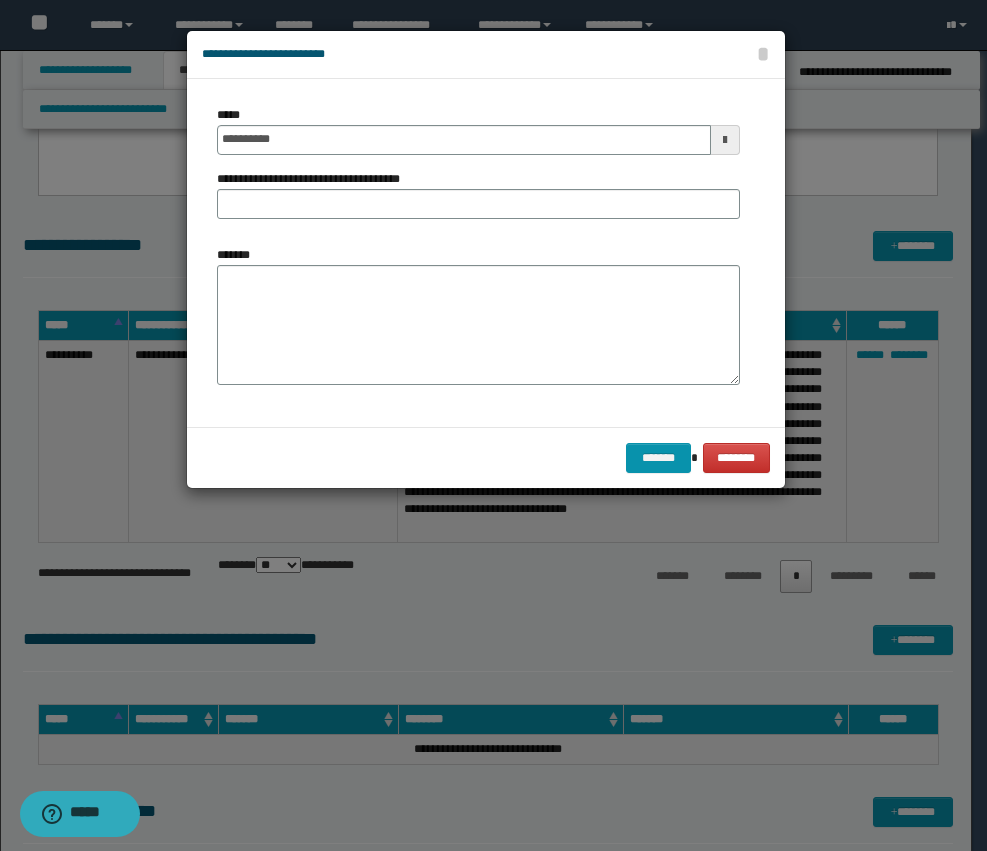 click on "**********" at bounding box center (478, 253) 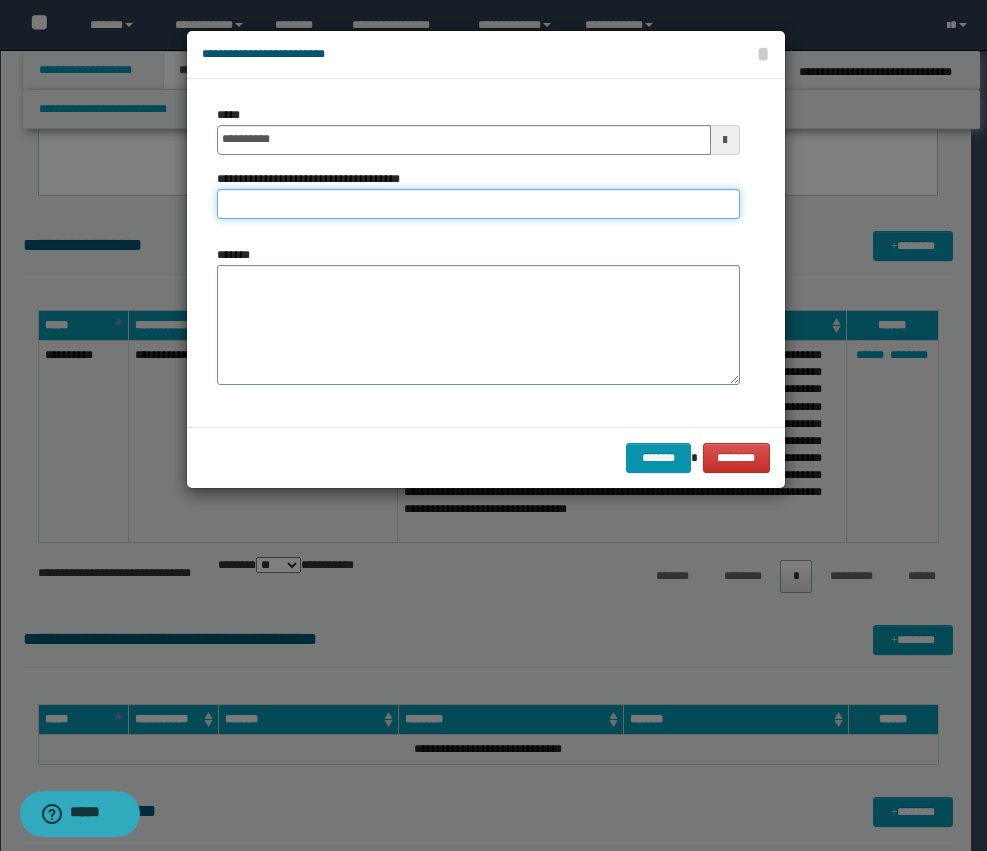 click on "**********" at bounding box center [478, 204] 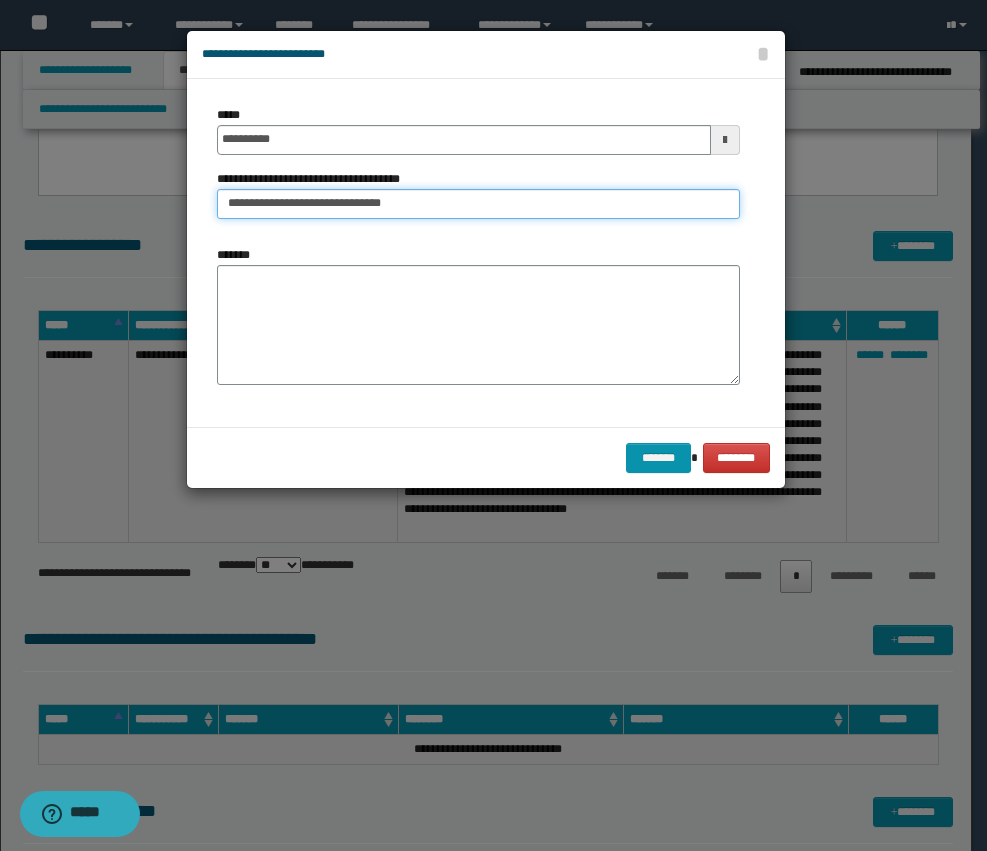 type on "**********" 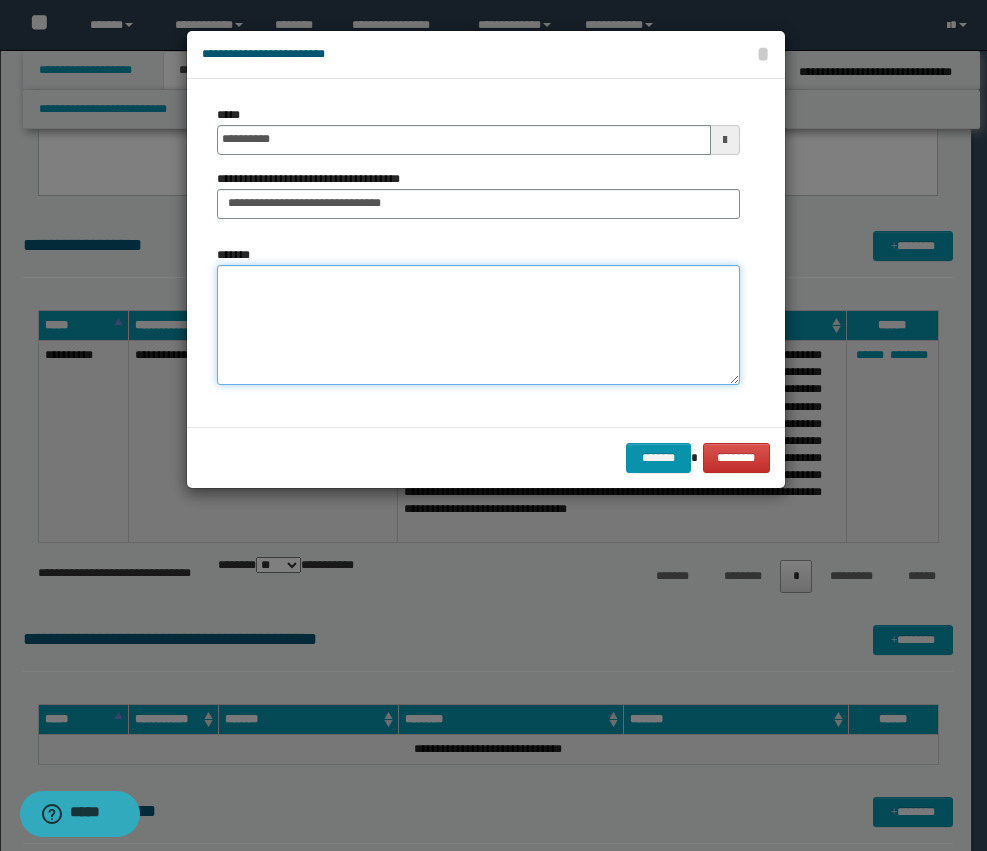 click on "*******" at bounding box center (478, 325) 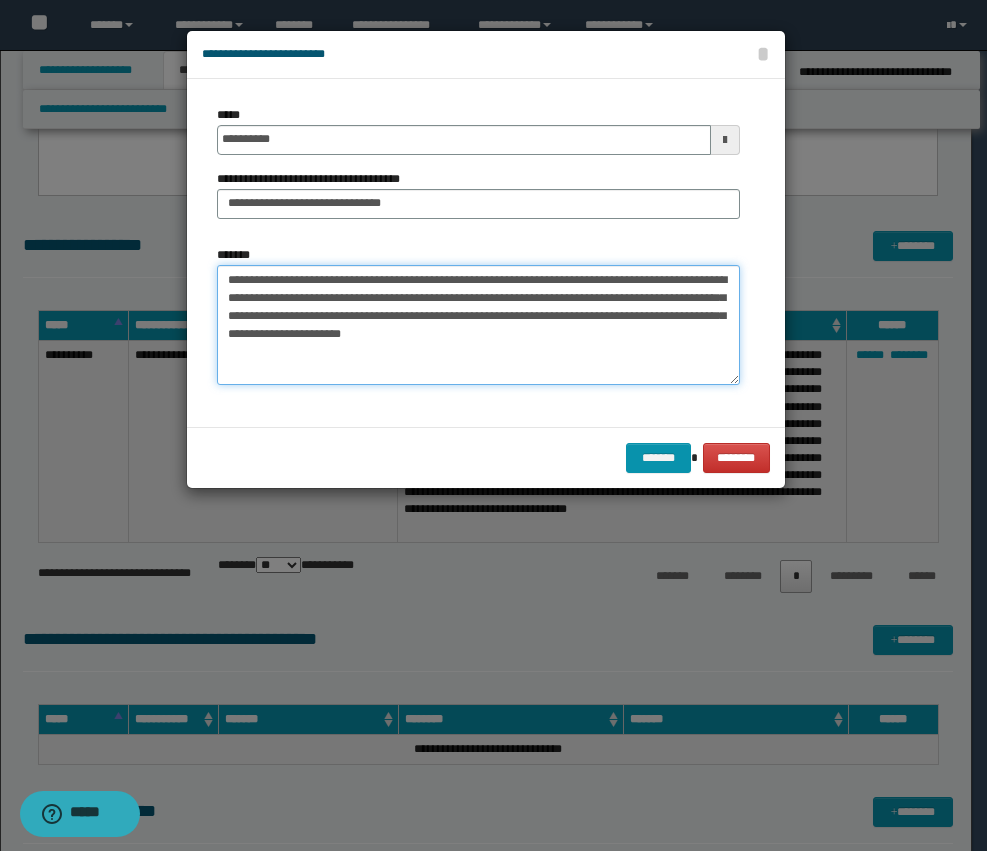 type on "**********" 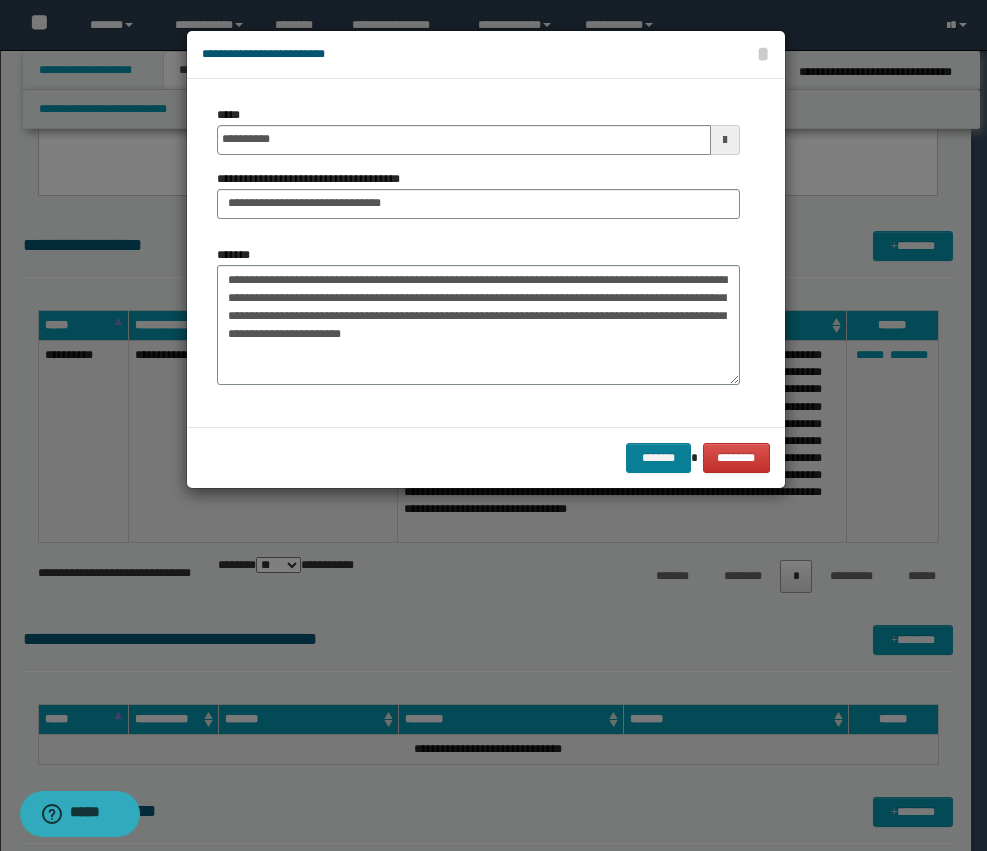 drag, startPoint x: 659, startPoint y: 476, endPoint x: 668, endPoint y: 459, distance: 19.235384 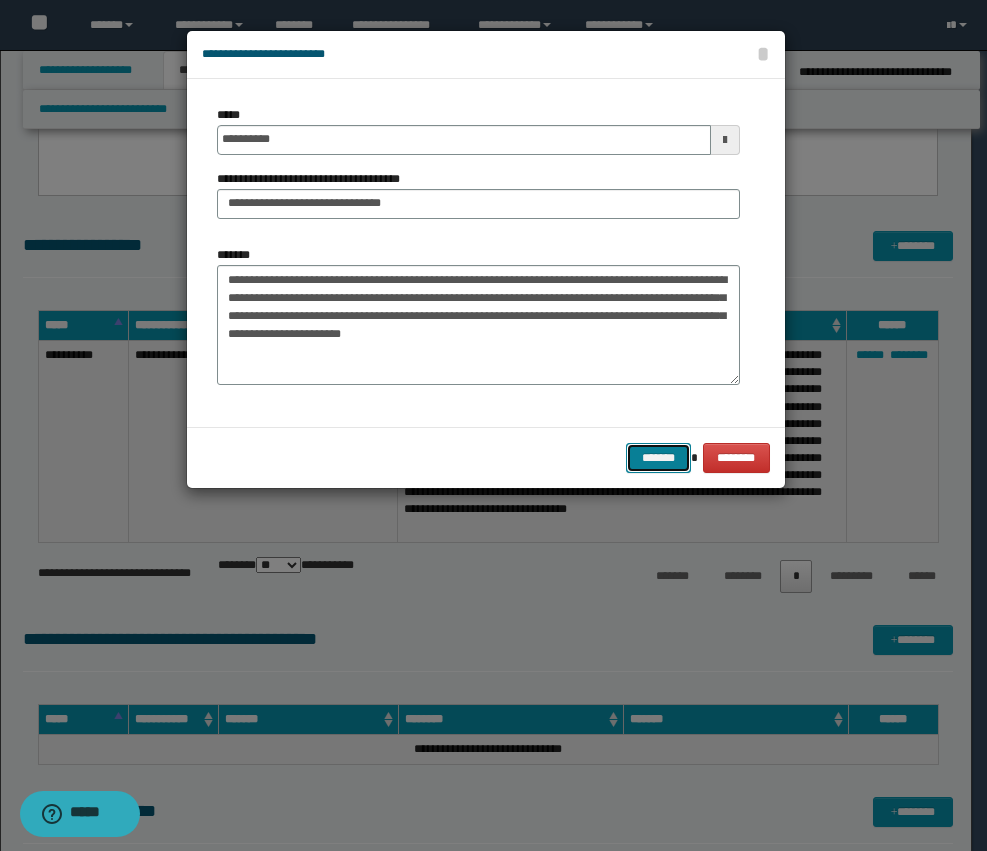 click on "*******" at bounding box center (658, 458) 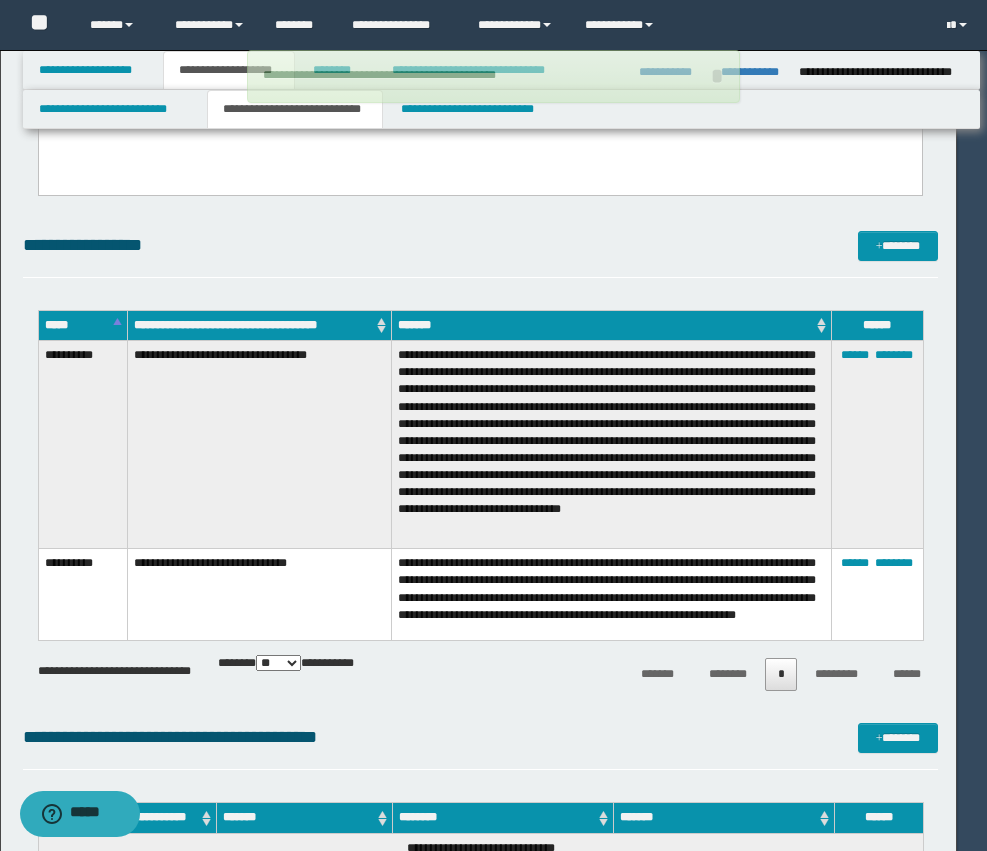 type 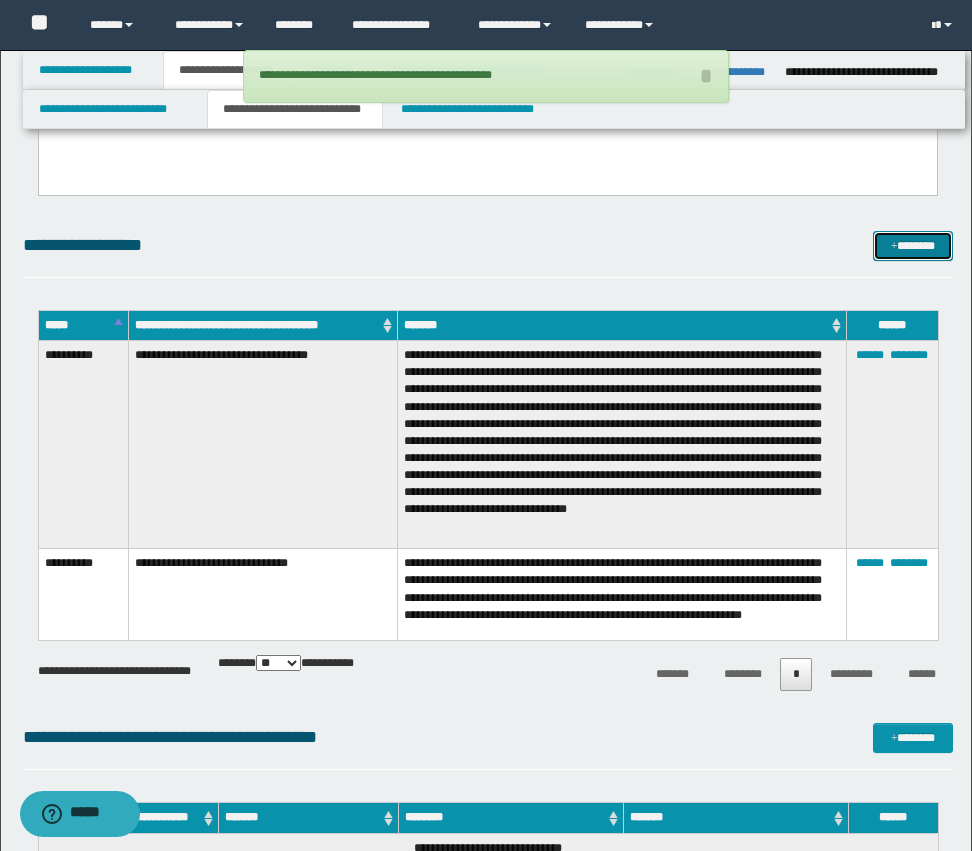 click on "*******" at bounding box center [913, 246] 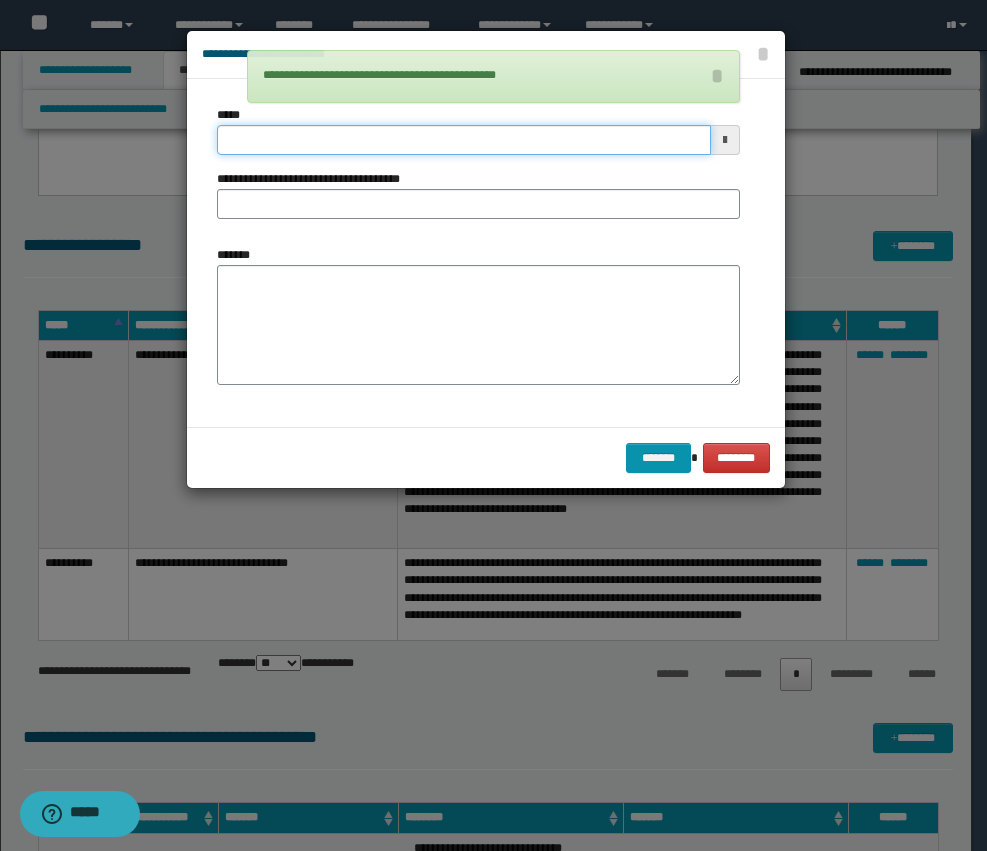 click on "*****" at bounding box center [464, 140] 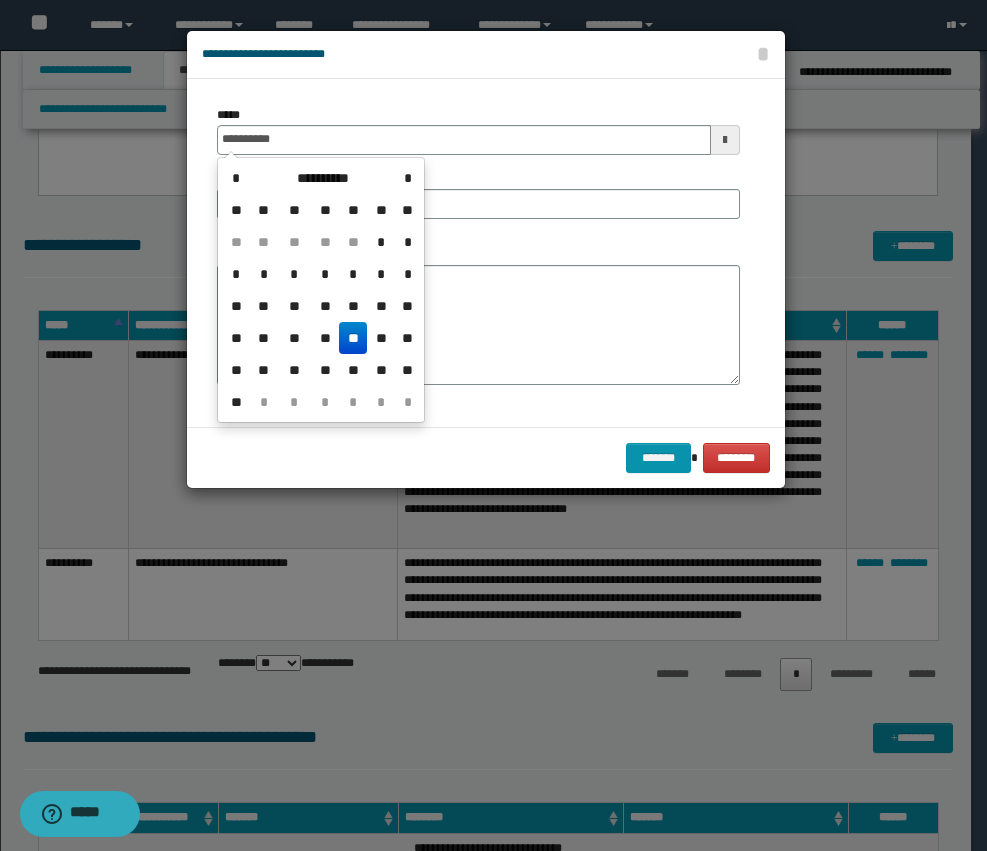 click on "**" at bounding box center (353, 338) 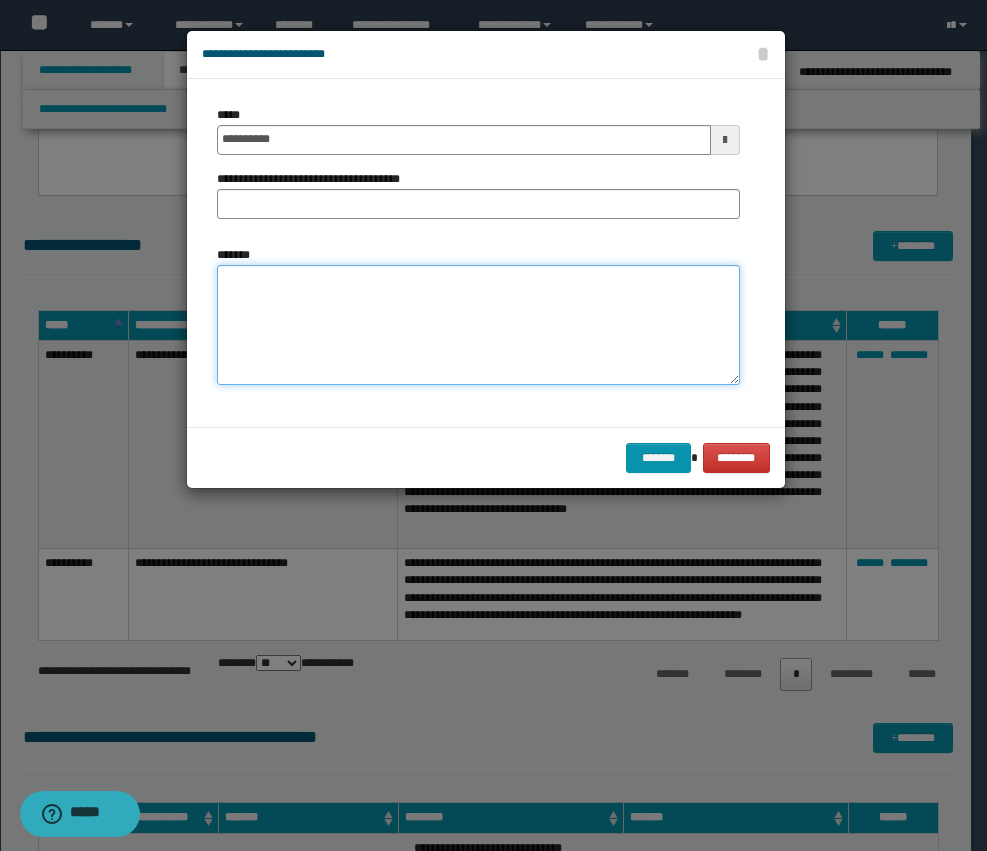 drag, startPoint x: 378, startPoint y: 334, endPoint x: 421, endPoint y: 333, distance: 43.011627 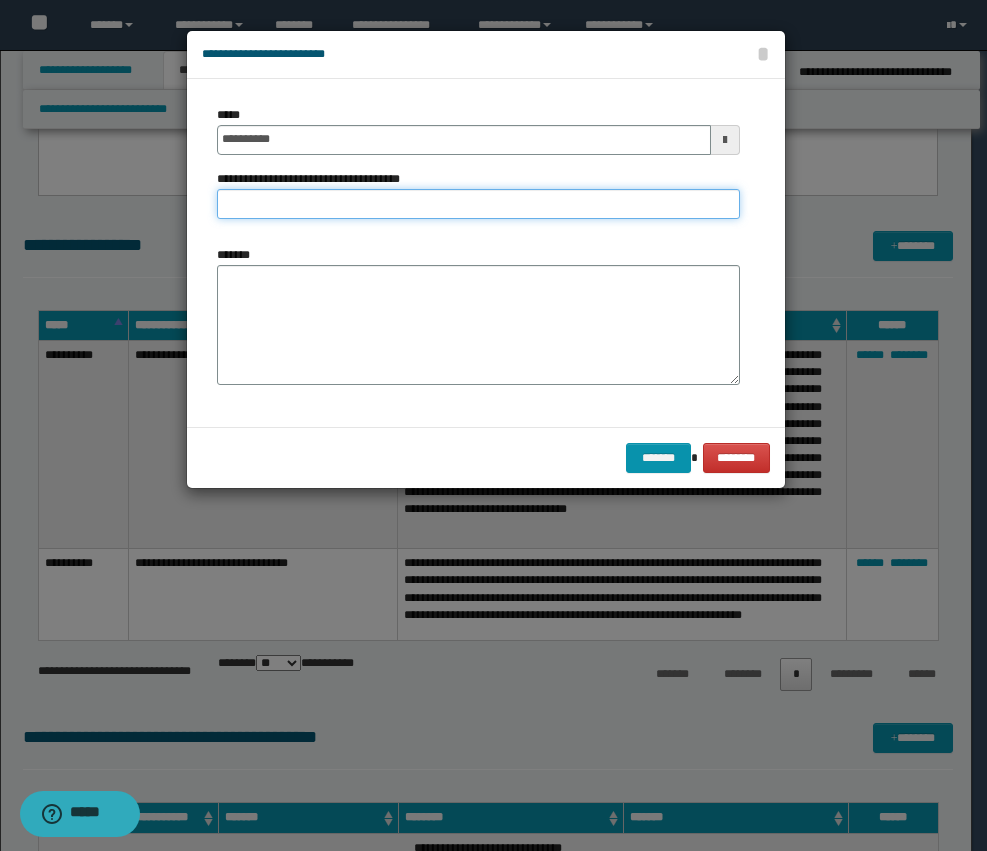 click on "**********" at bounding box center (478, 204) 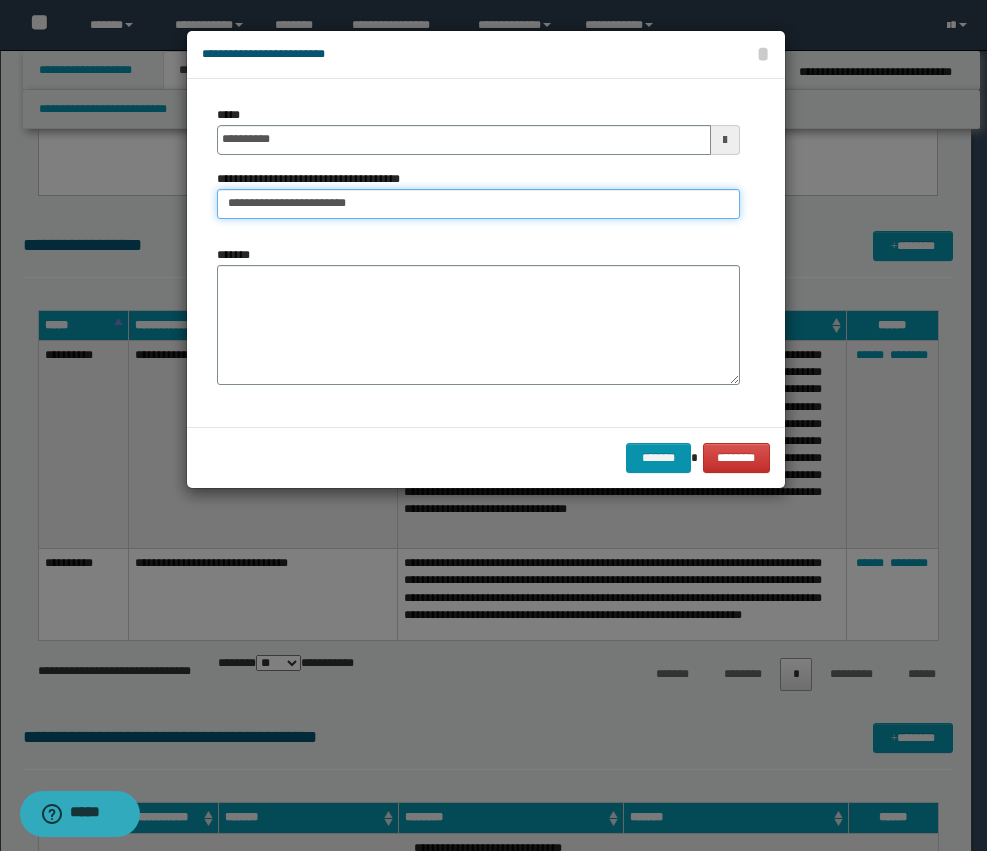 type on "**********" 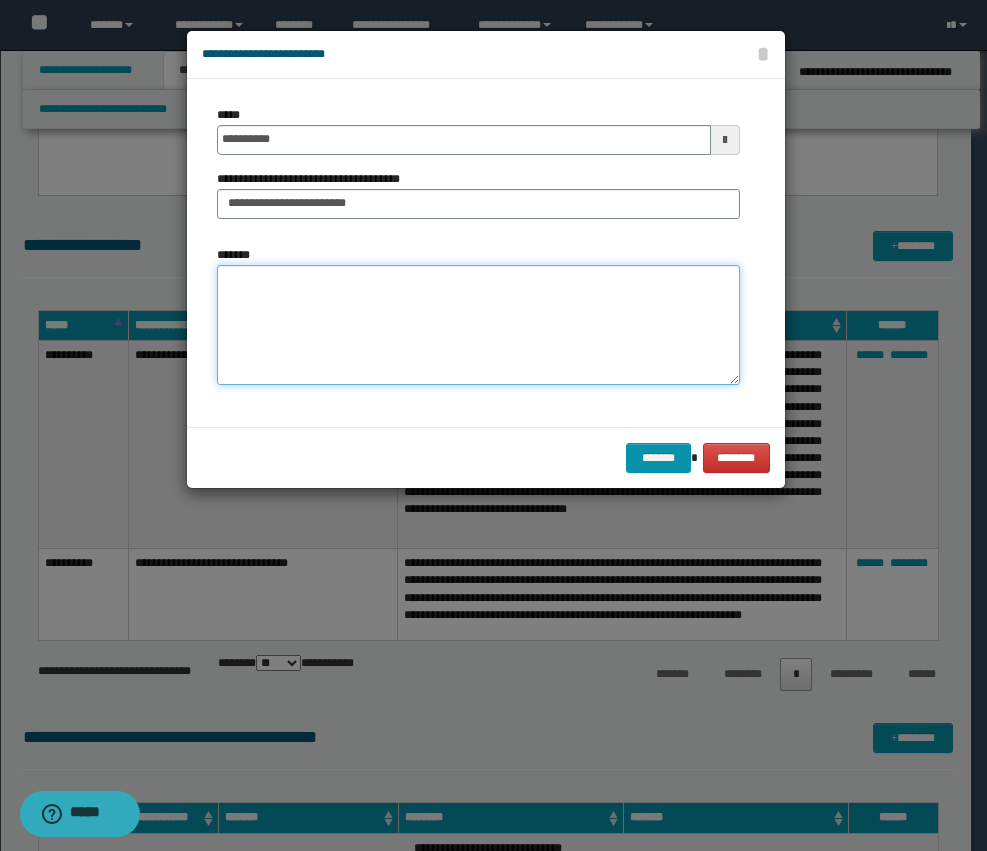 click on "*******" at bounding box center (478, 325) 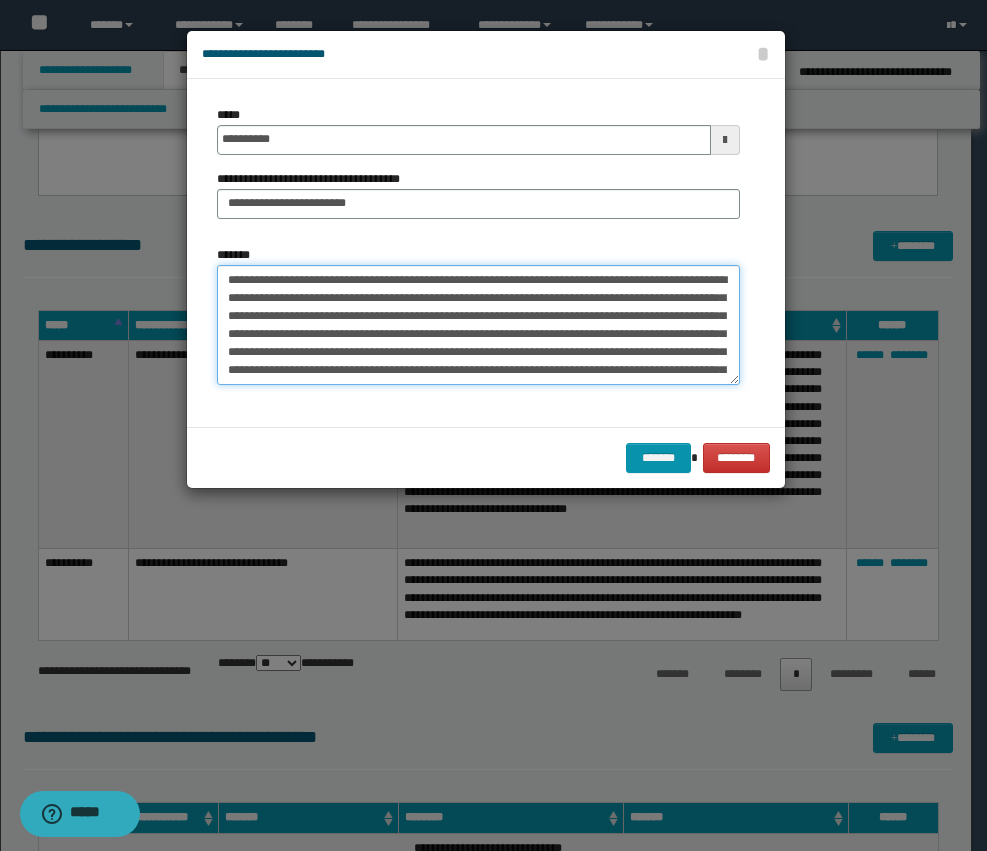 scroll, scrollTop: 30, scrollLeft: 0, axis: vertical 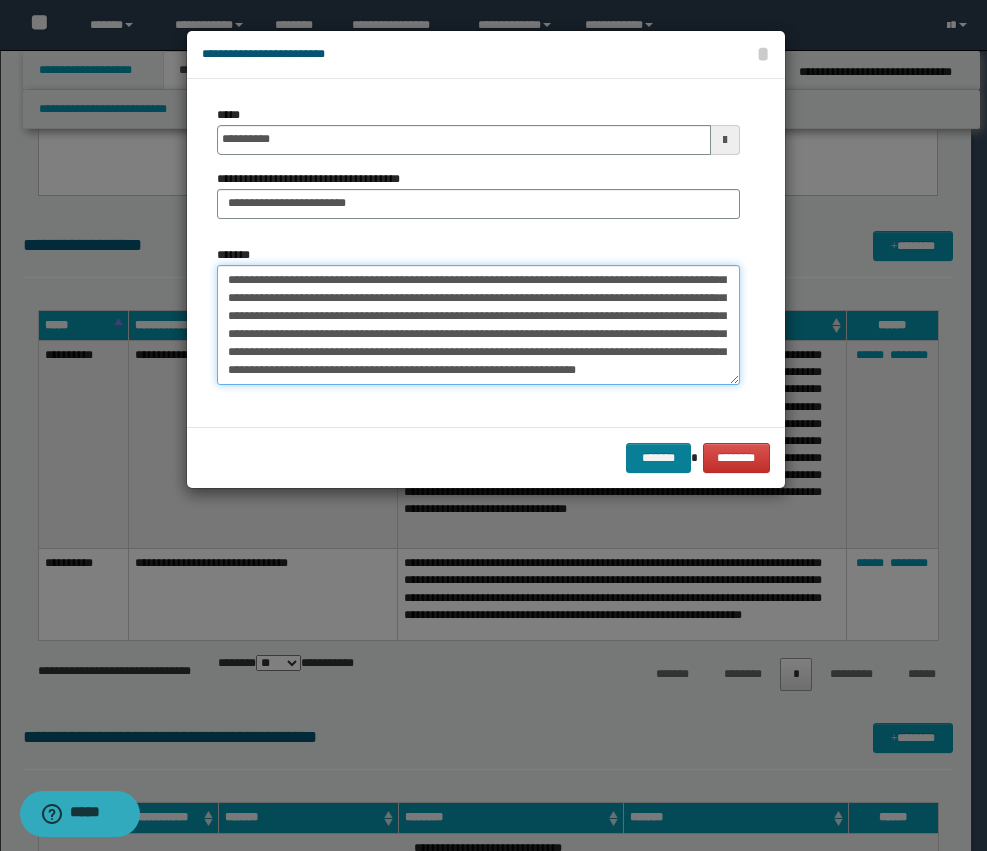 type on "**********" 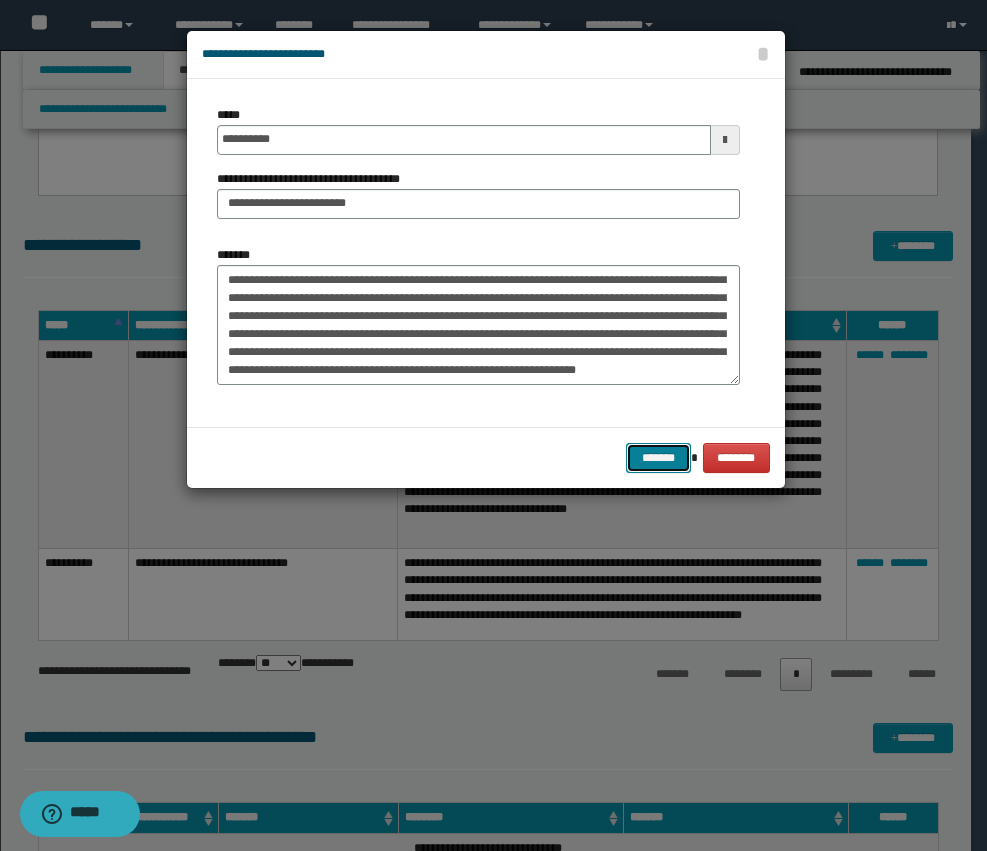 click on "*******" at bounding box center (658, 458) 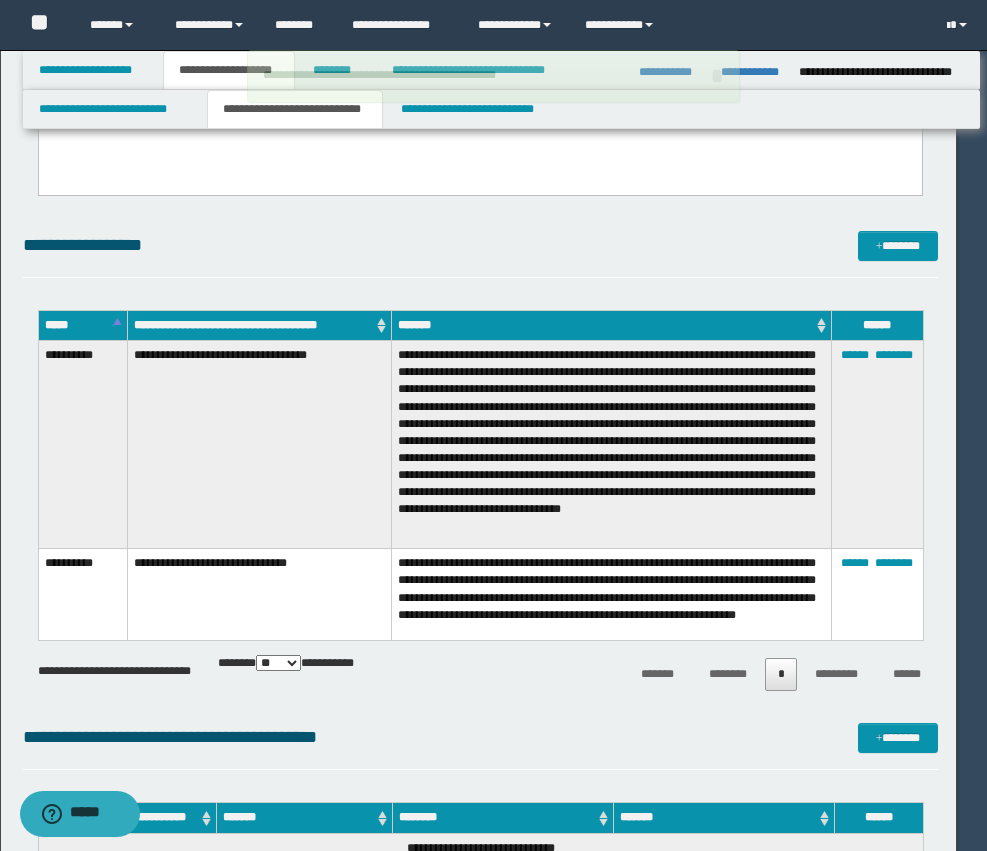 type 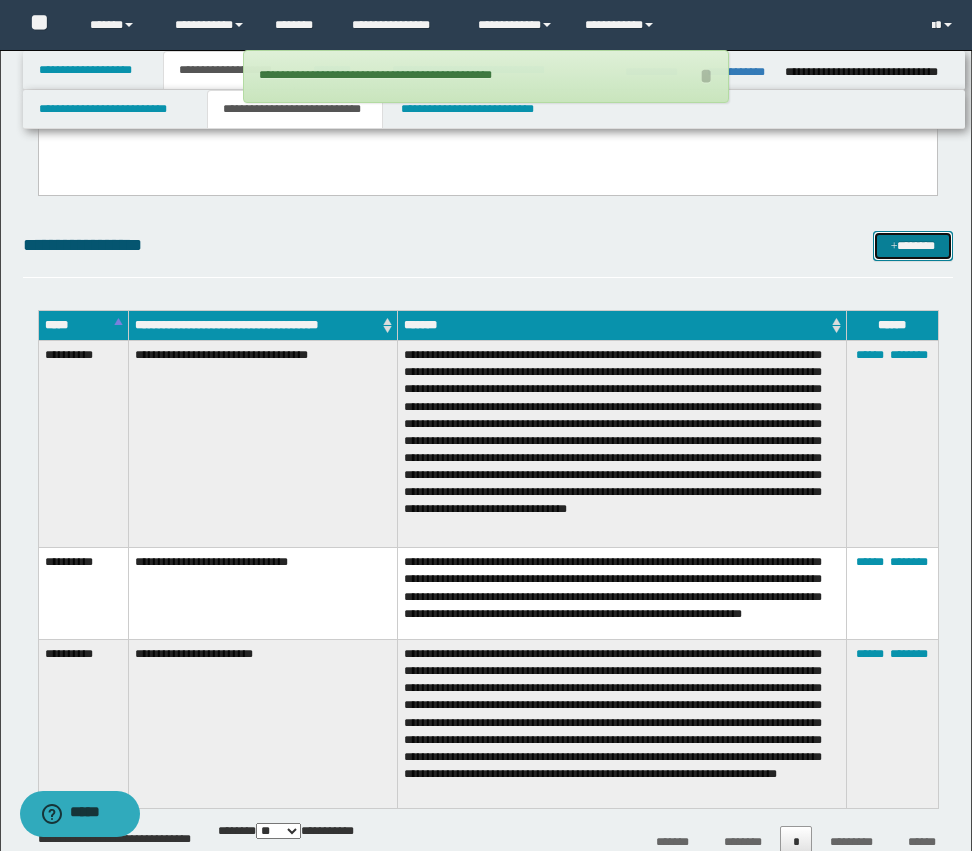 click on "*******" at bounding box center [913, 246] 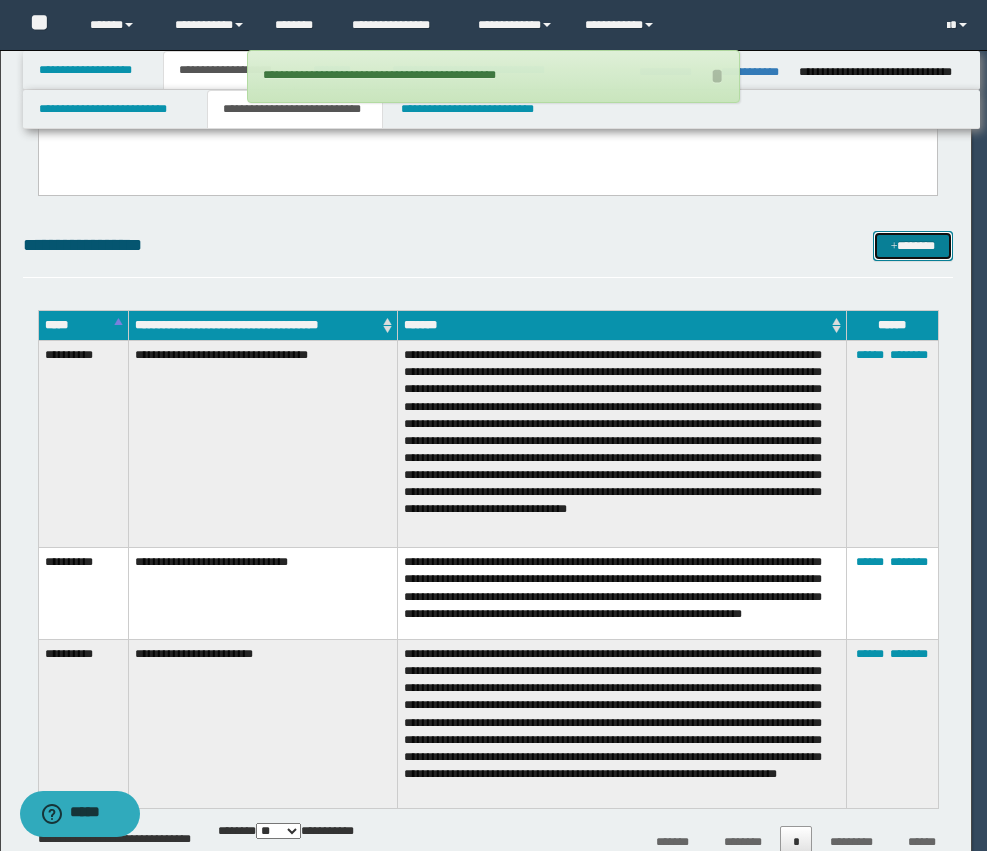 scroll, scrollTop: 0, scrollLeft: 0, axis: both 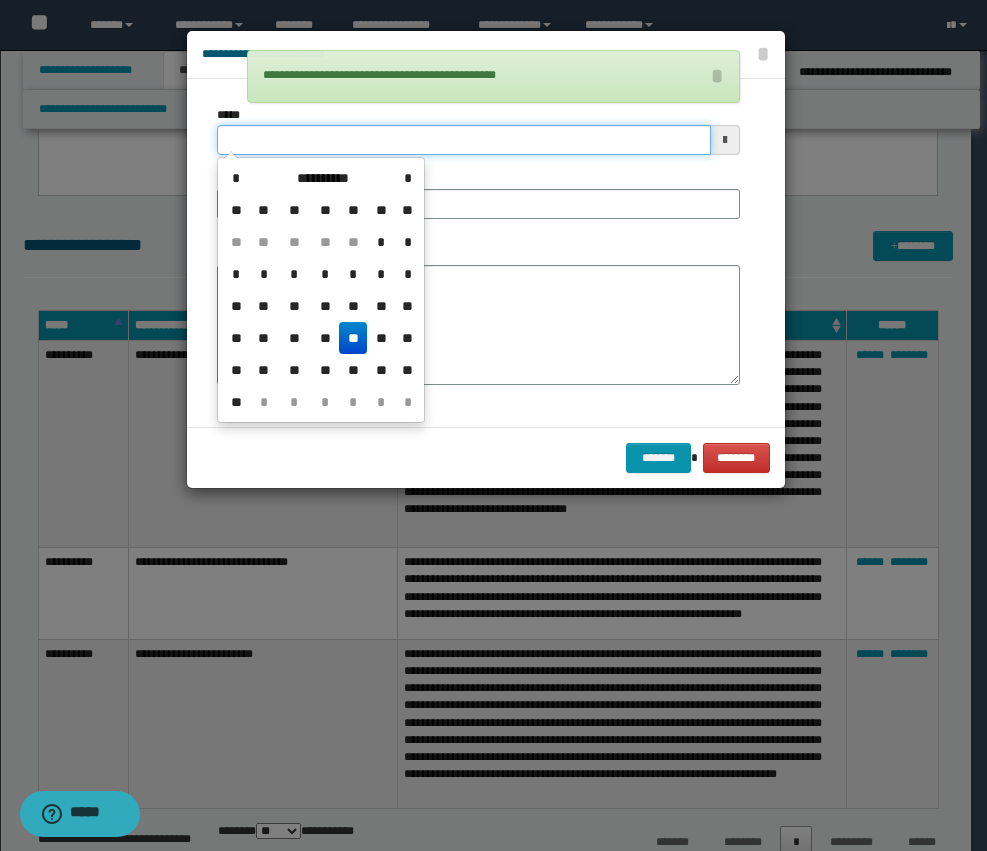 click on "*****" at bounding box center [464, 140] 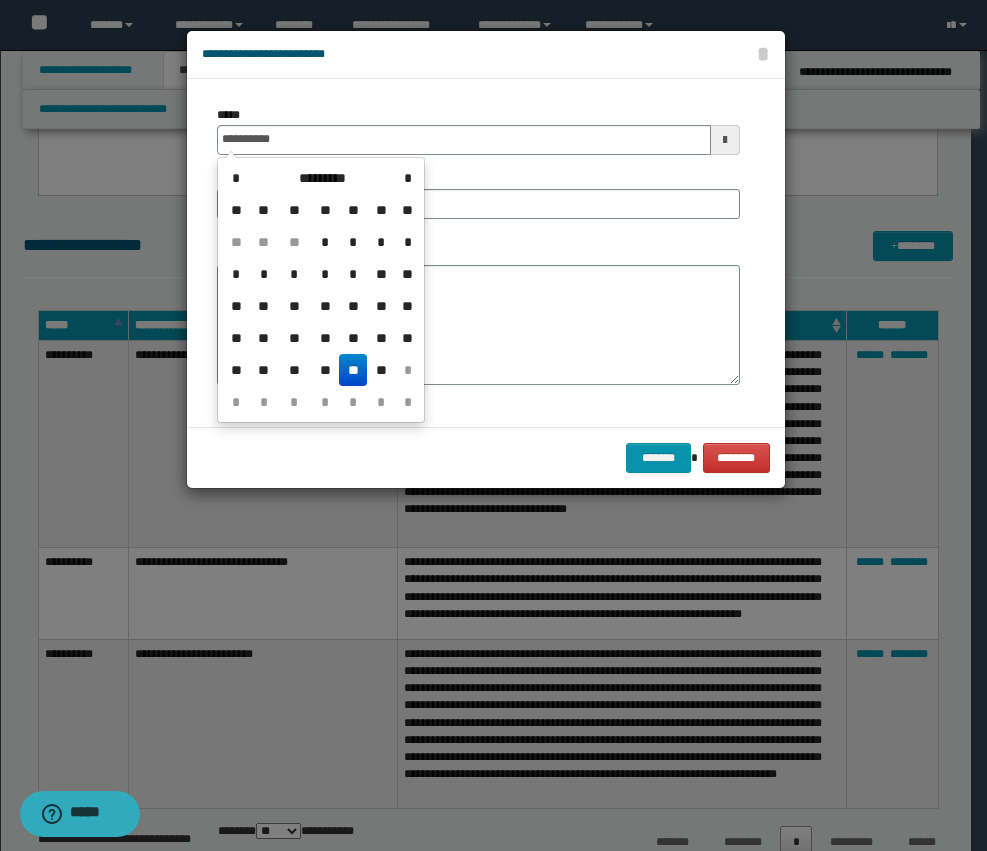 click on "**" at bounding box center [353, 370] 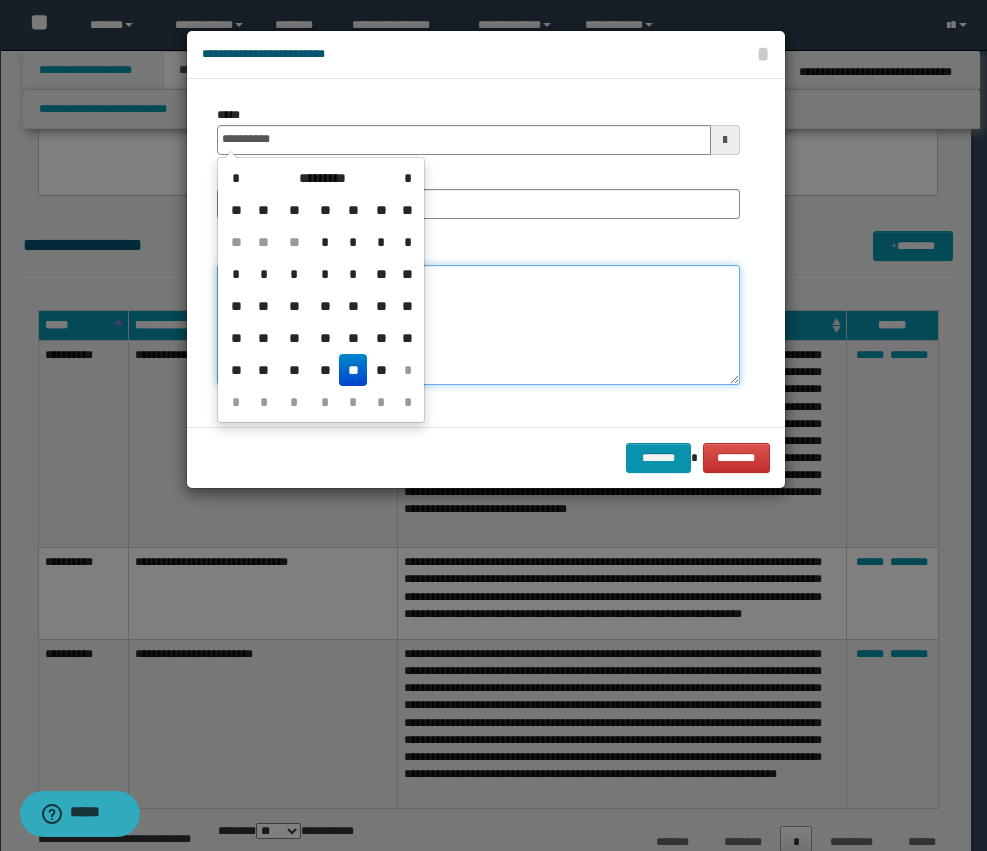 click on "*******" at bounding box center [478, 325] 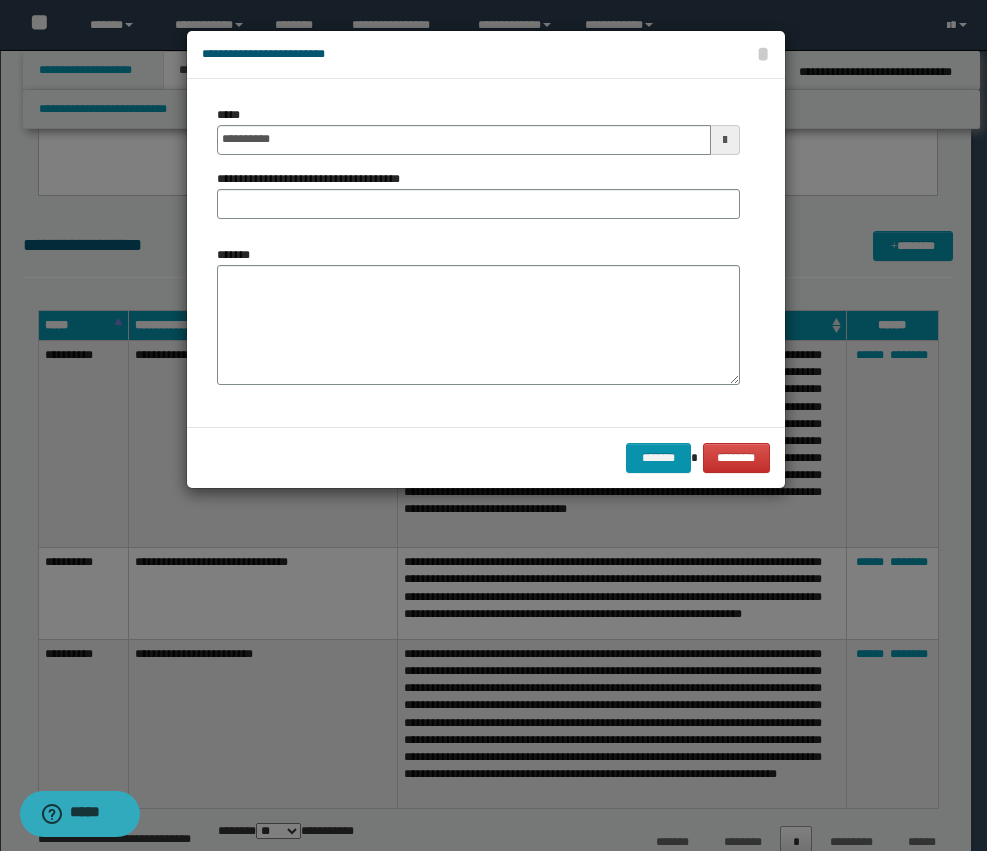 click on "**********" at bounding box center (478, 194) 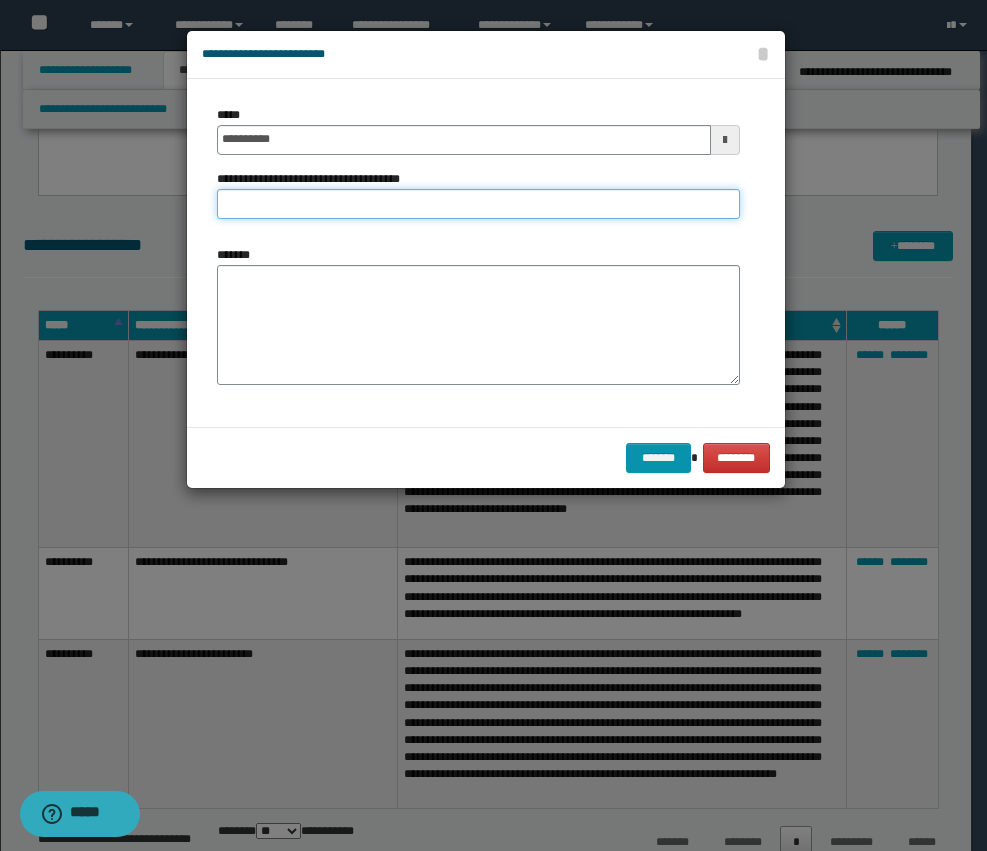 click on "**********" at bounding box center (478, 204) 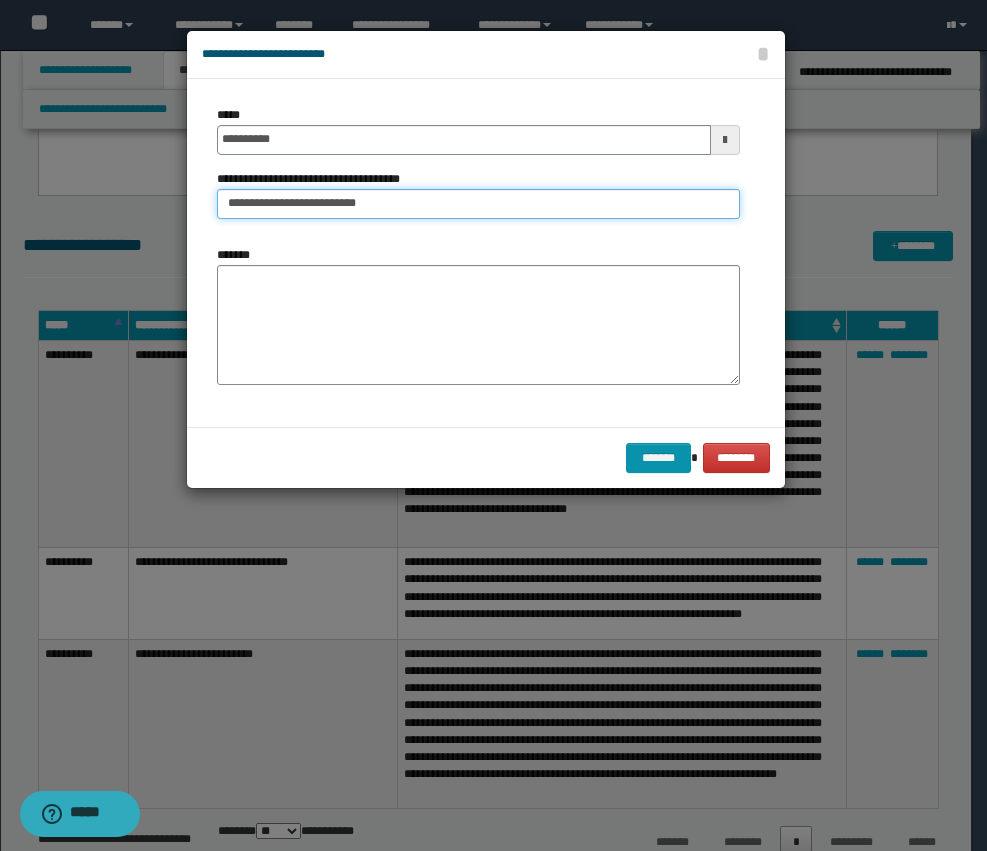 type on "**********" 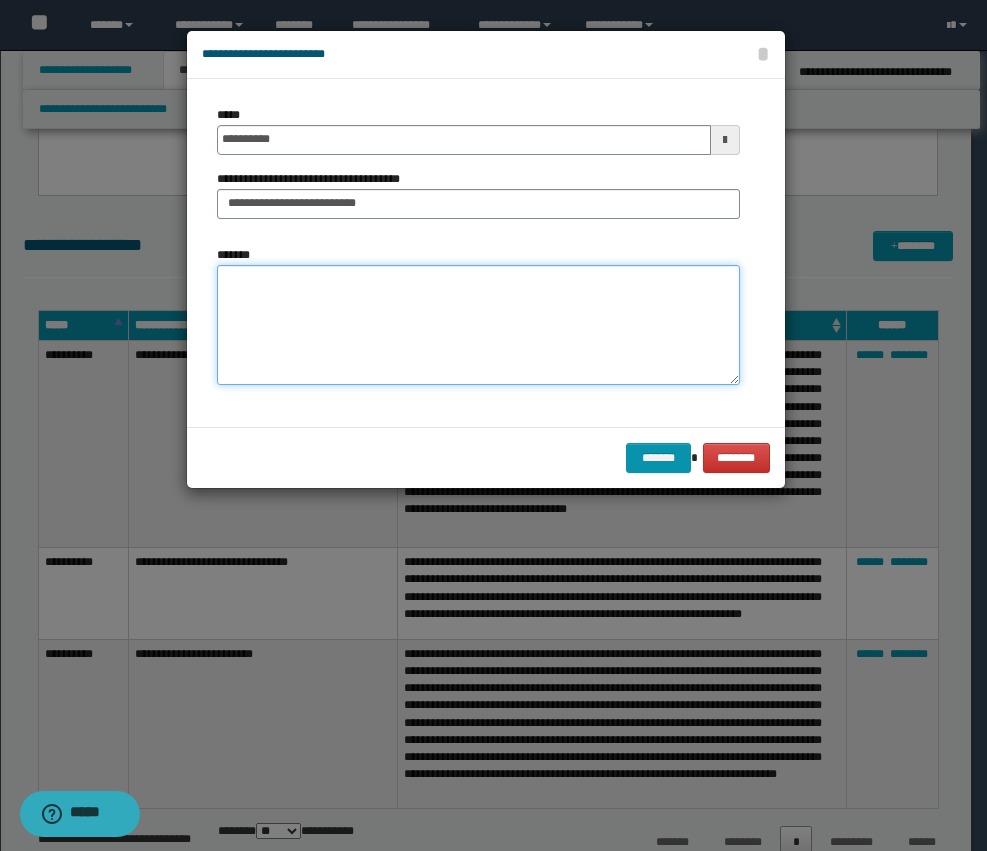 click on "*******" at bounding box center (478, 325) 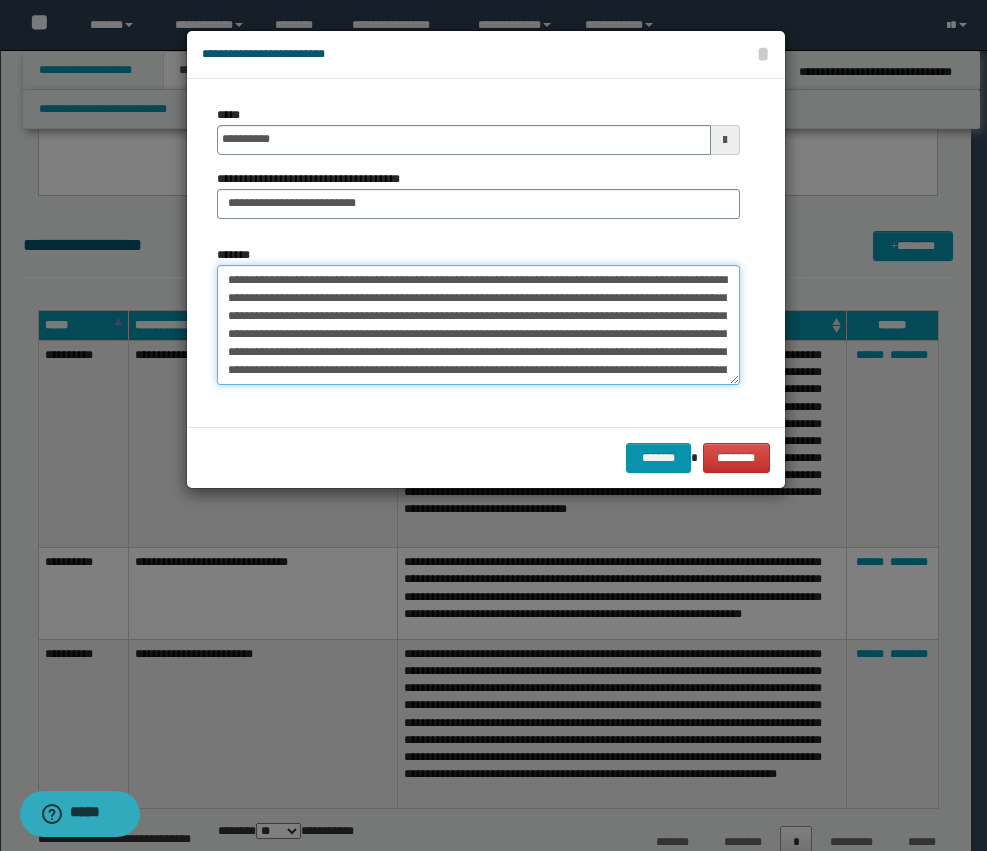 scroll, scrollTop: 30, scrollLeft: 0, axis: vertical 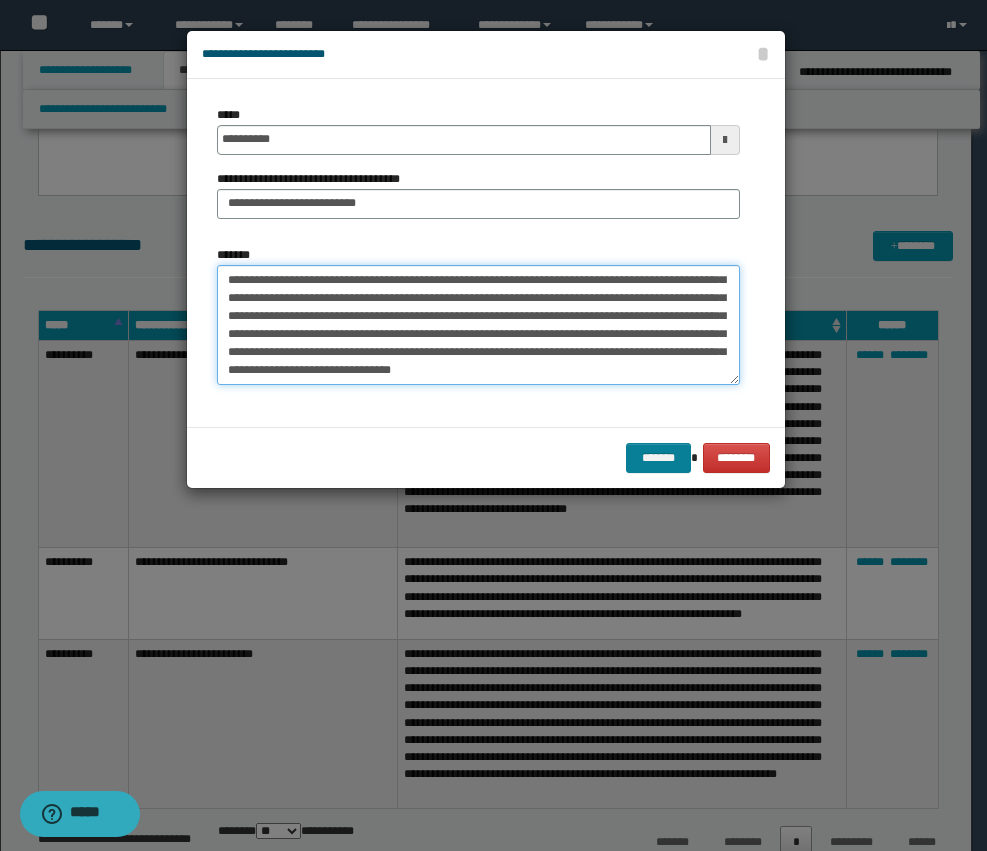type on "**********" 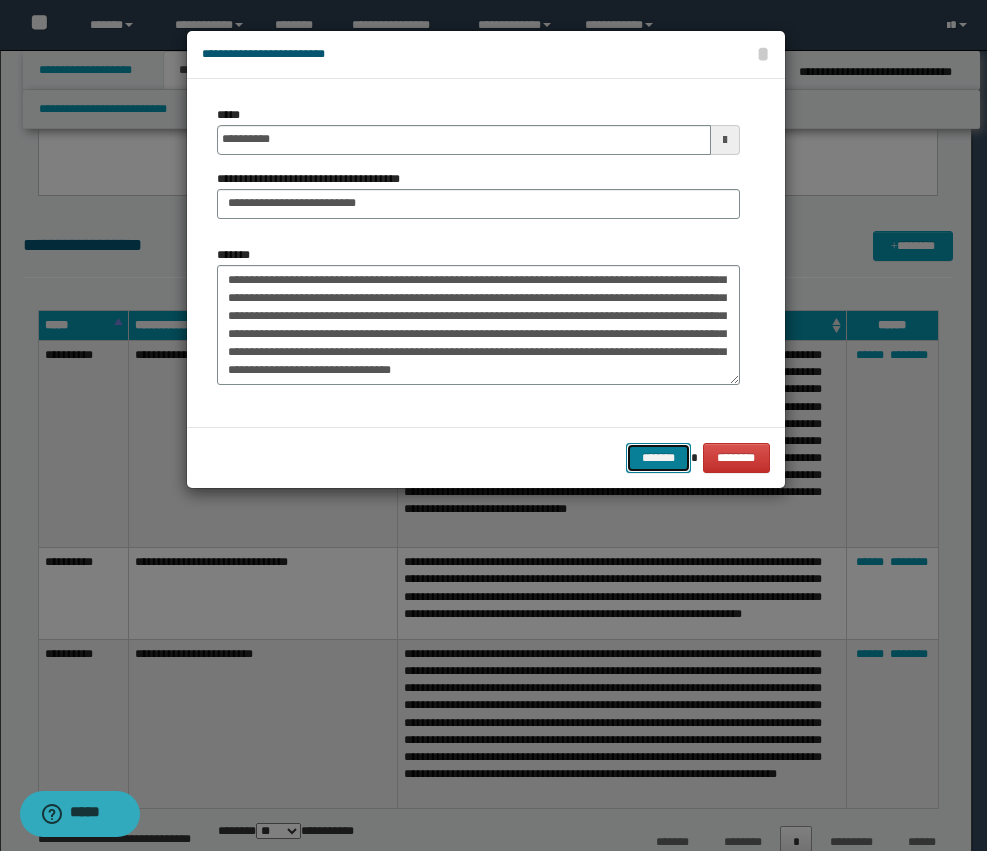 click on "*******" at bounding box center (658, 458) 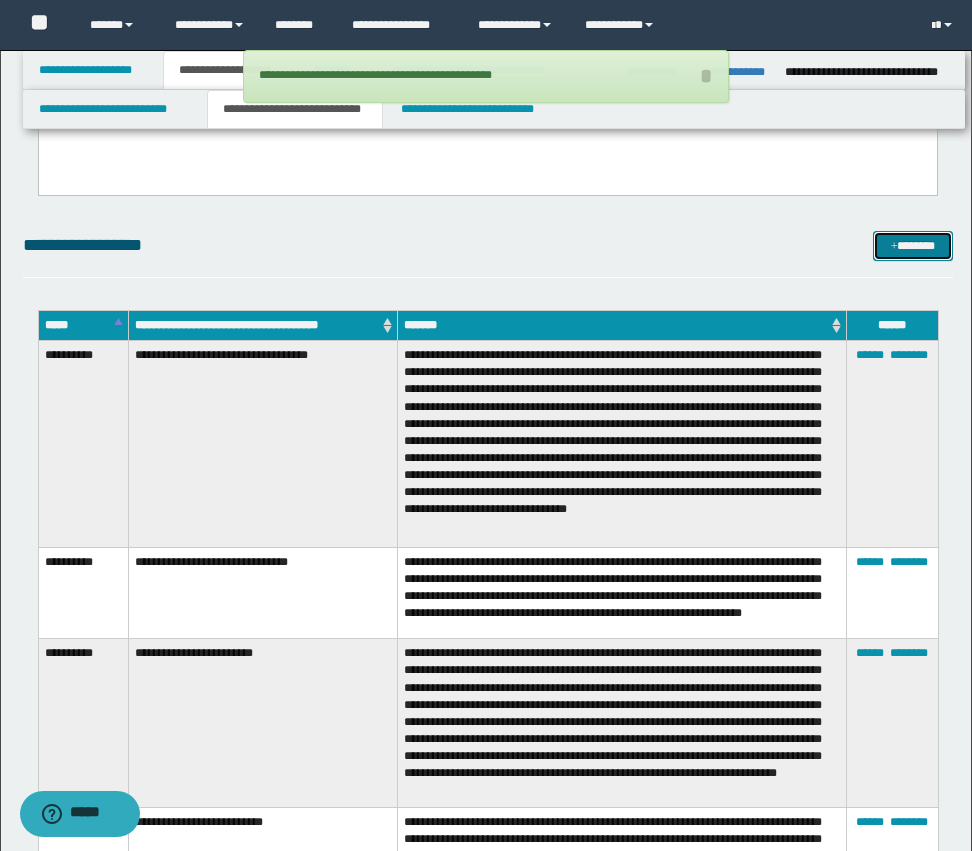 click on "*******" at bounding box center (913, 246) 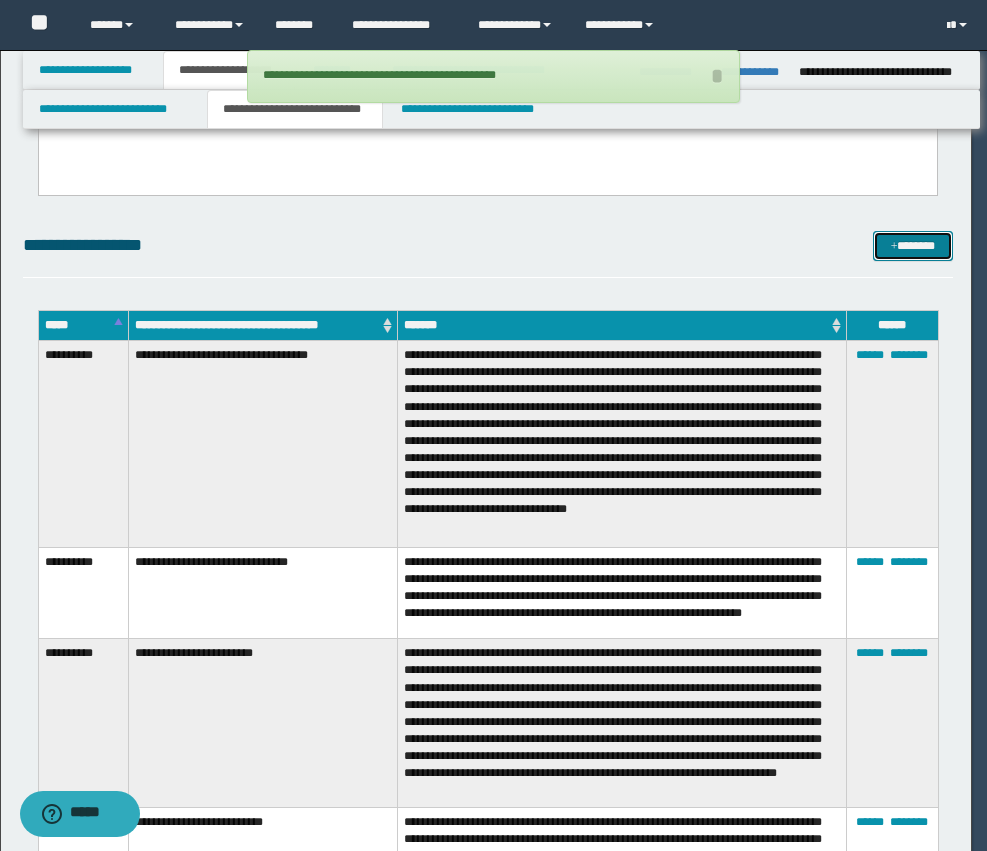 scroll, scrollTop: 0, scrollLeft: 0, axis: both 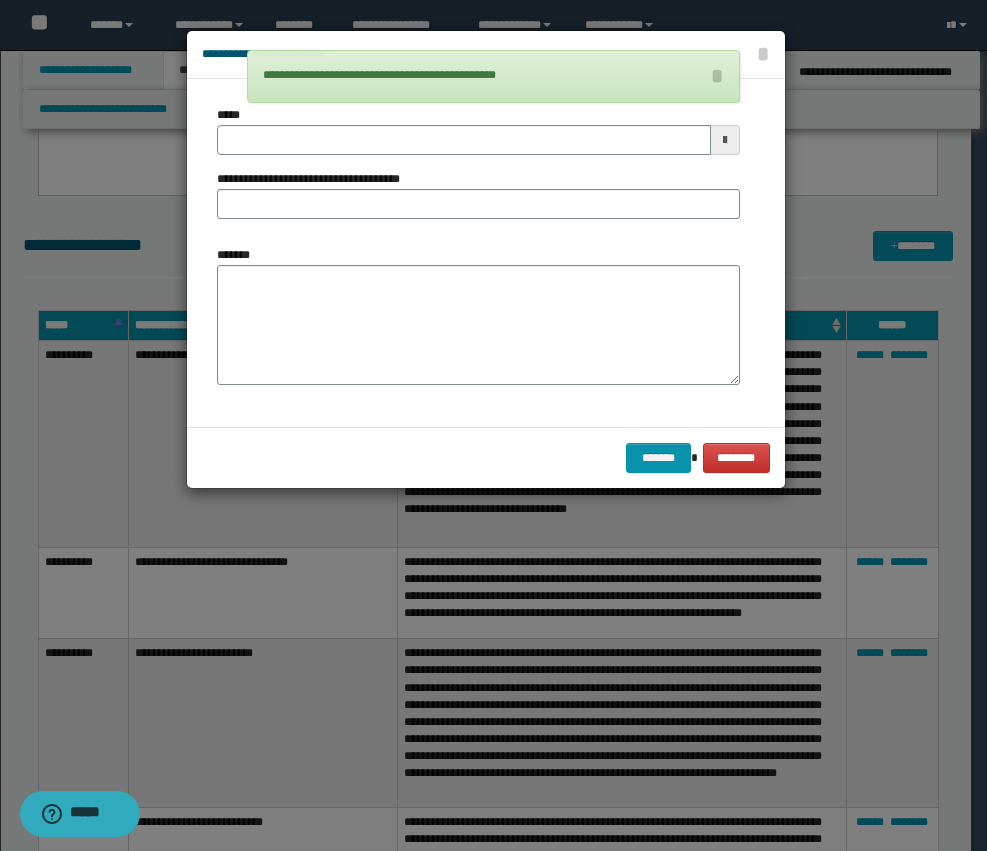 click on "**********" at bounding box center [478, 170] 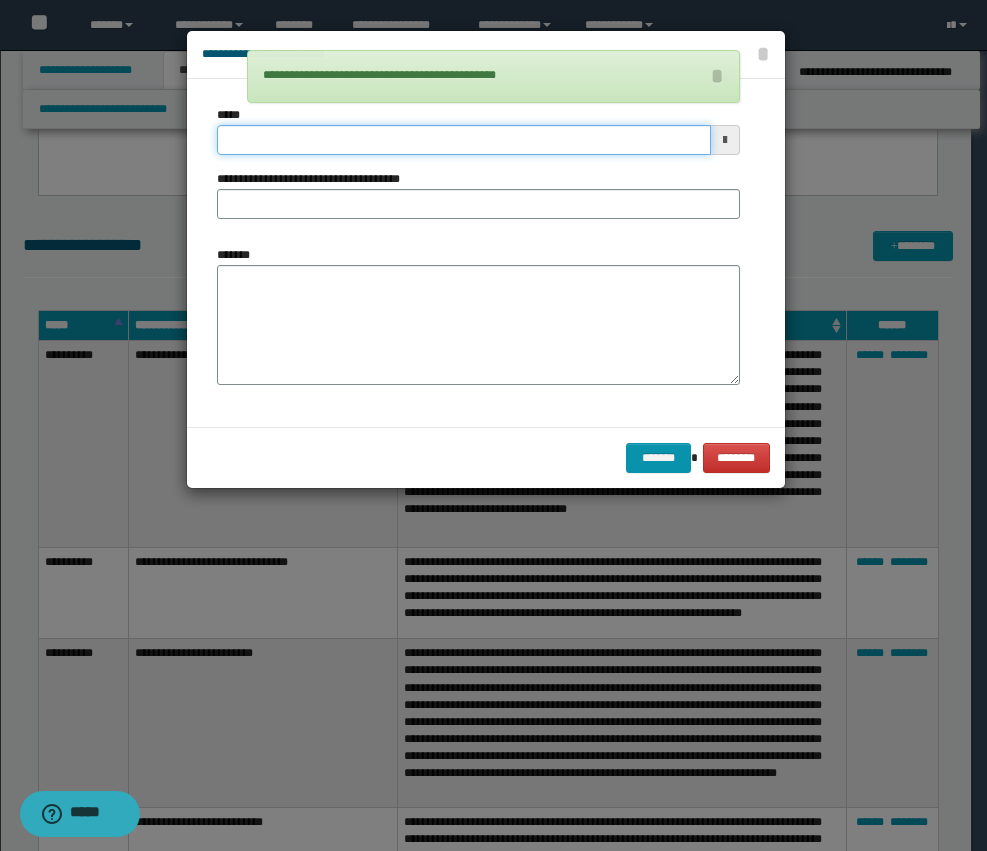 click on "*****" at bounding box center [464, 140] 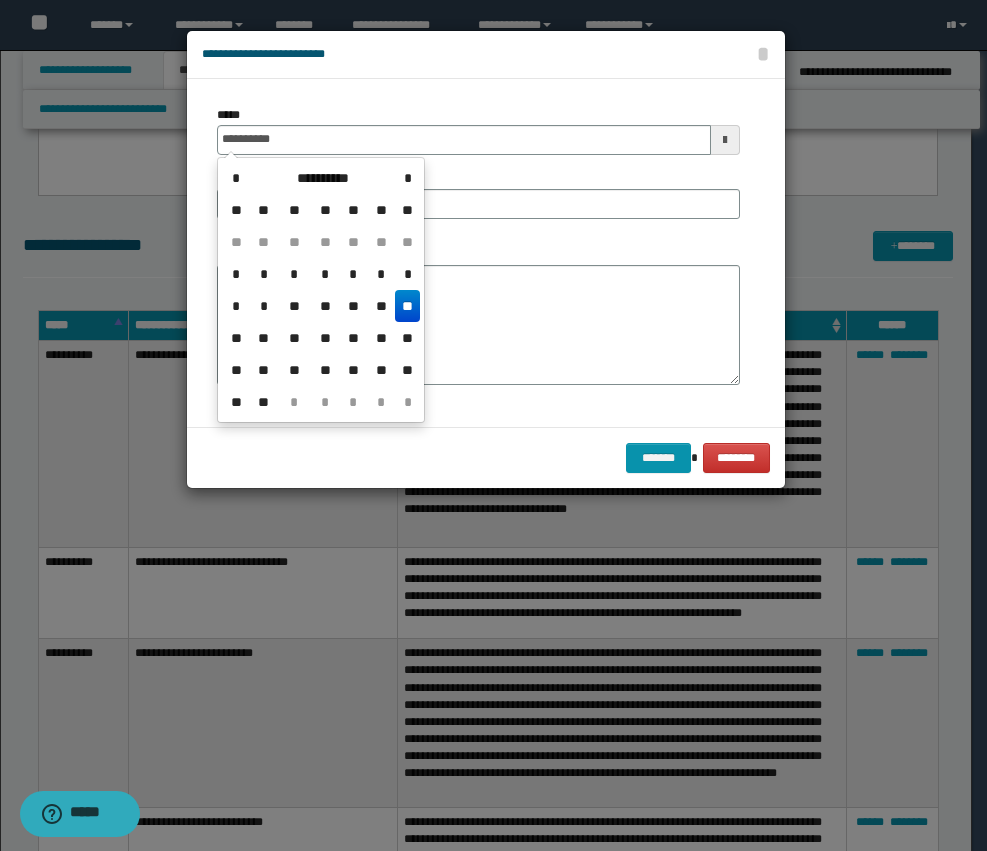 click on "**" at bounding box center (407, 306) 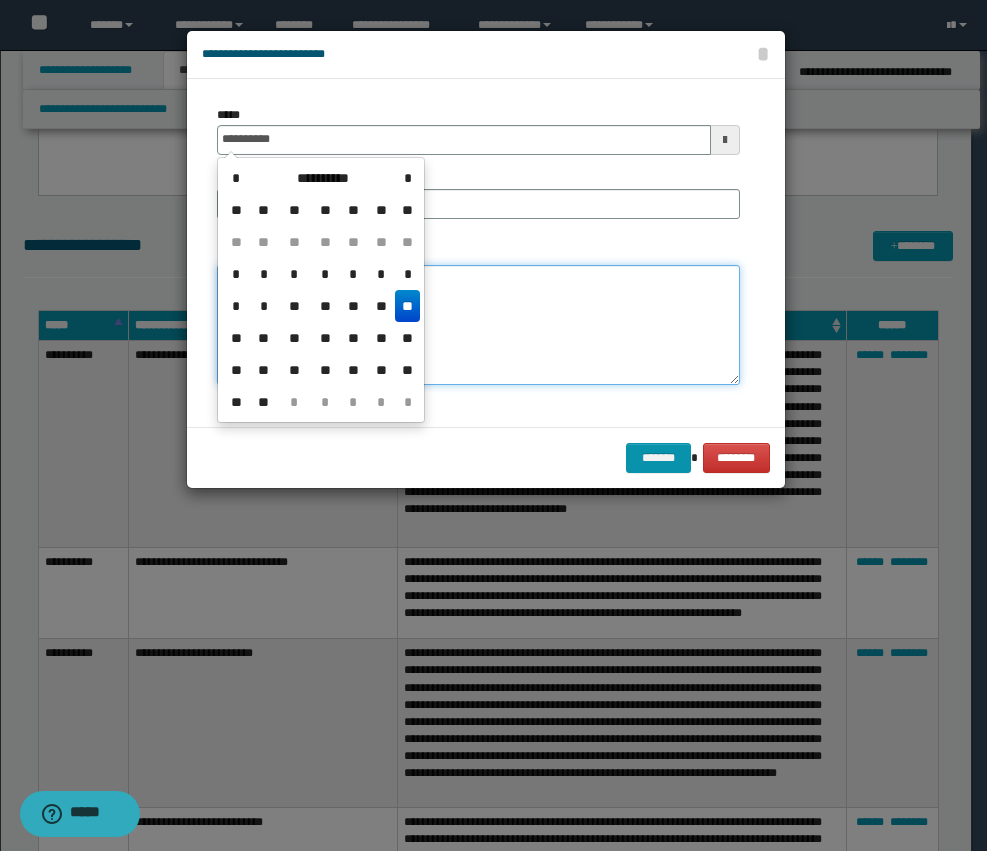 click on "*******" at bounding box center (478, 325) 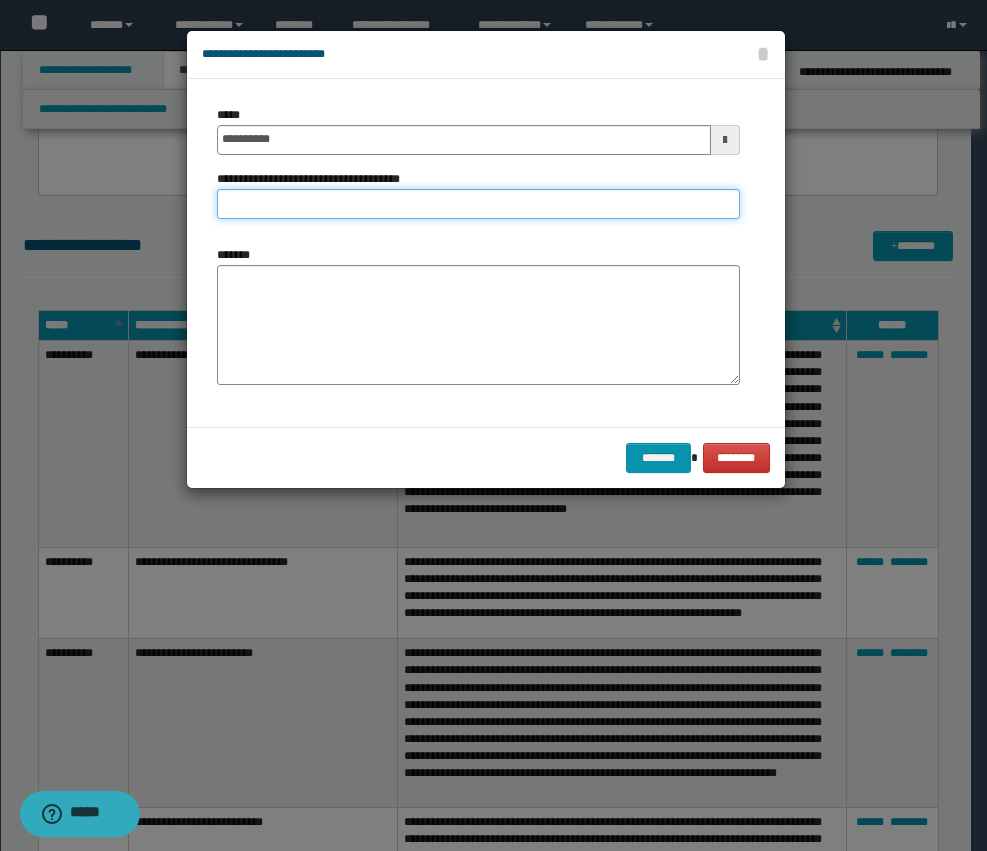click on "**********" at bounding box center [478, 204] 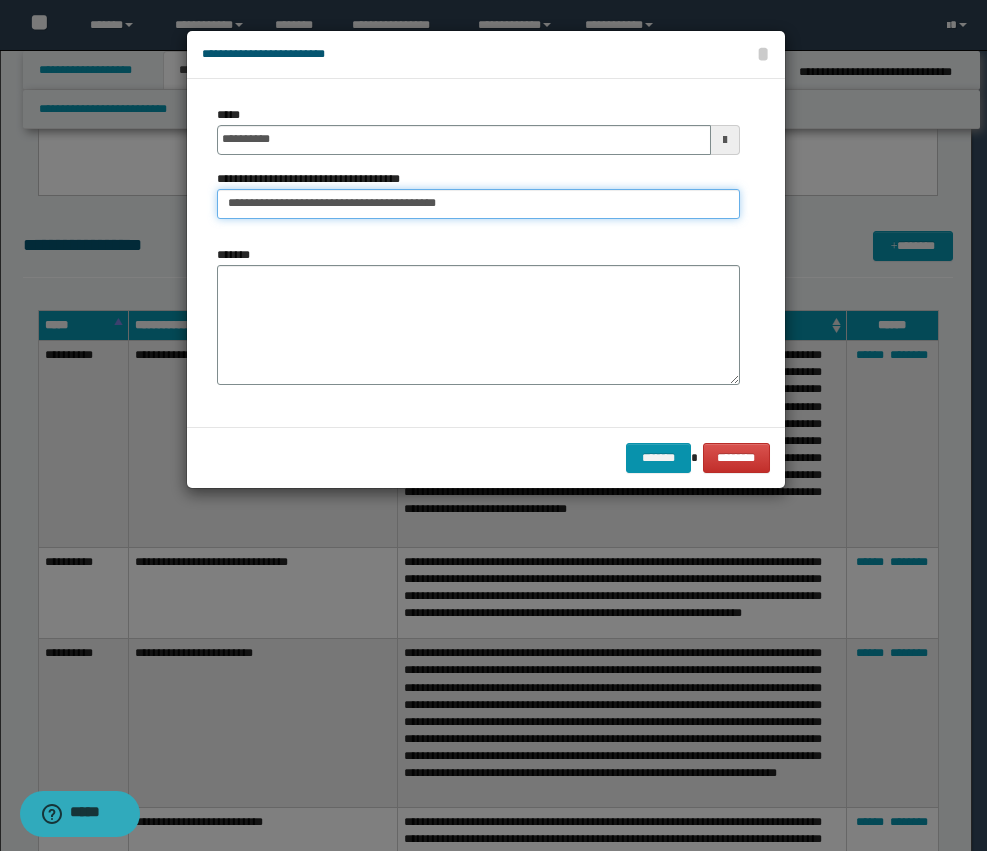 type on "**********" 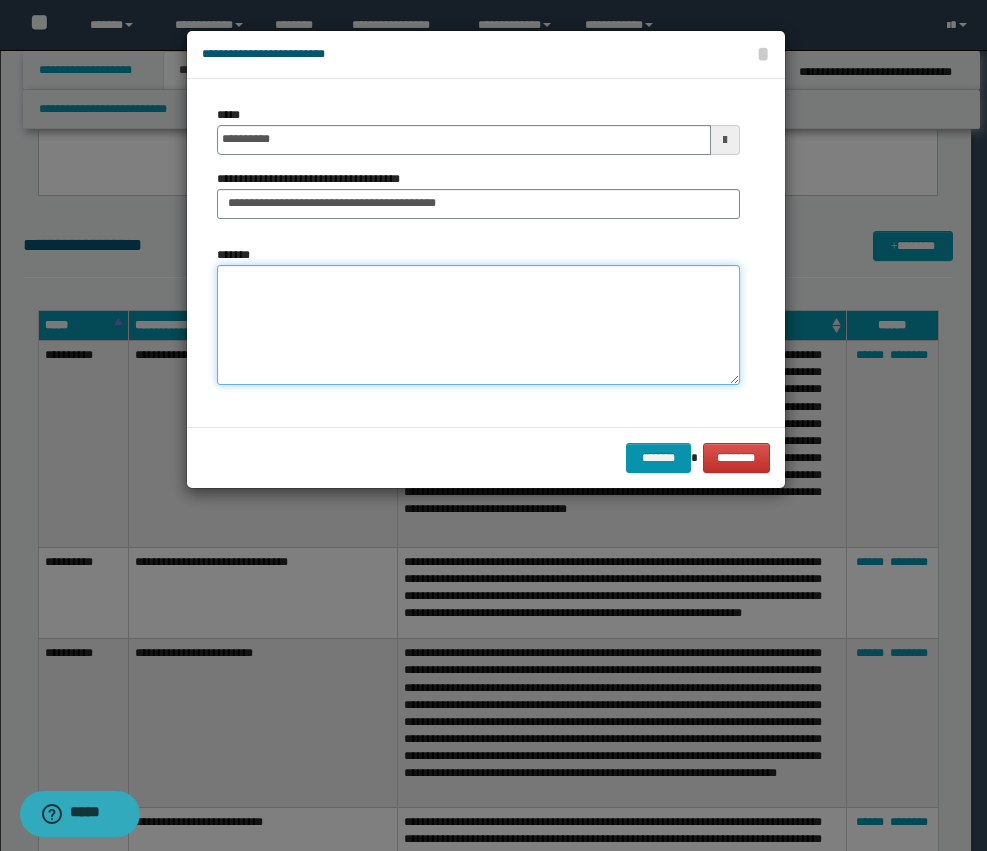 click on "*******" at bounding box center (478, 325) 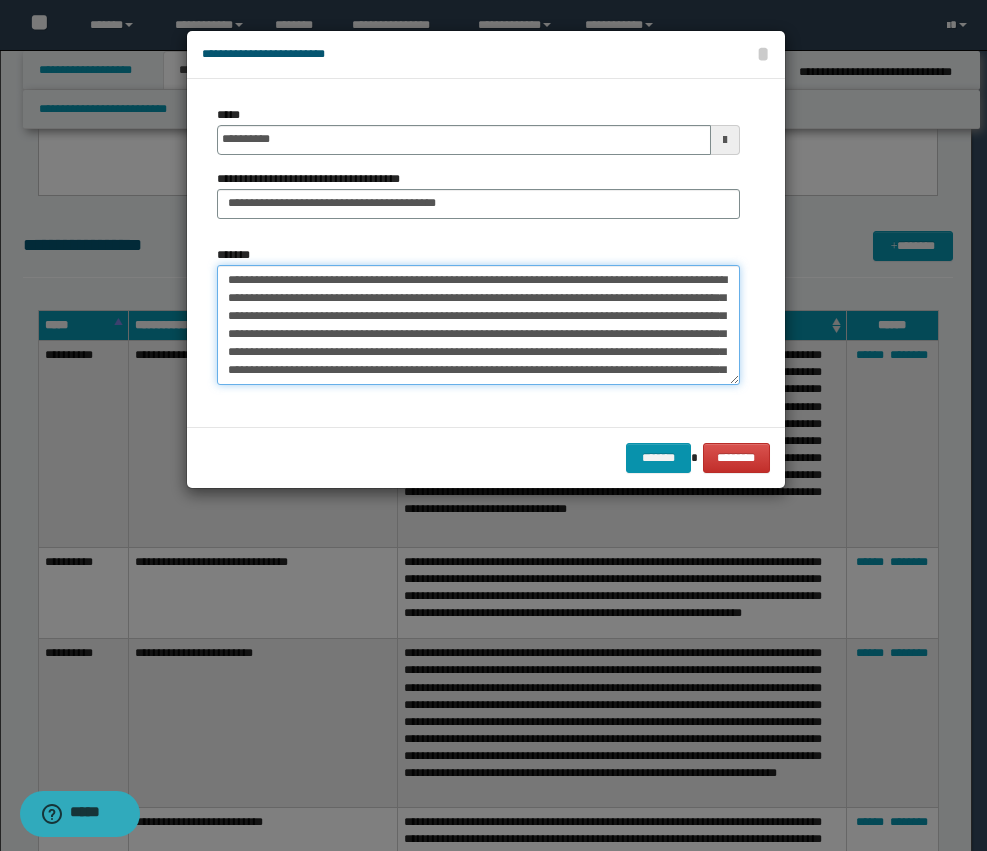 scroll, scrollTop: 156, scrollLeft: 0, axis: vertical 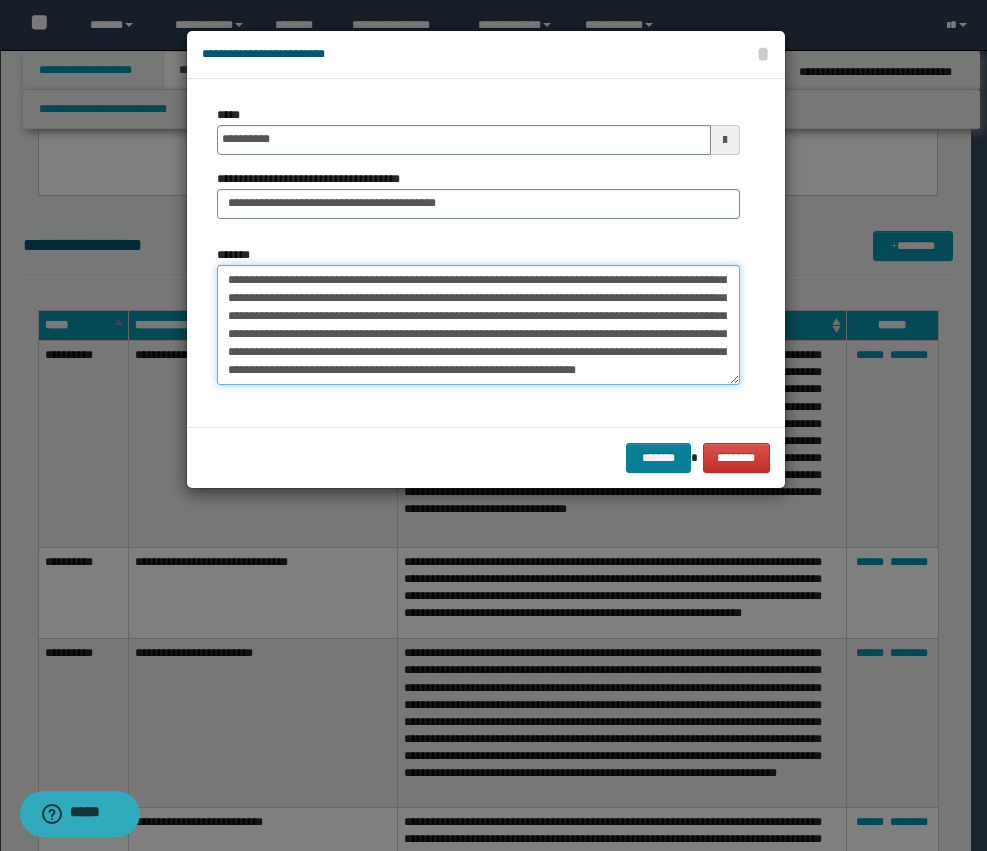 type on "**********" 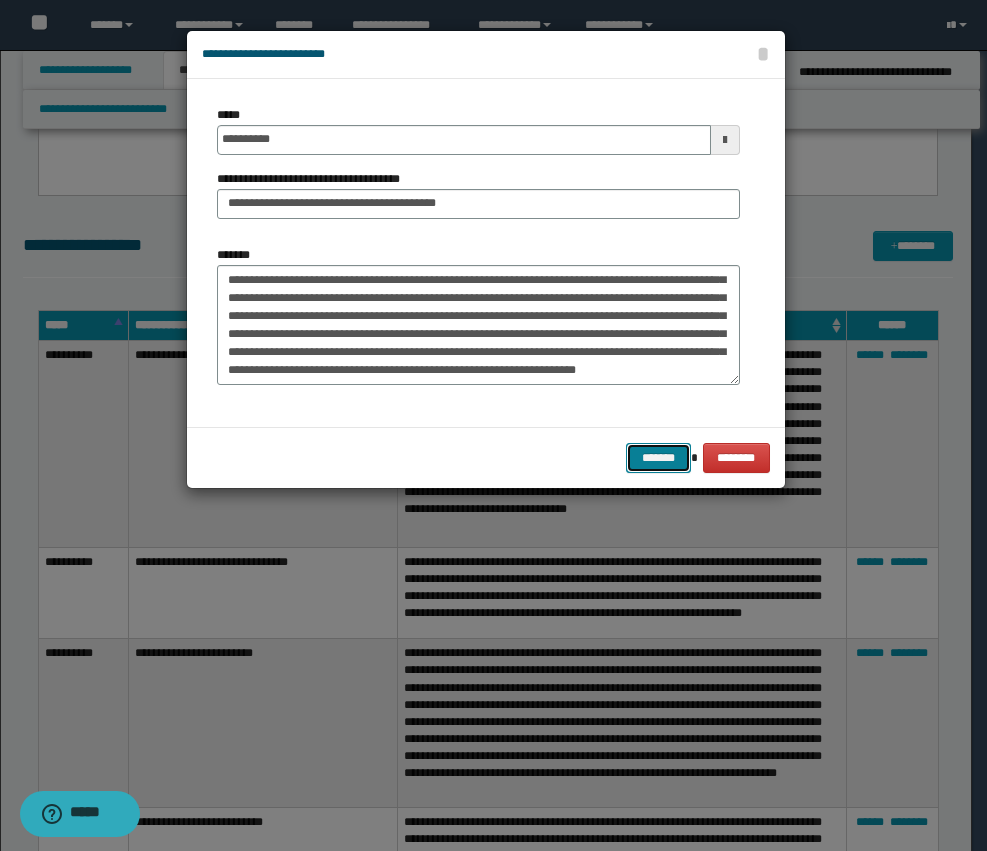 click on "*******" at bounding box center [658, 458] 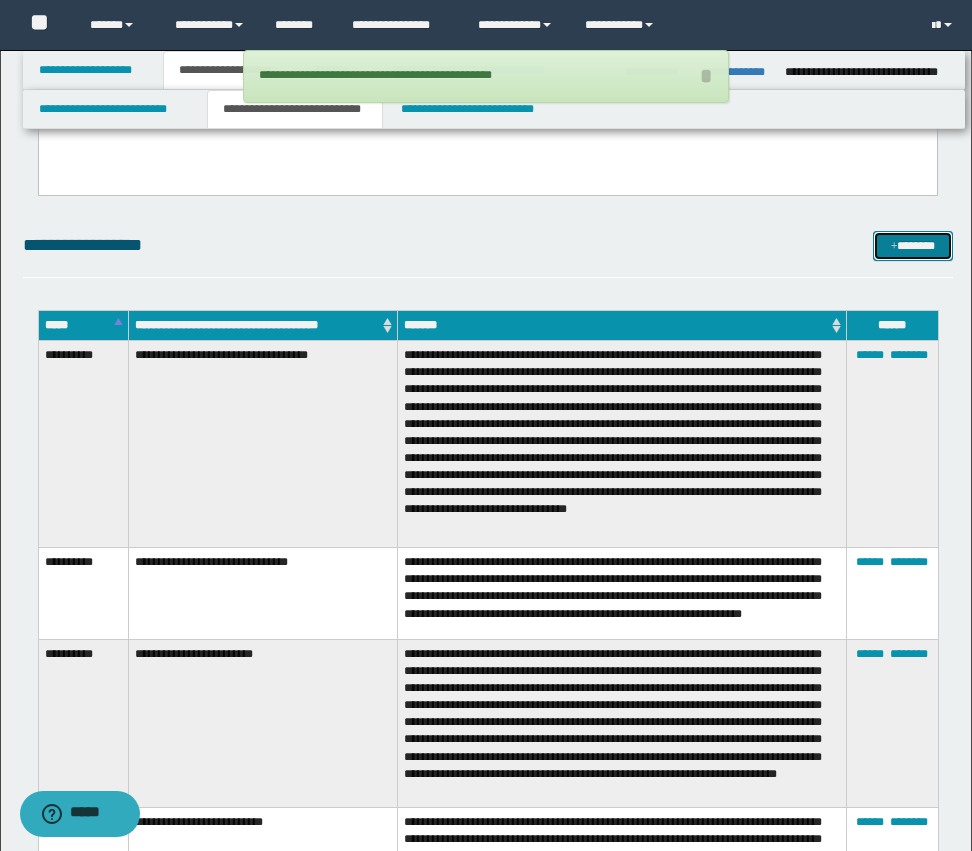drag, startPoint x: 905, startPoint y: 252, endPoint x: 737, endPoint y: 250, distance: 168.0119 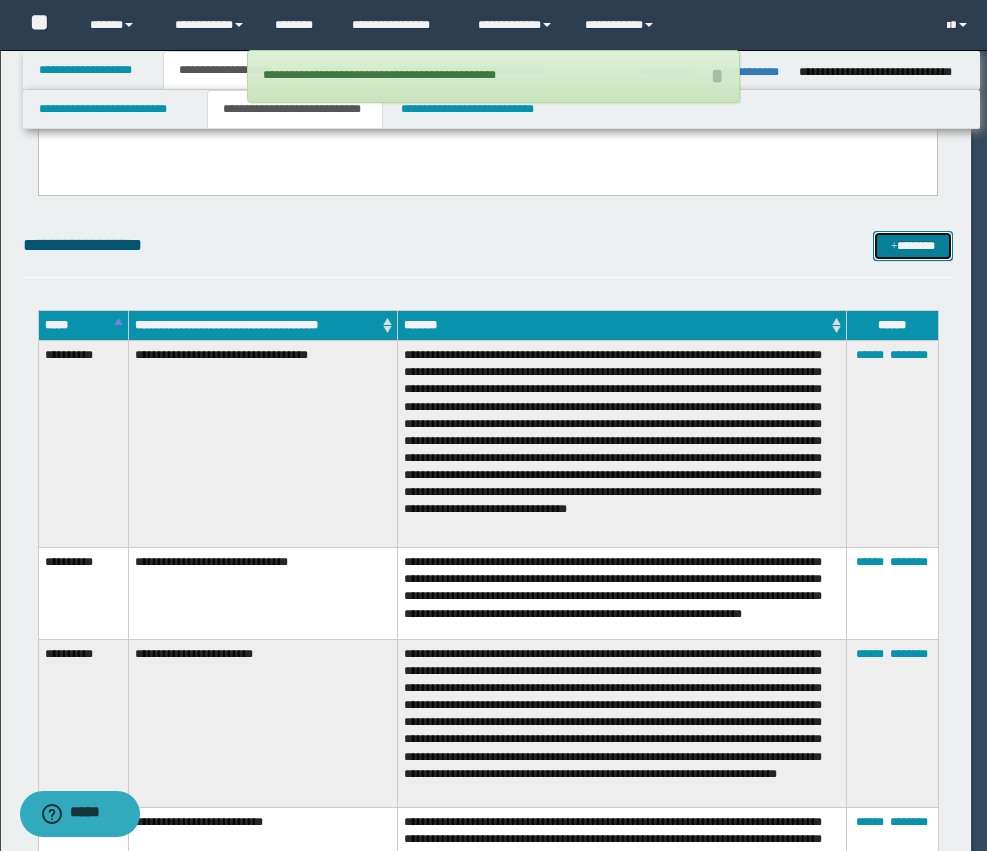 scroll, scrollTop: 0, scrollLeft: 0, axis: both 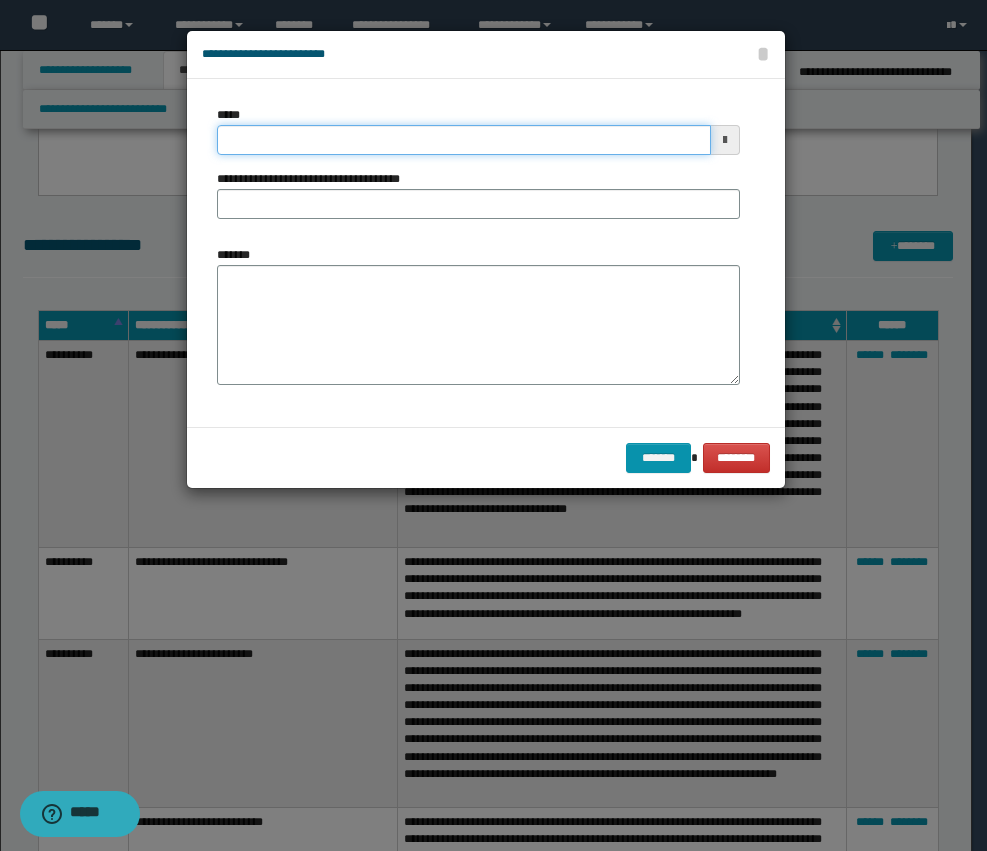 click on "*****" at bounding box center (464, 140) 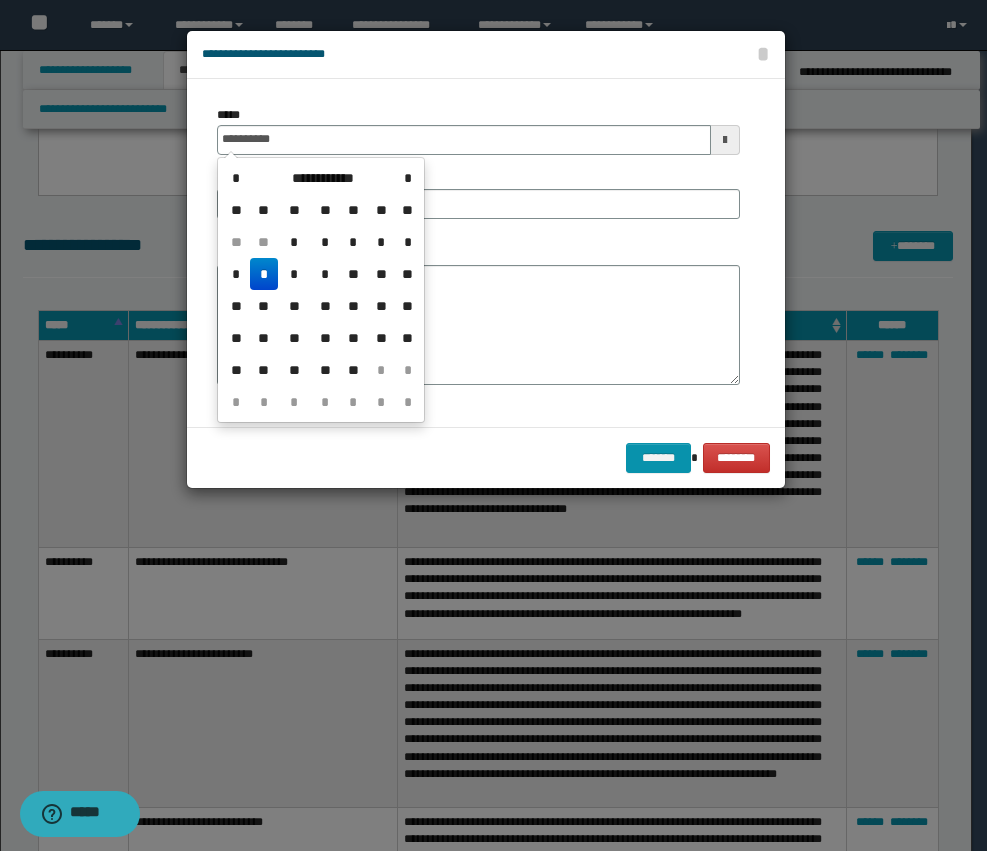 click on "*" at bounding box center (264, 274) 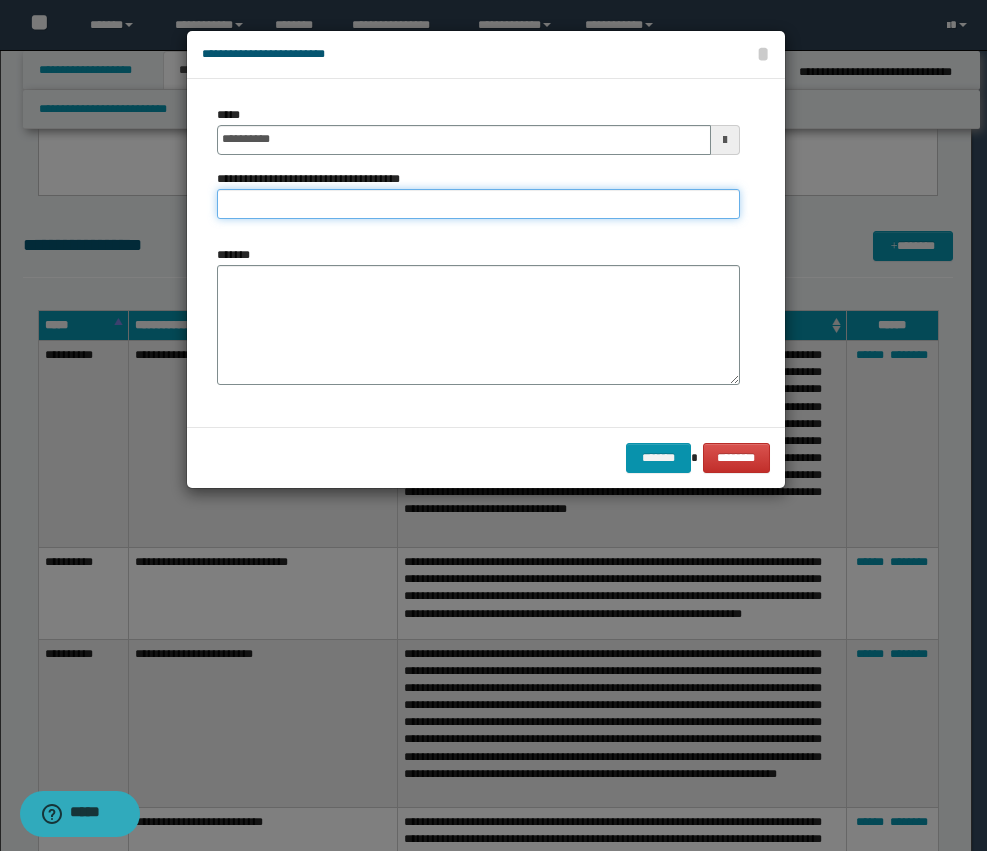 click on "**********" at bounding box center [478, 204] 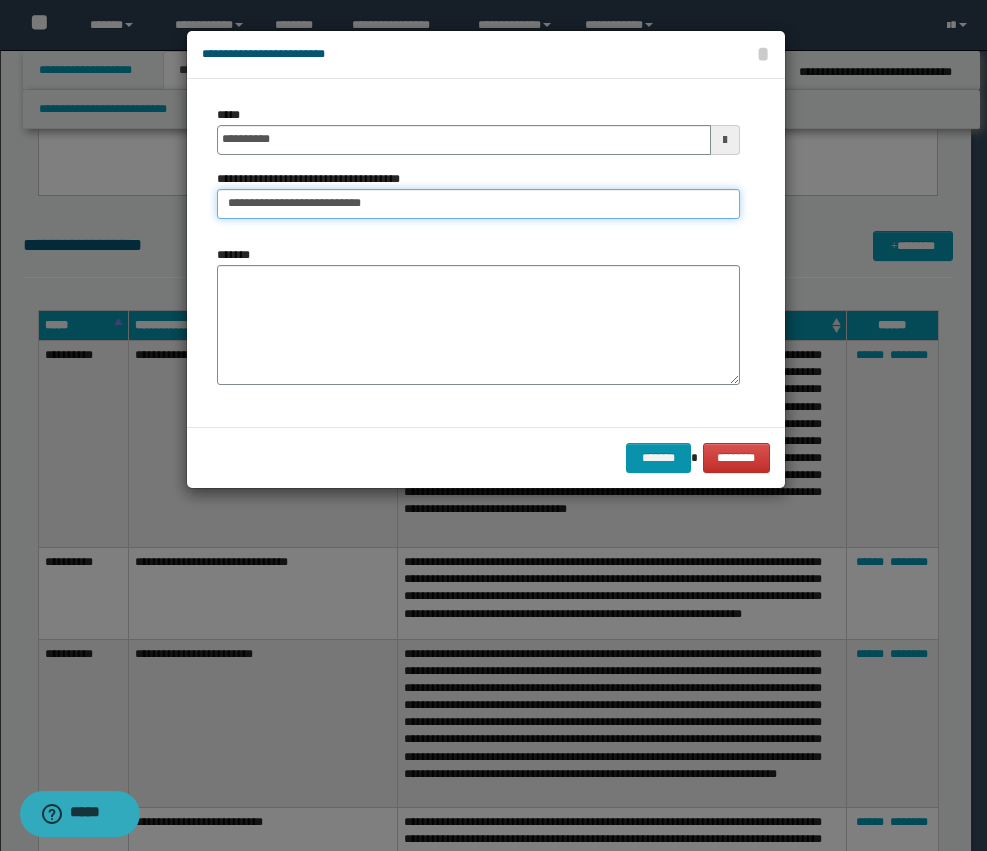 type on "**********" 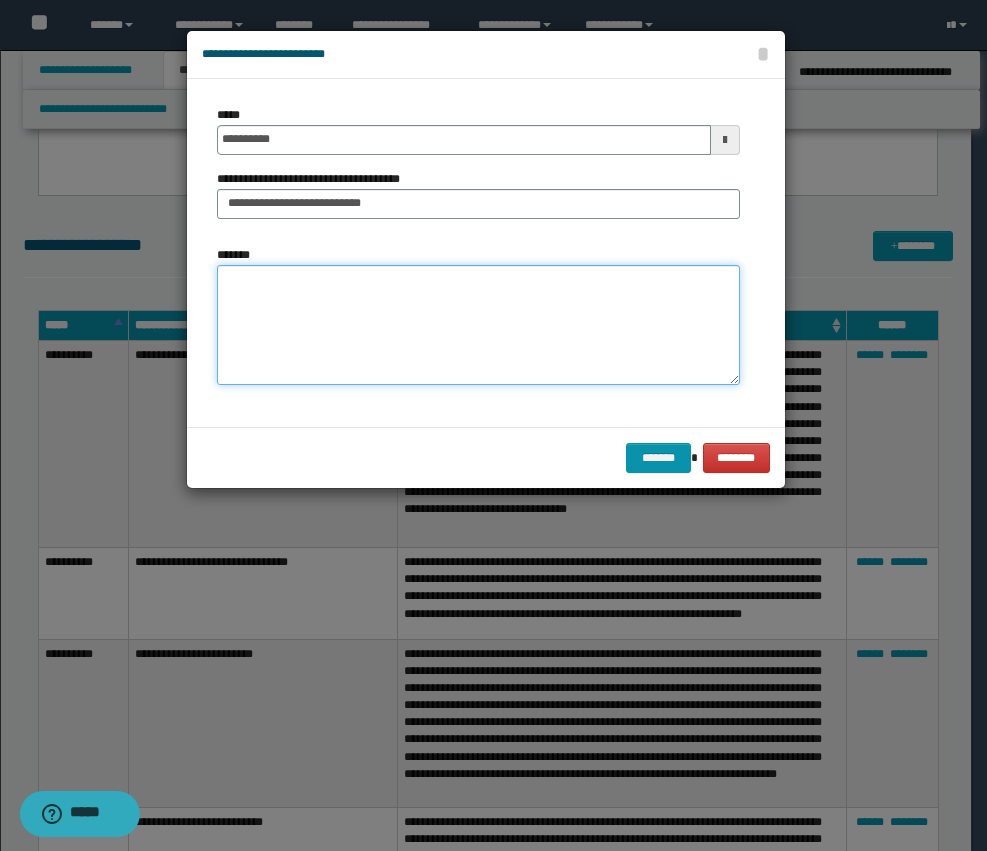 click on "*******" at bounding box center [478, 325] 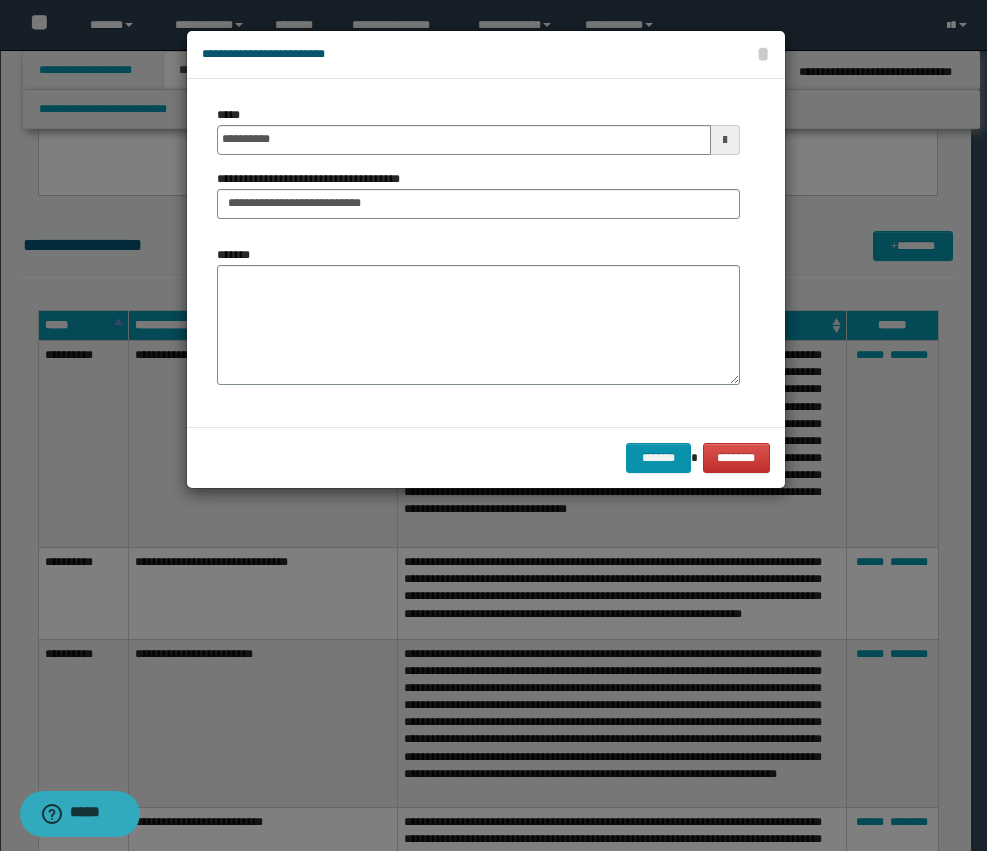 click on "**********" at bounding box center [478, 253] 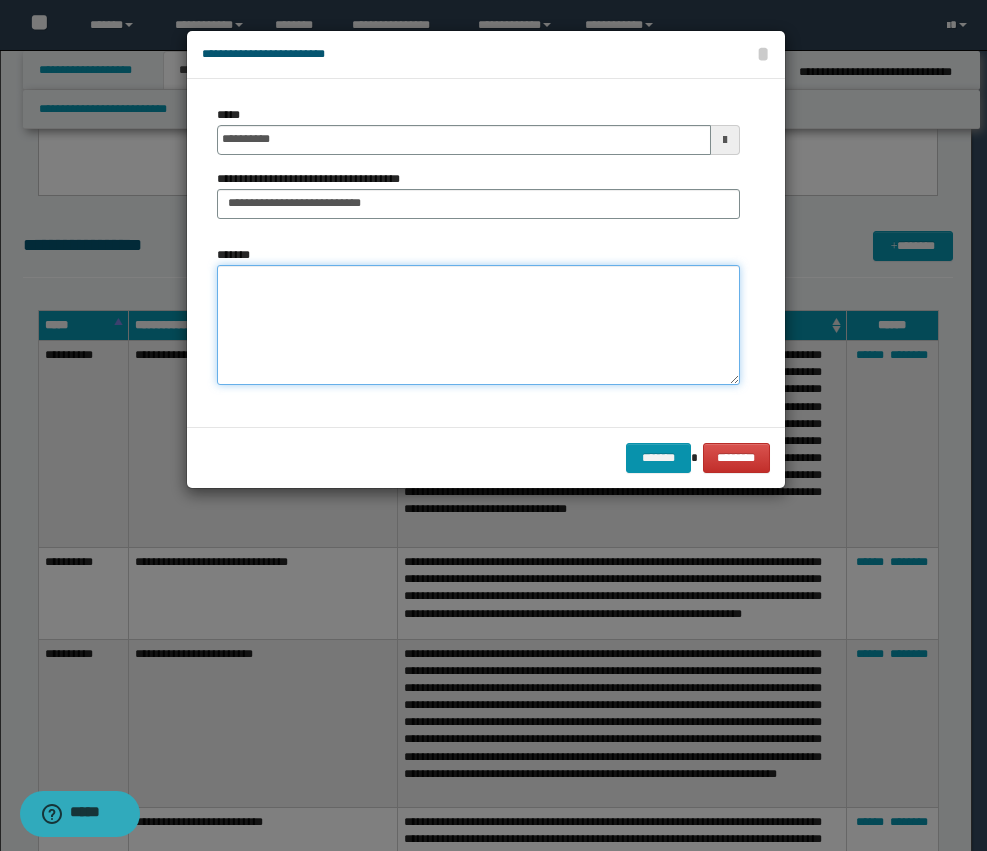 click on "*******" at bounding box center (478, 325) 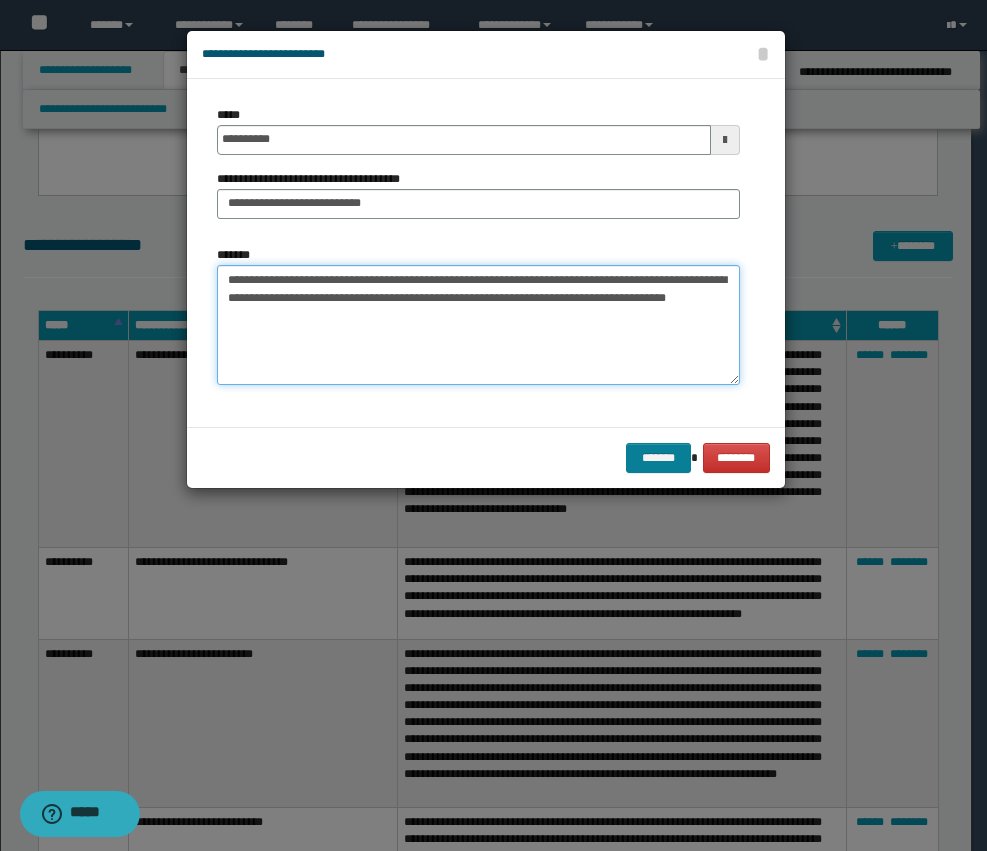type on "**********" 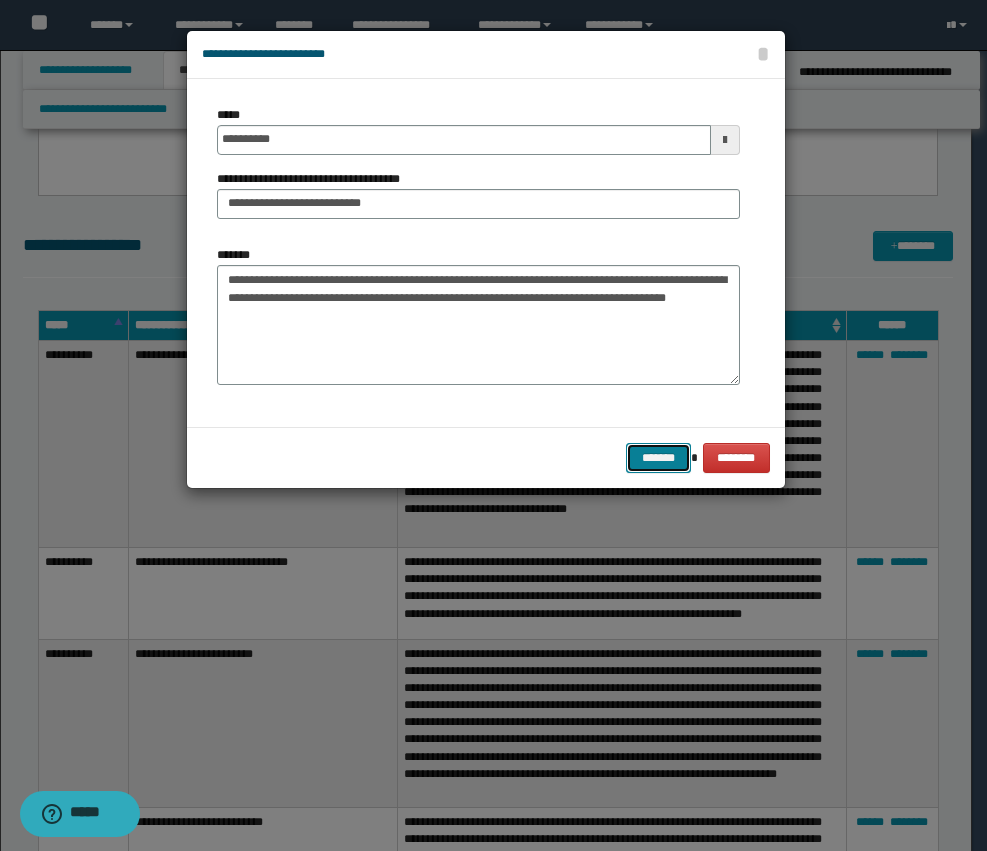 click on "*******" at bounding box center [658, 458] 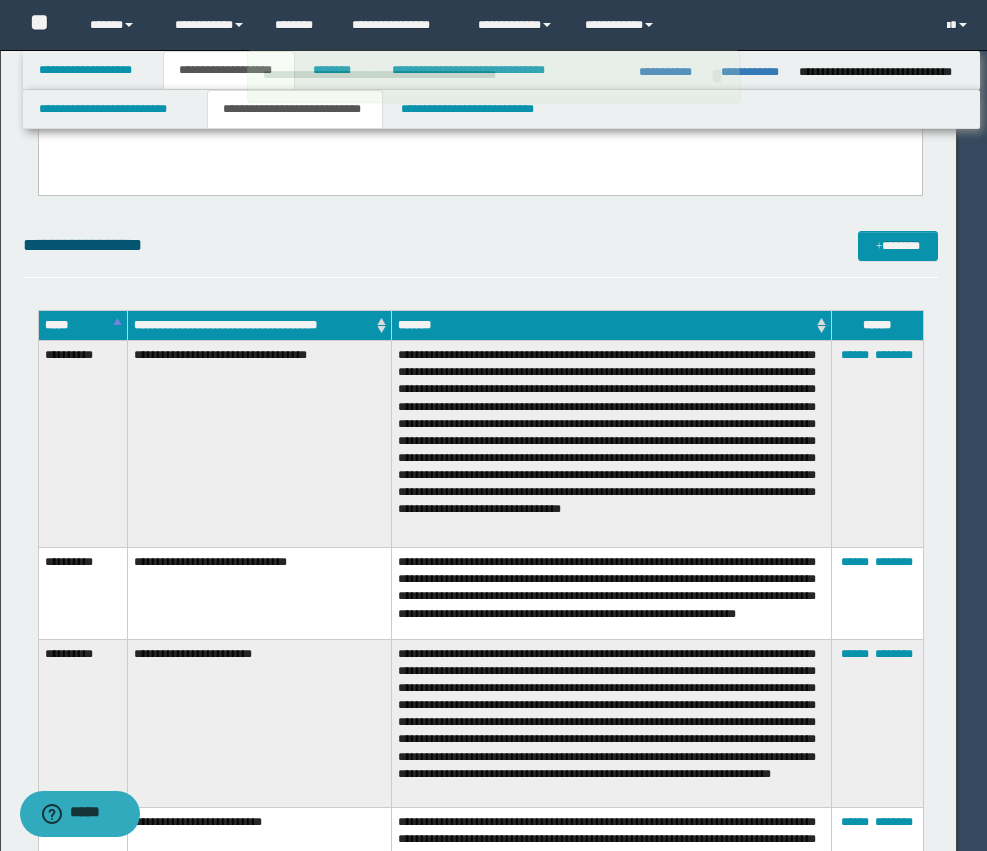 type 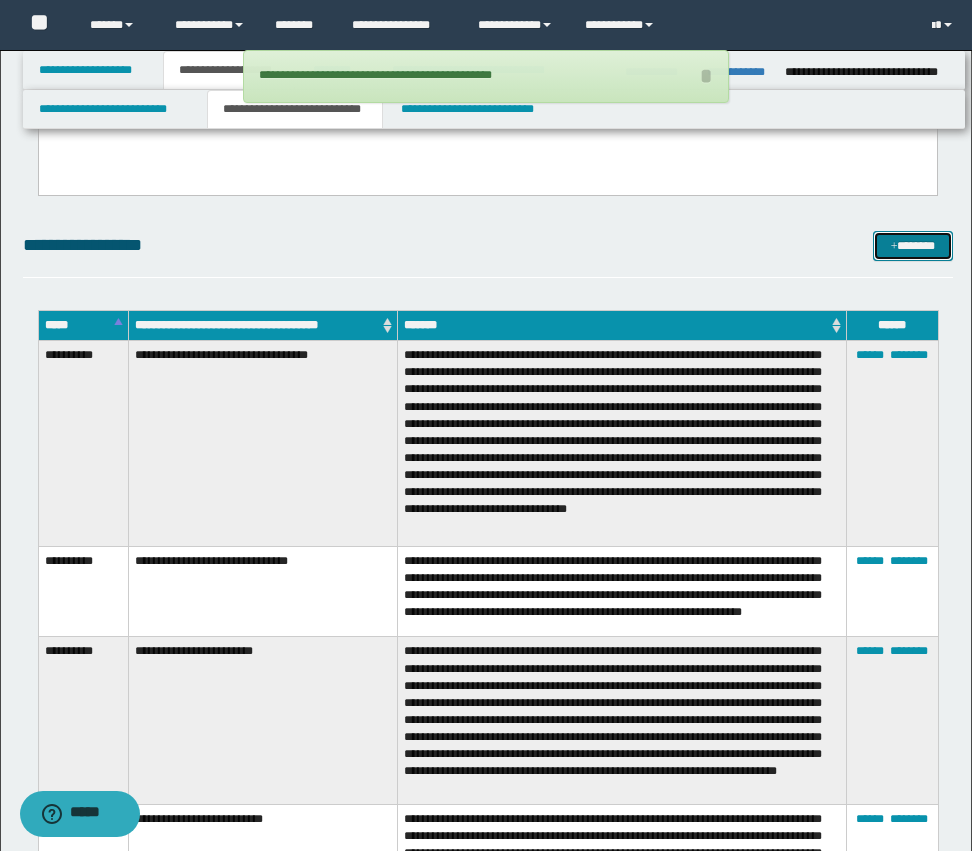 drag, startPoint x: 918, startPoint y: 244, endPoint x: 646, endPoint y: 275, distance: 273.76083 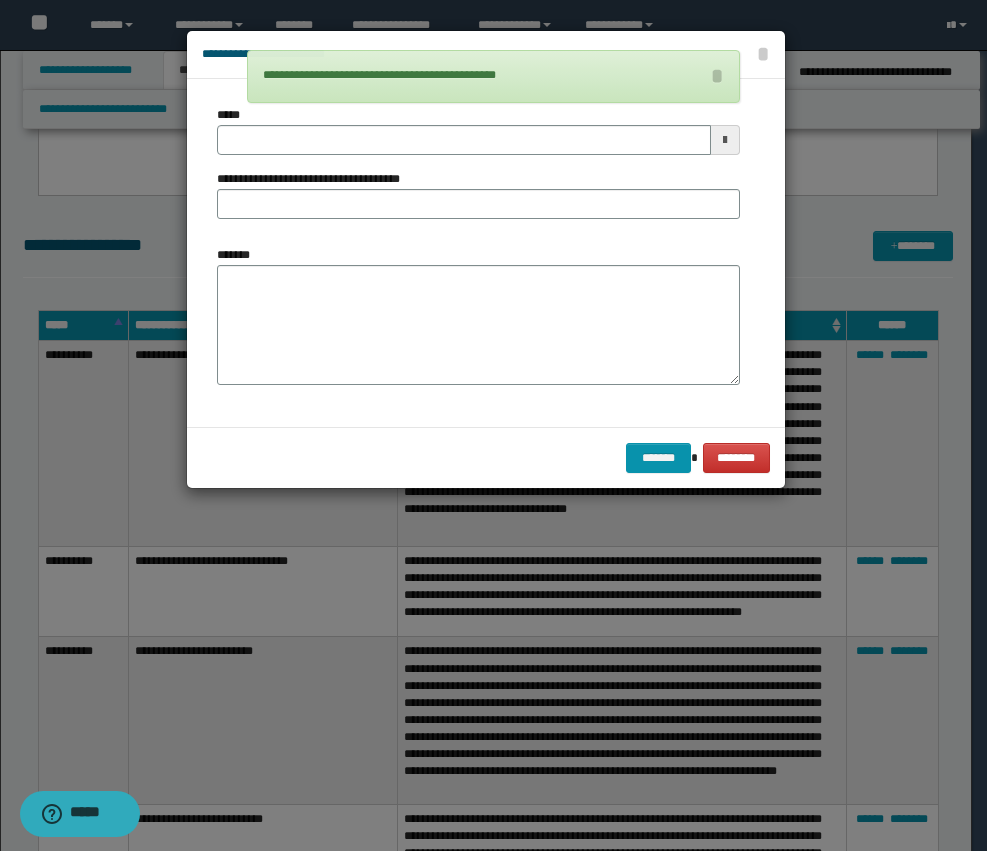 click on "**********" at bounding box center [478, 170] 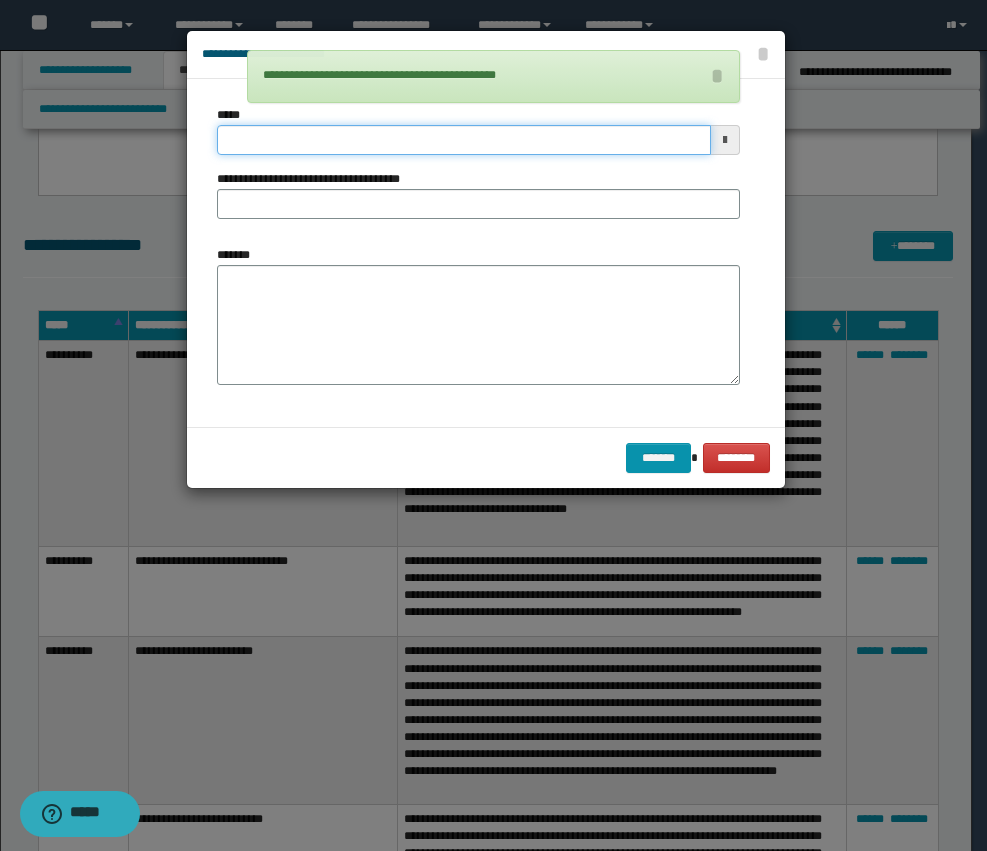 click on "*****" at bounding box center (464, 140) 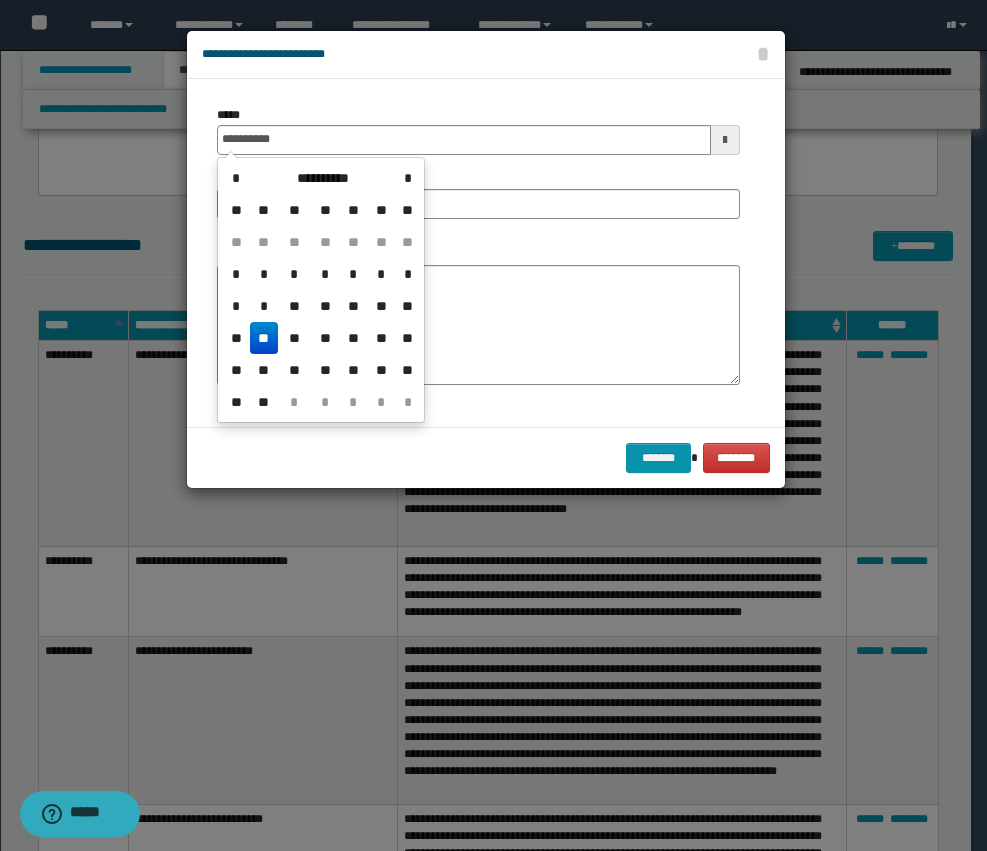 click on "**" at bounding box center (264, 338) 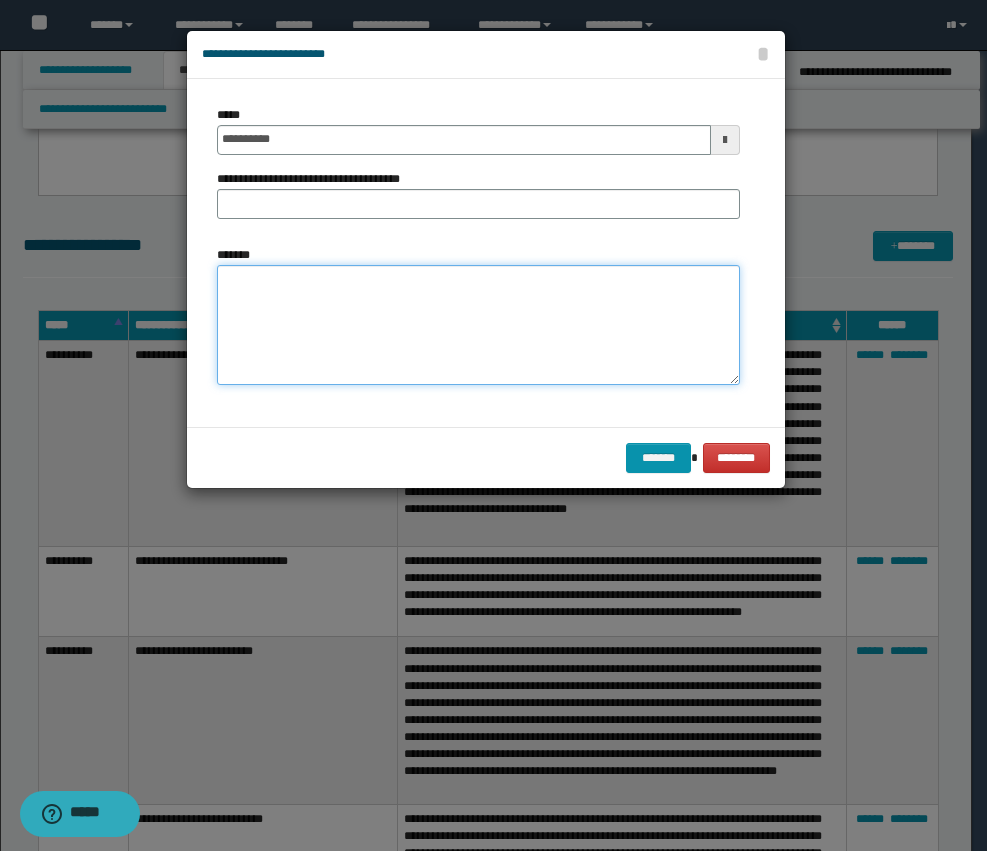 click on "*******" at bounding box center (478, 325) 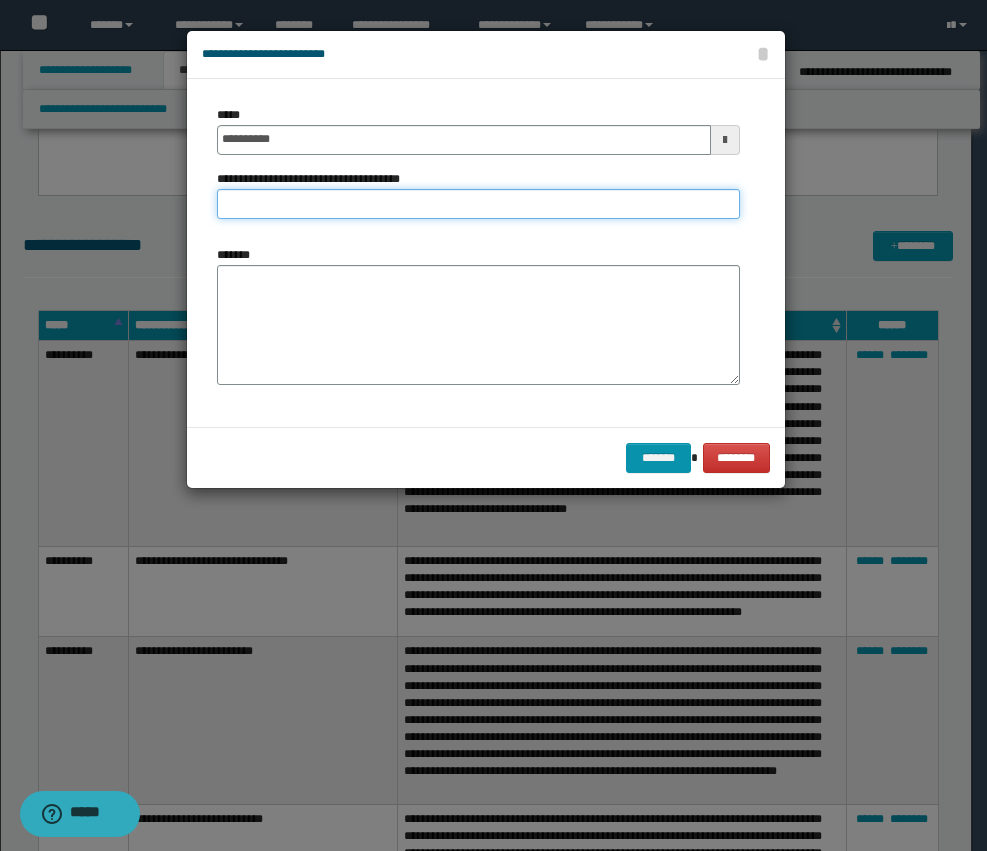 click on "**********" at bounding box center (478, 204) 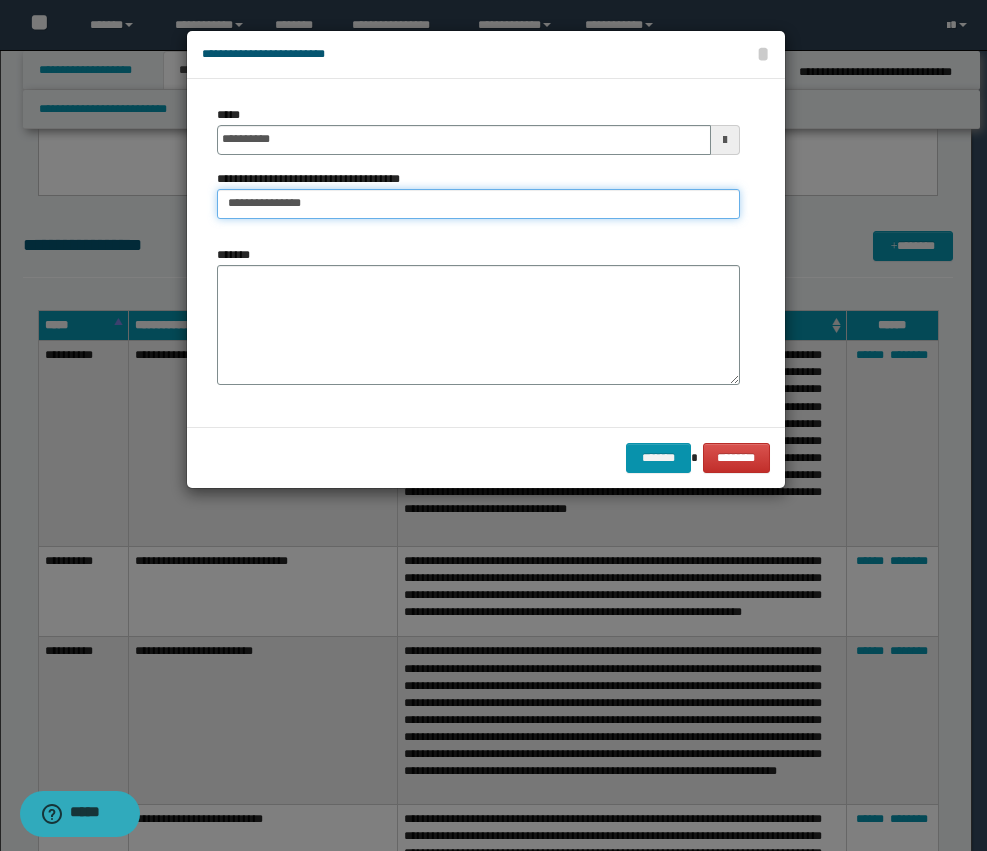 type on "**********" 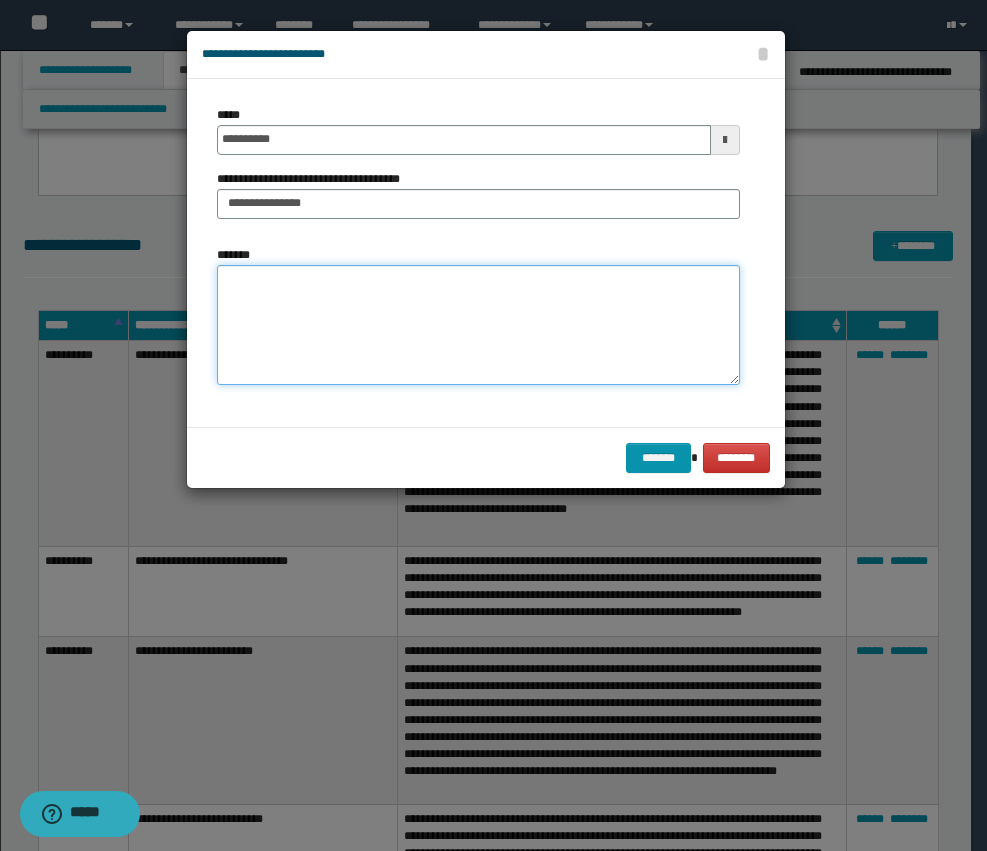click on "*******" at bounding box center (478, 325) 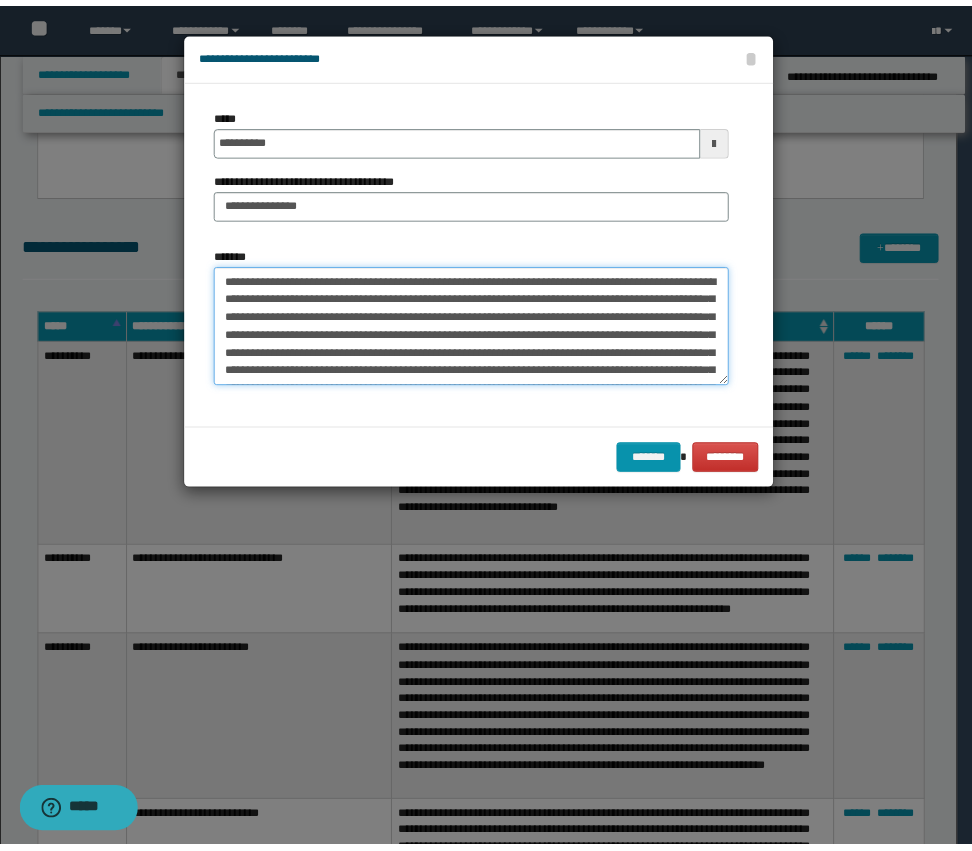 scroll, scrollTop: 390, scrollLeft: 0, axis: vertical 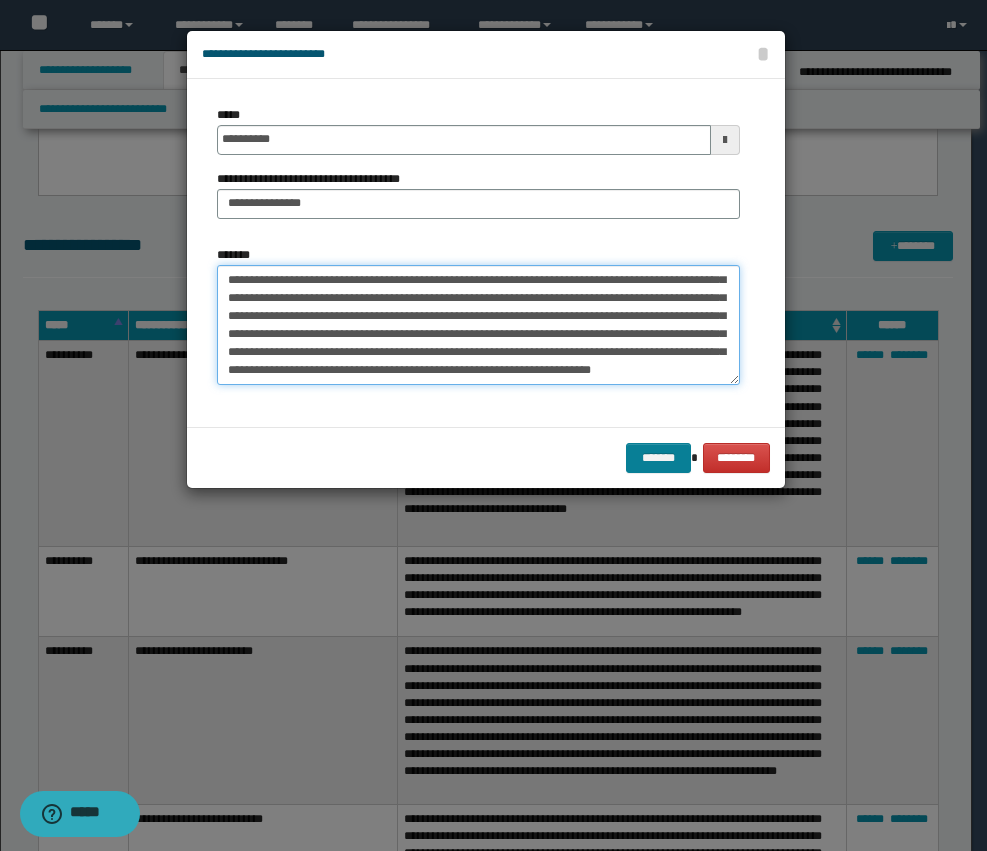 type on "**********" 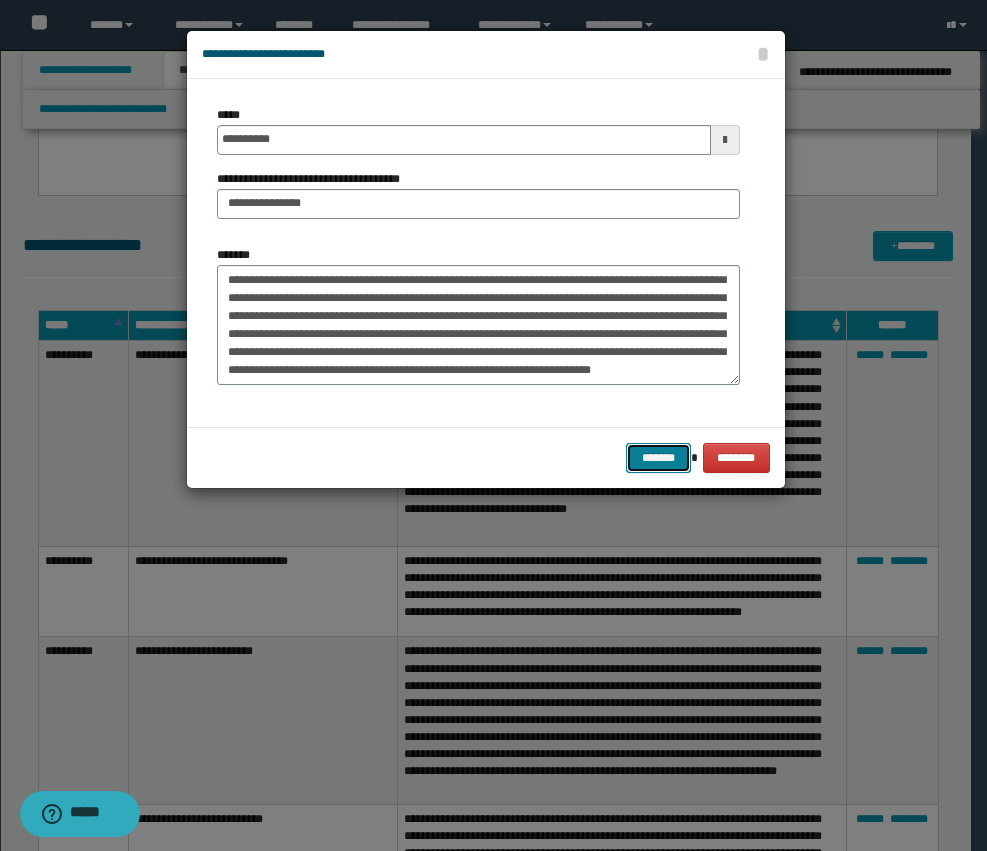 click on "*******" at bounding box center [658, 458] 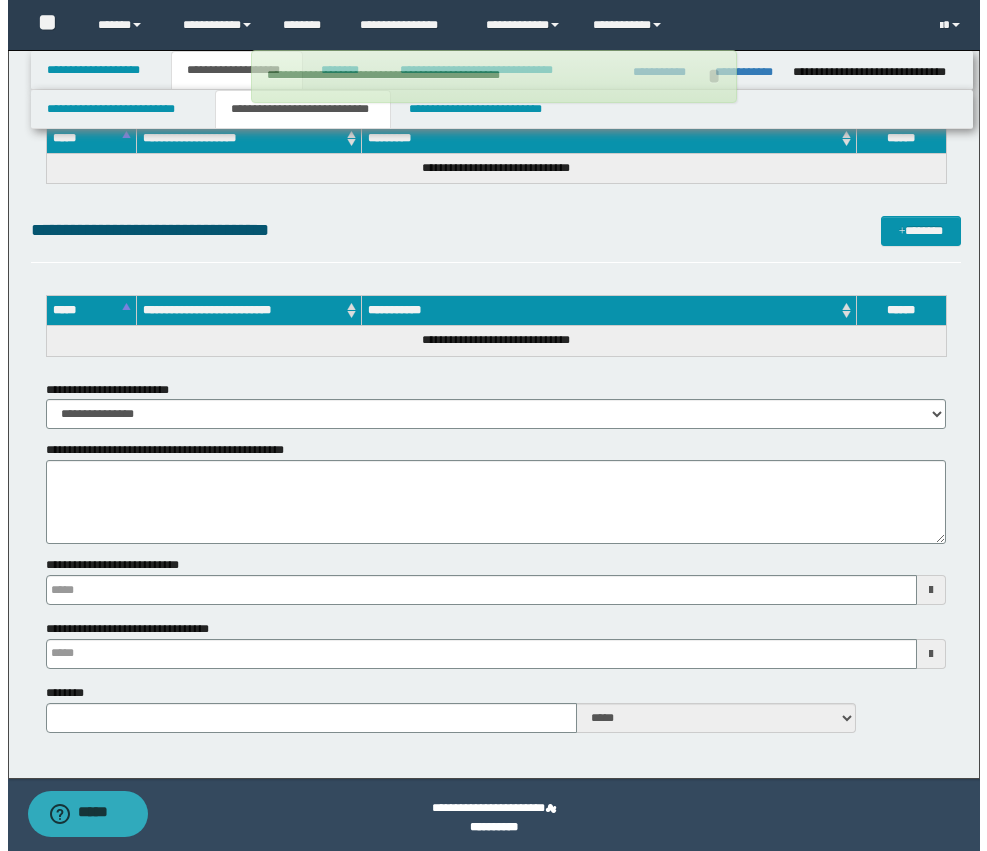scroll, scrollTop: 2400, scrollLeft: 0, axis: vertical 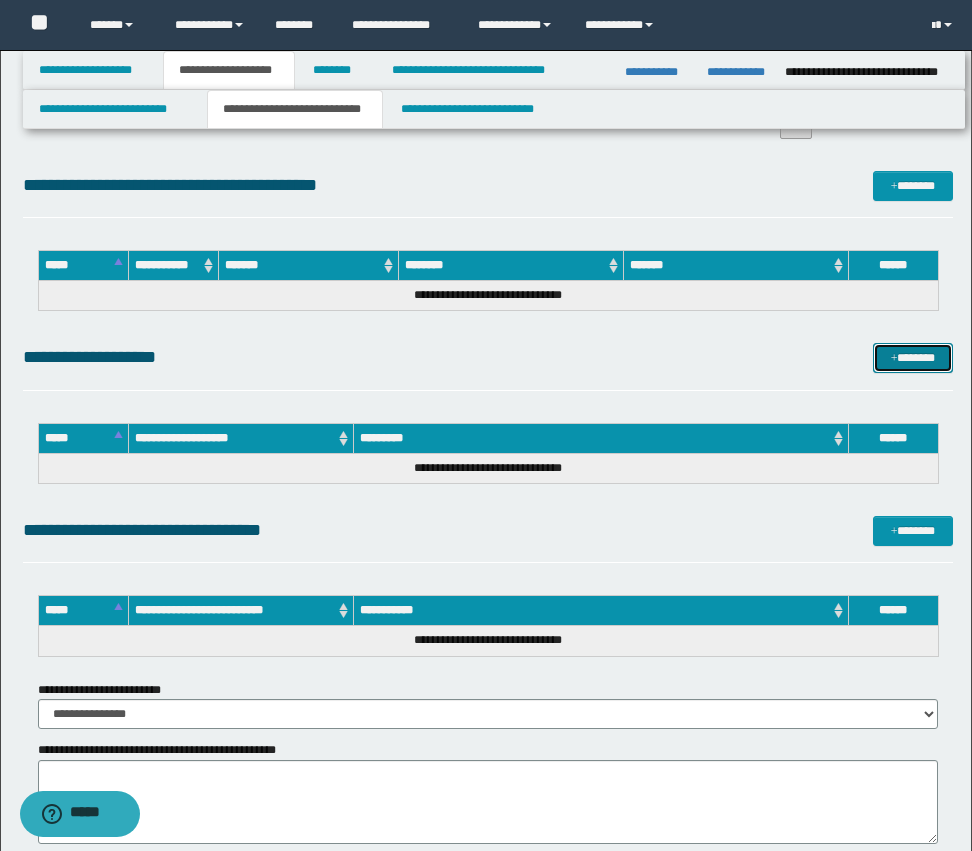 drag, startPoint x: 901, startPoint y: 349, endPoint x: 966, endPoint y: 360, distance: 65.9242 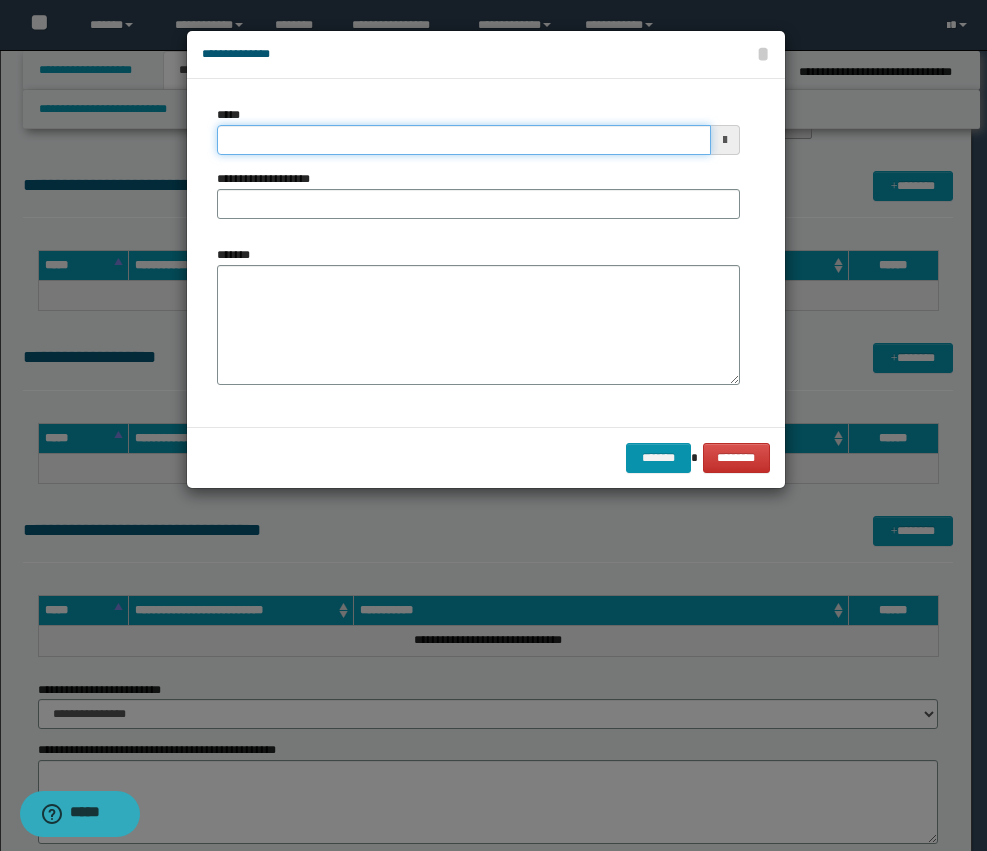 click on "*****" at bounding box center (464, 140) 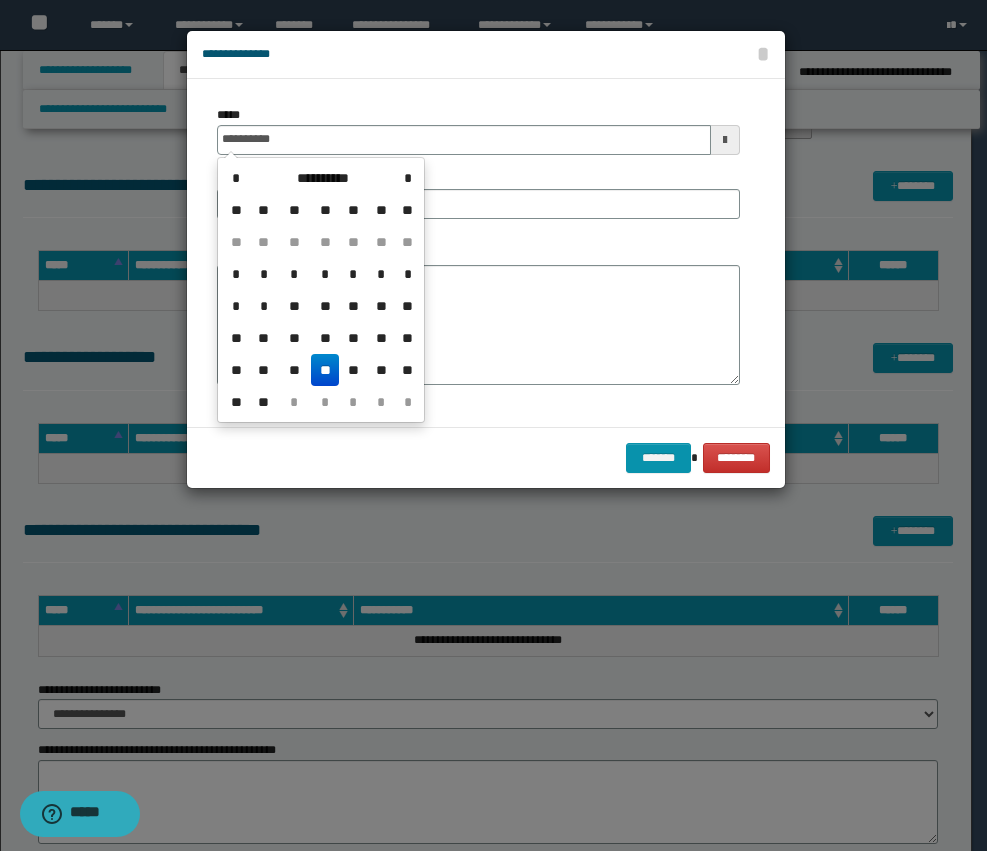 click on "**" at bounding box center (325, 370) 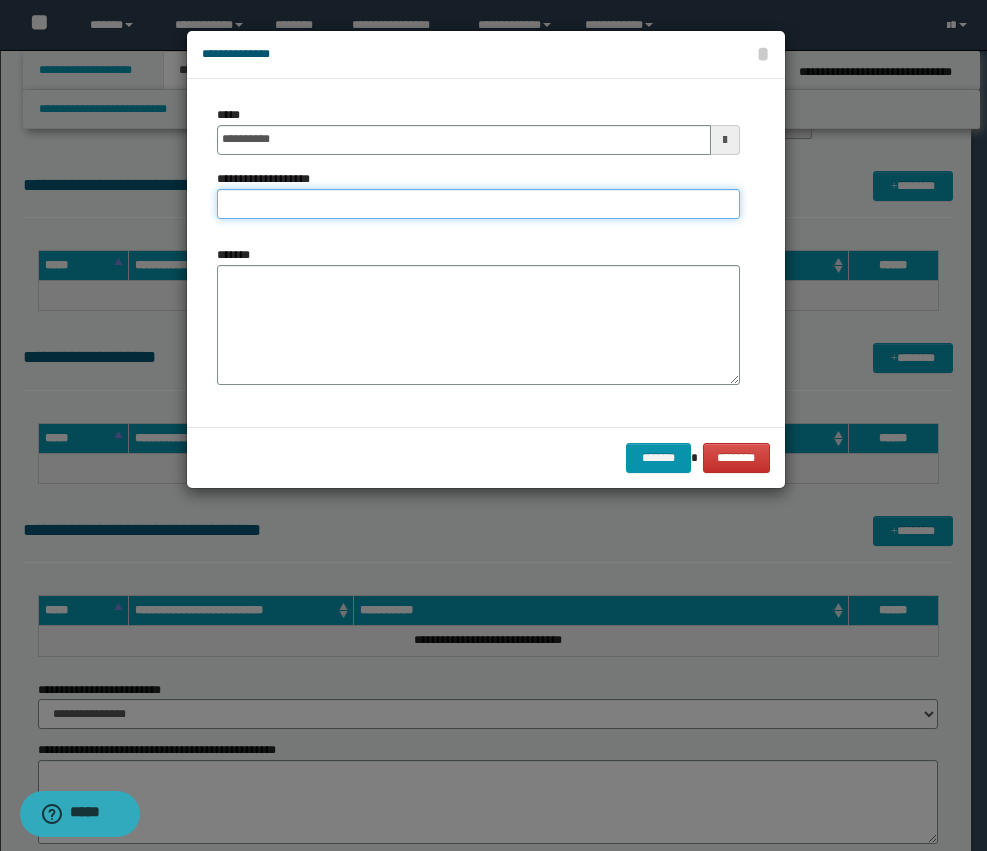 click on "**********" at bounding box center [478, 204] 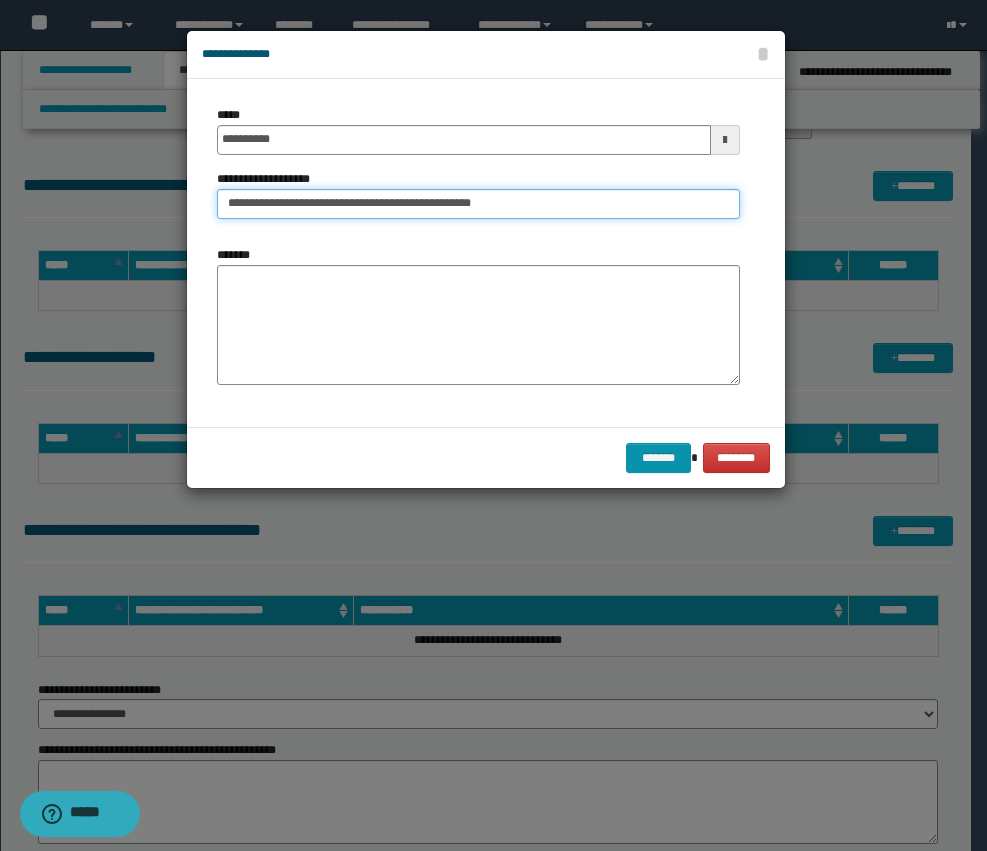 type on "**********" 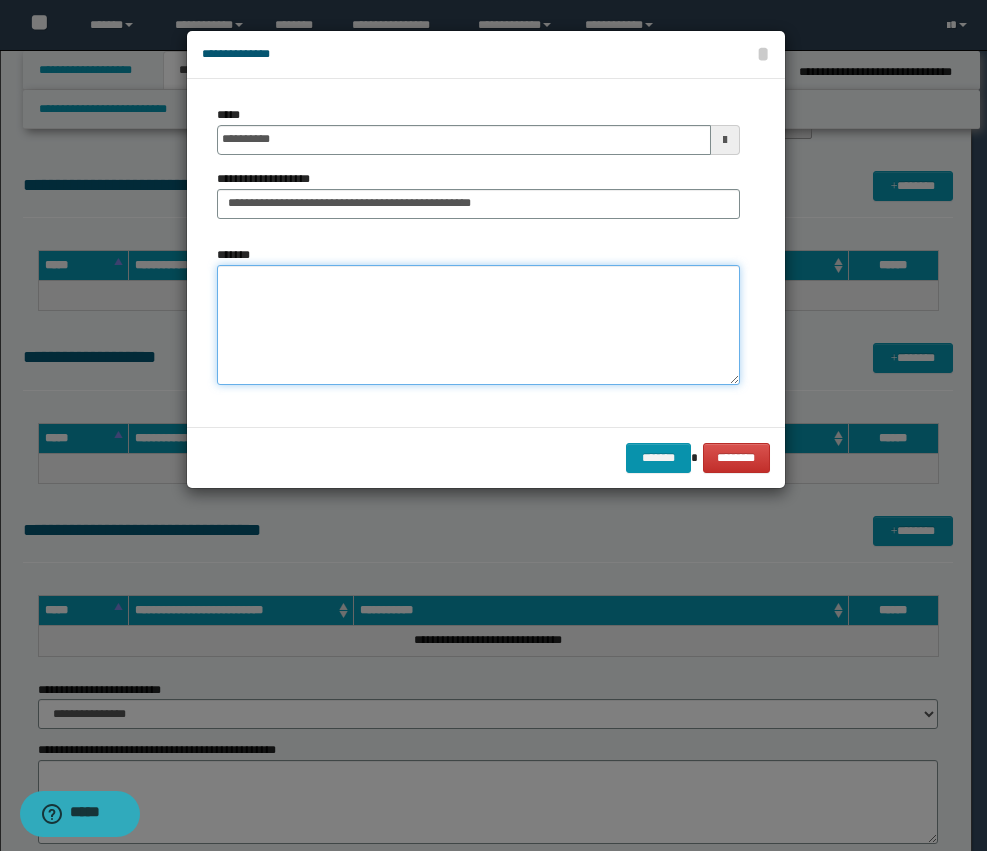 click on "*******" at bounding box center [478, 325] 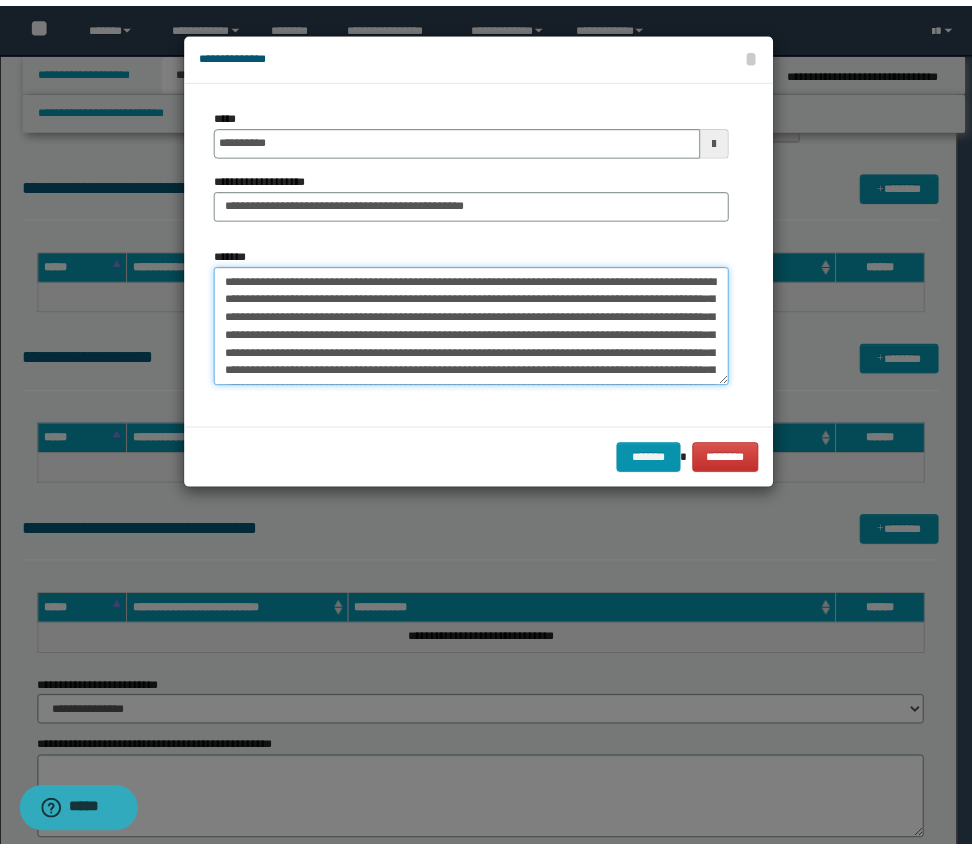 scroll, scrollTop: 138, scrollLeft: 0, axis: vertical 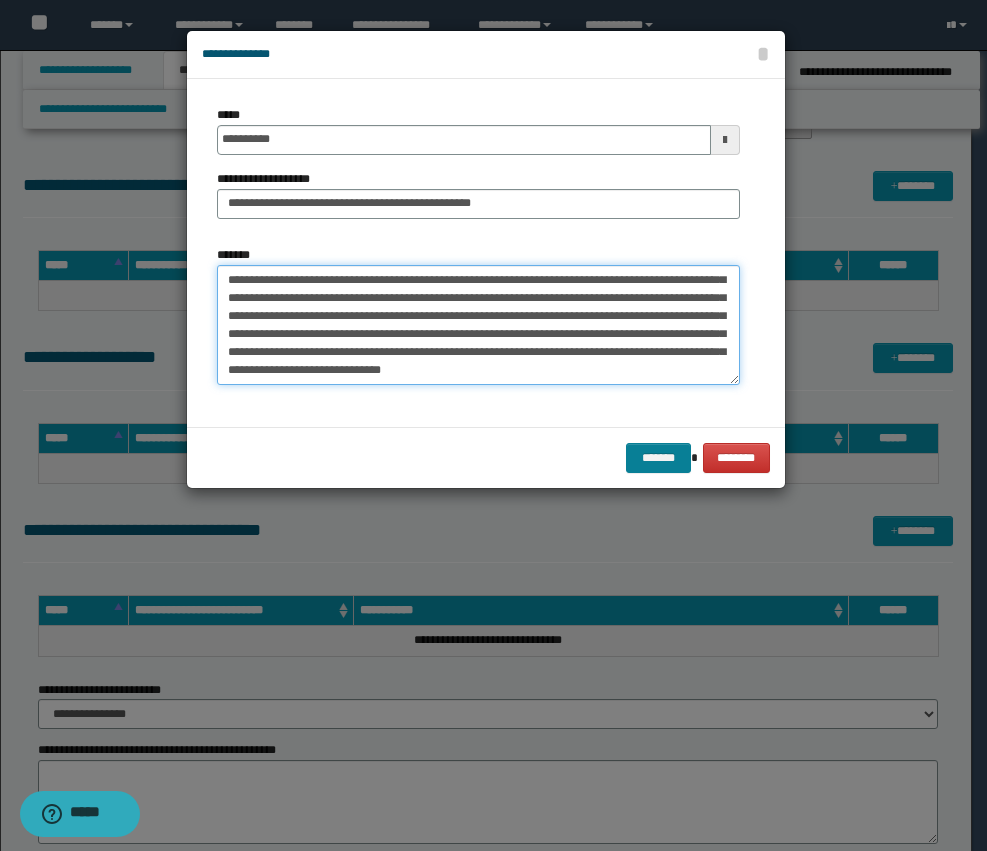 type on "**********" 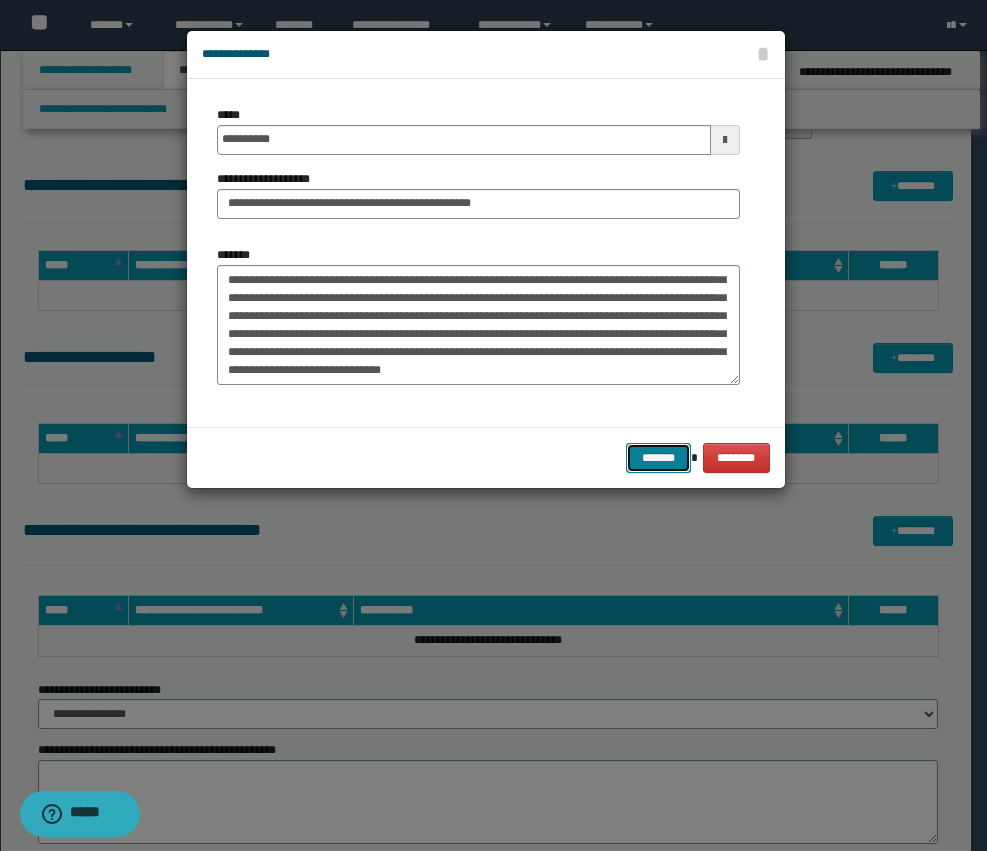 click on "*******" at bounding box center (658, 458) 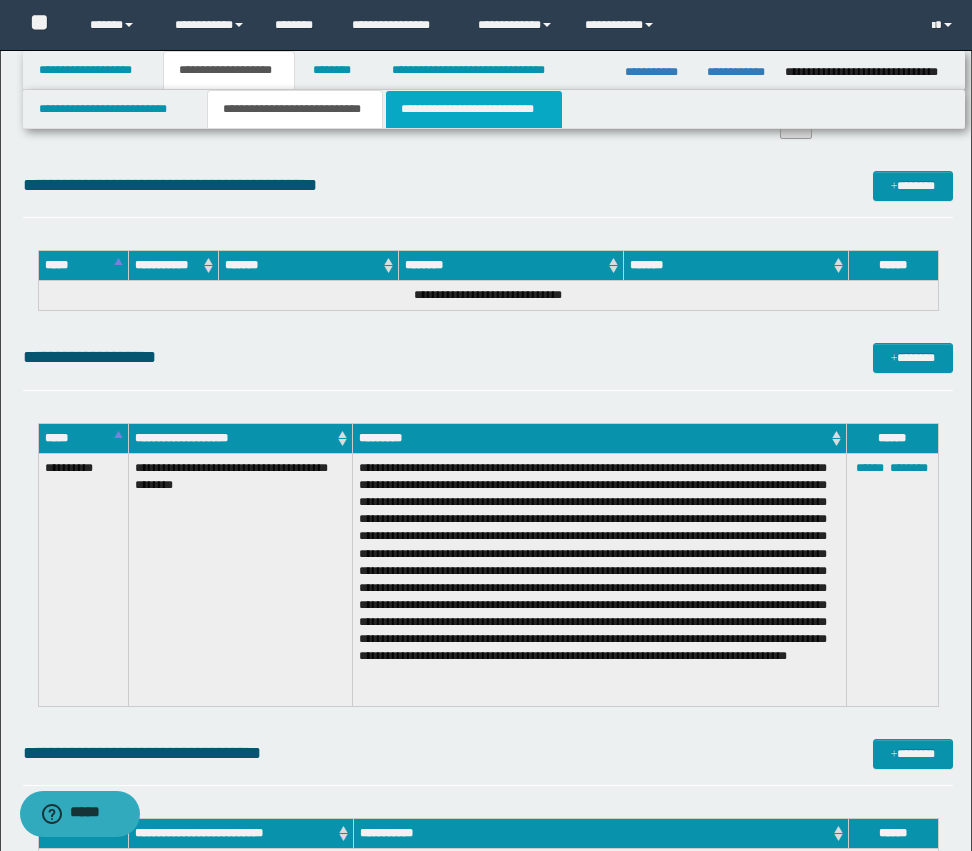 click on "**********" at bounding box center (474, 109) 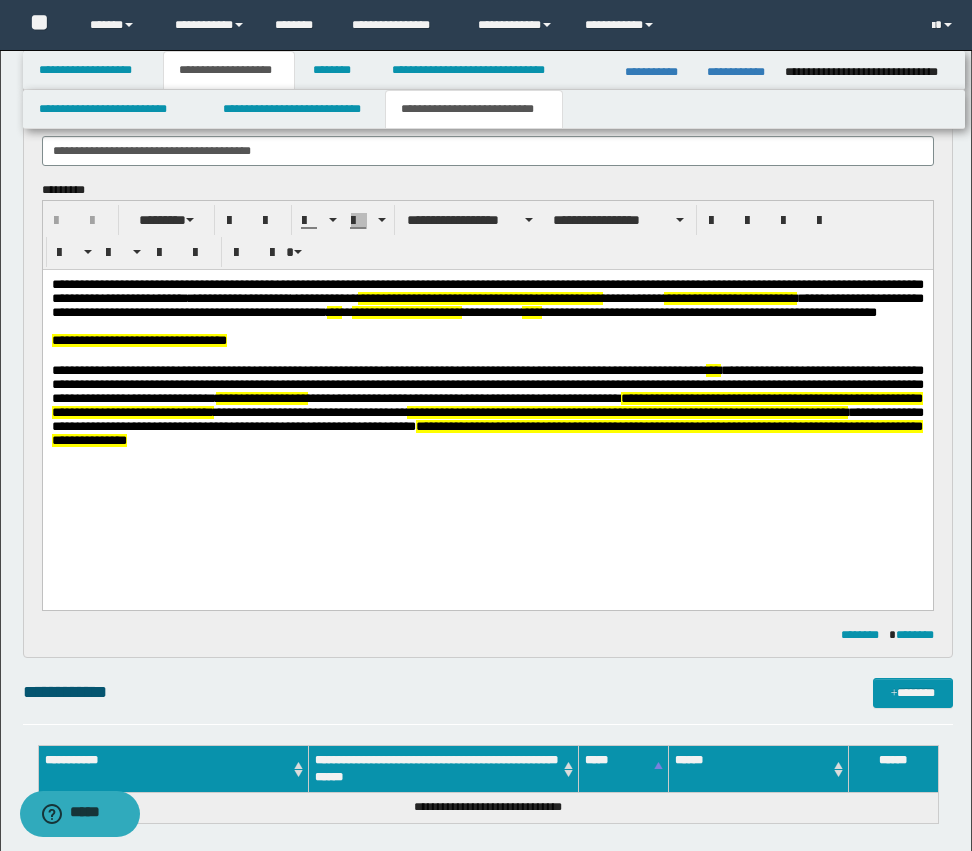 scroll, scrollTop: 0, scrollLeft: 0, axis: both 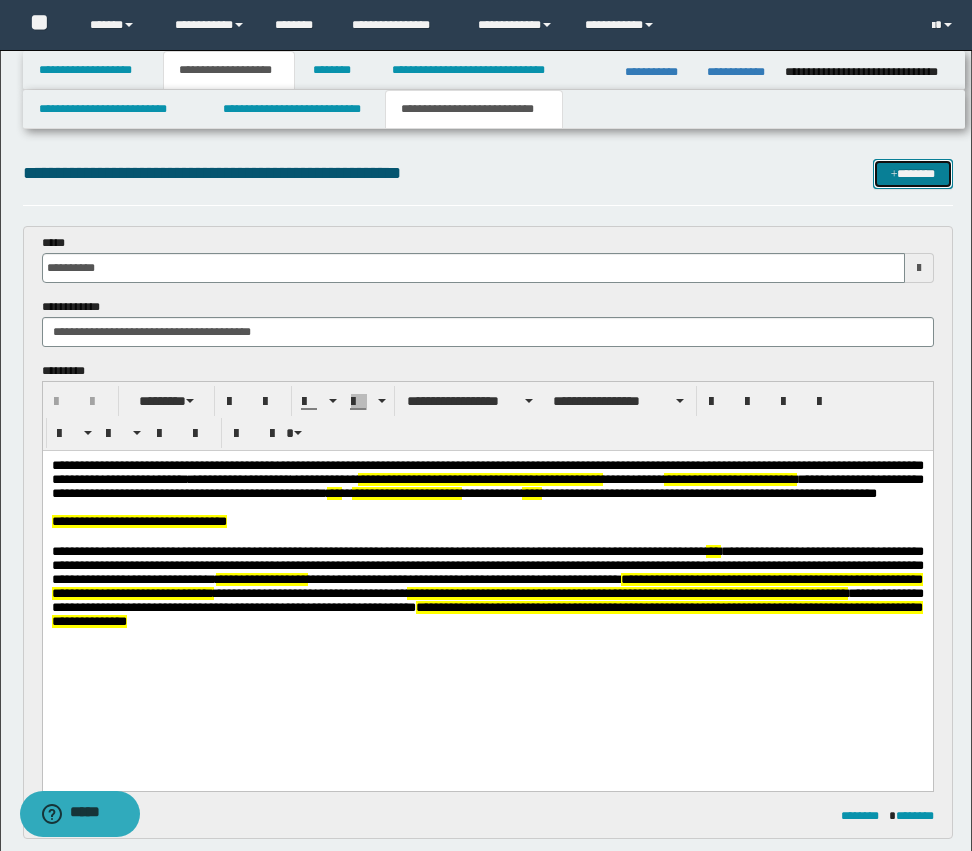 click at bounding box center (894, 175) 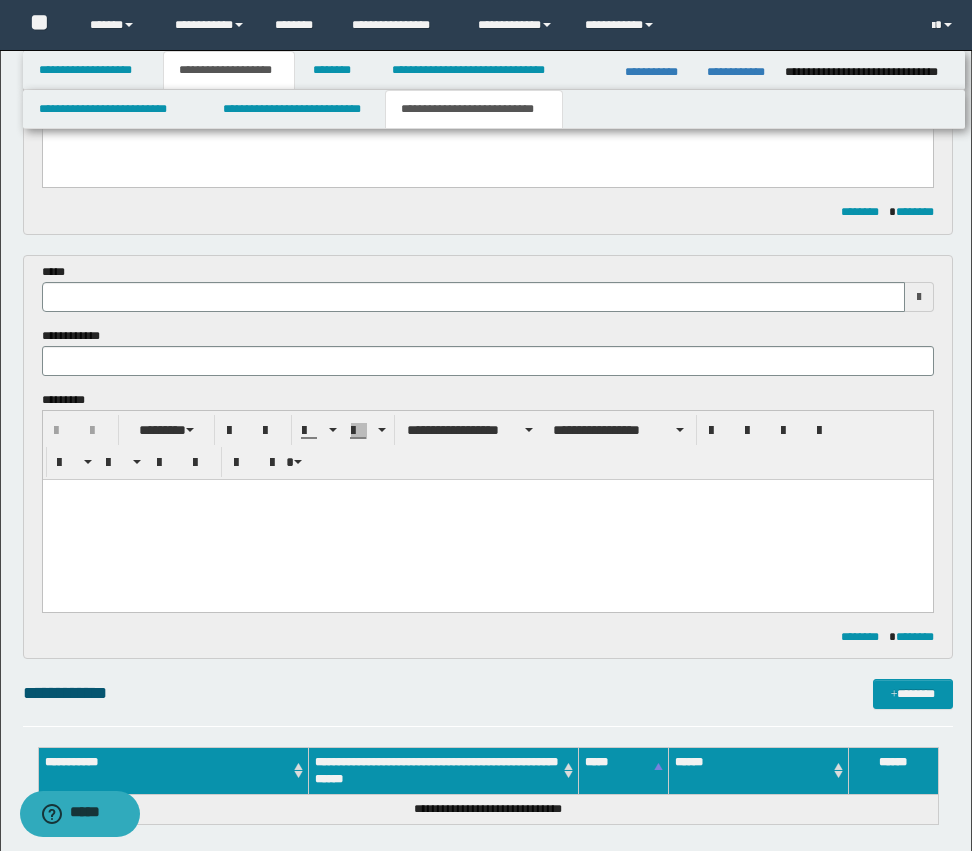scroll, scrollTop: 586, scrollLeft: 0, axis: vertical 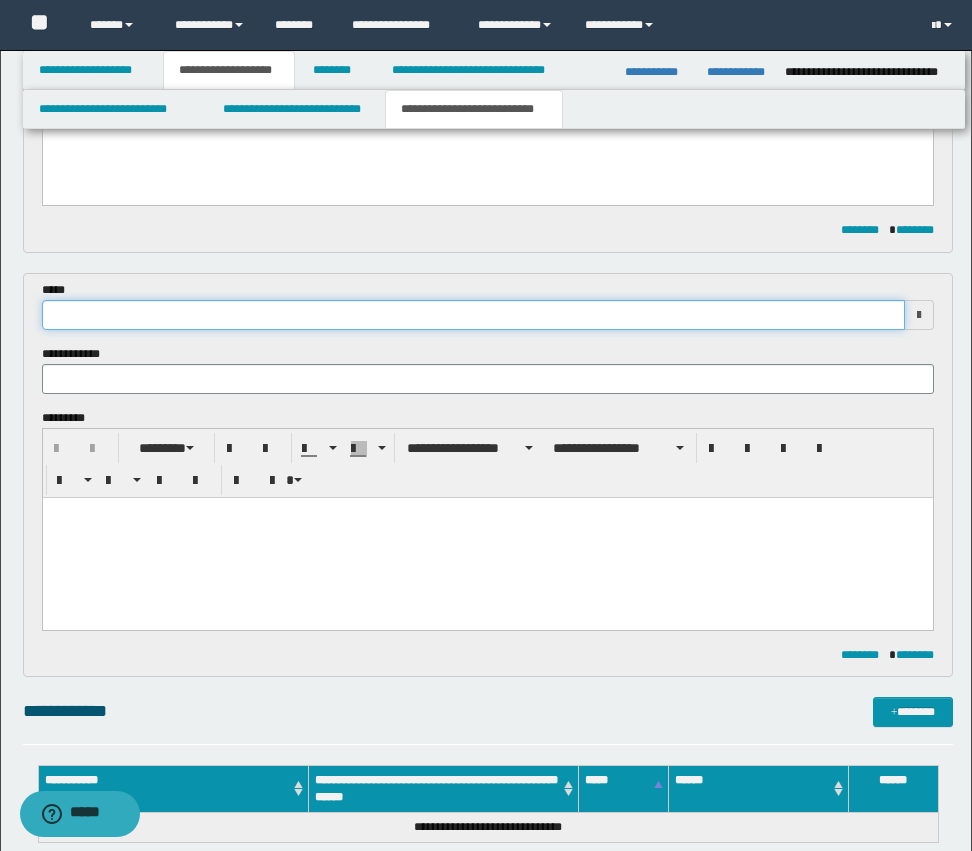 click at bounding box center (473, 315) 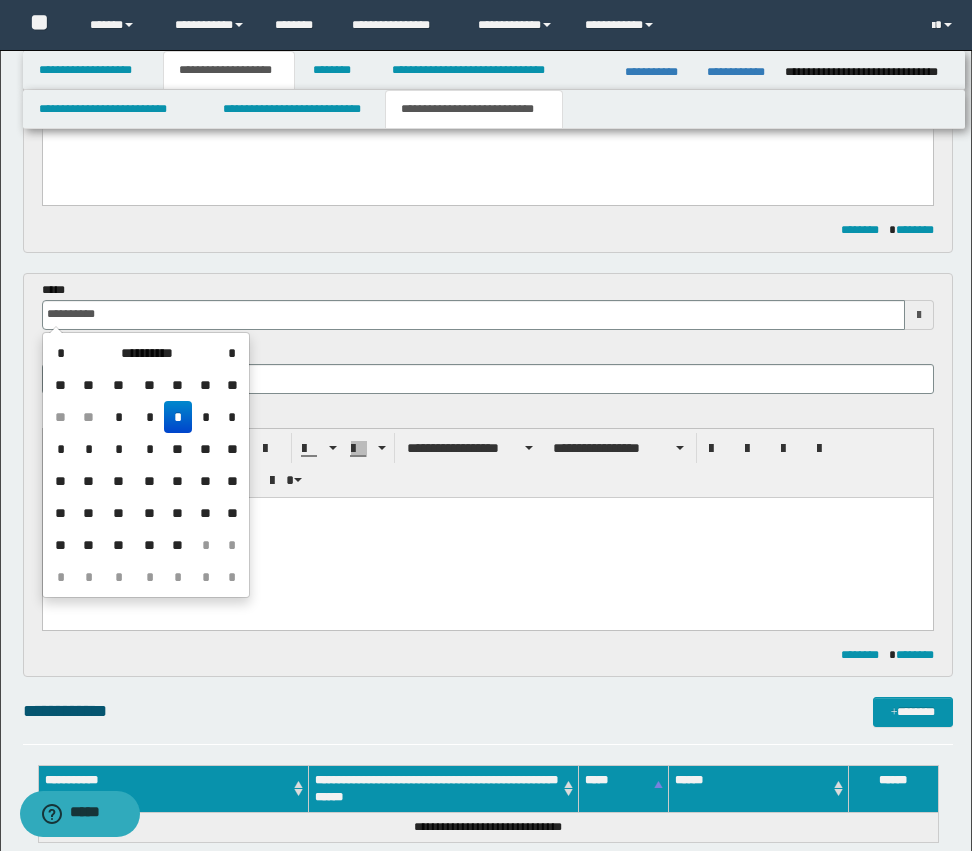 click on "*" at bounding box center [178, 417] 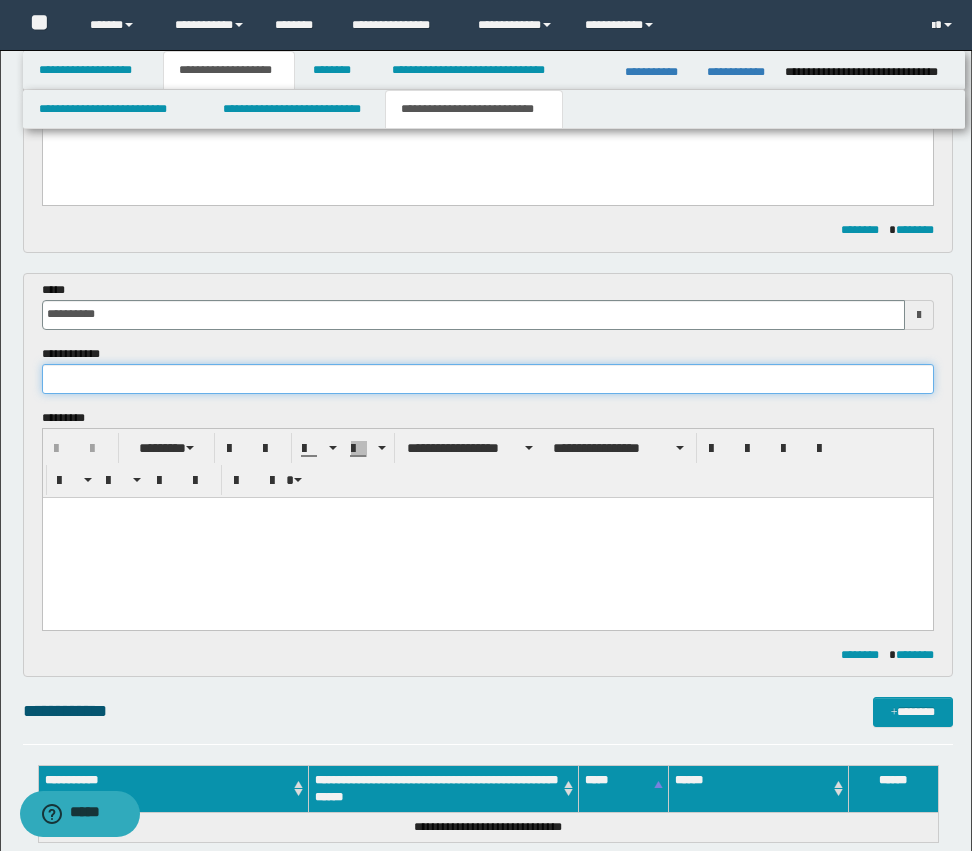 click at bounding box center [488, 379] 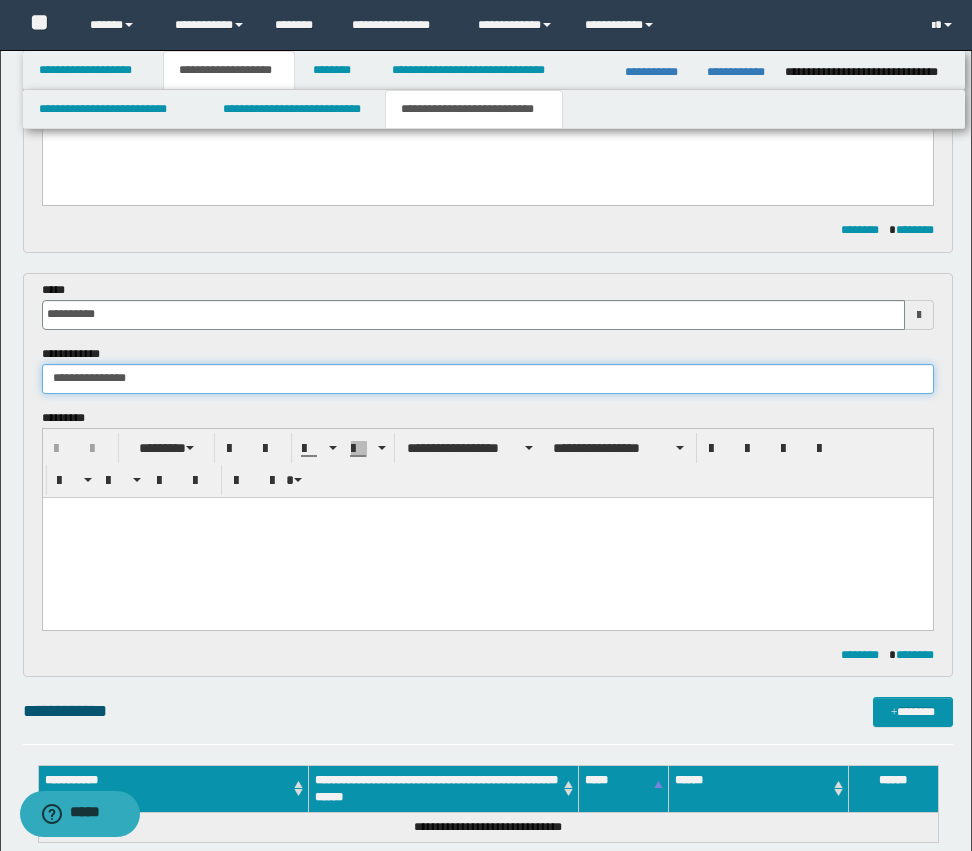 type on "**********" 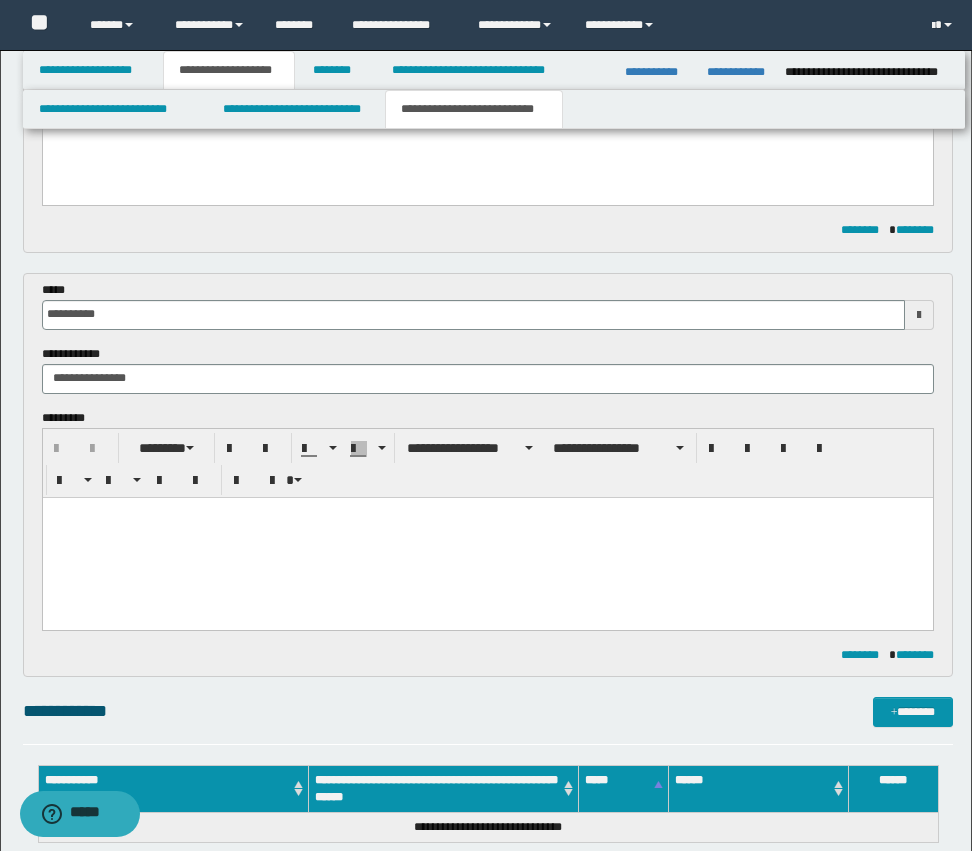 click at bounding box center [487, 537] 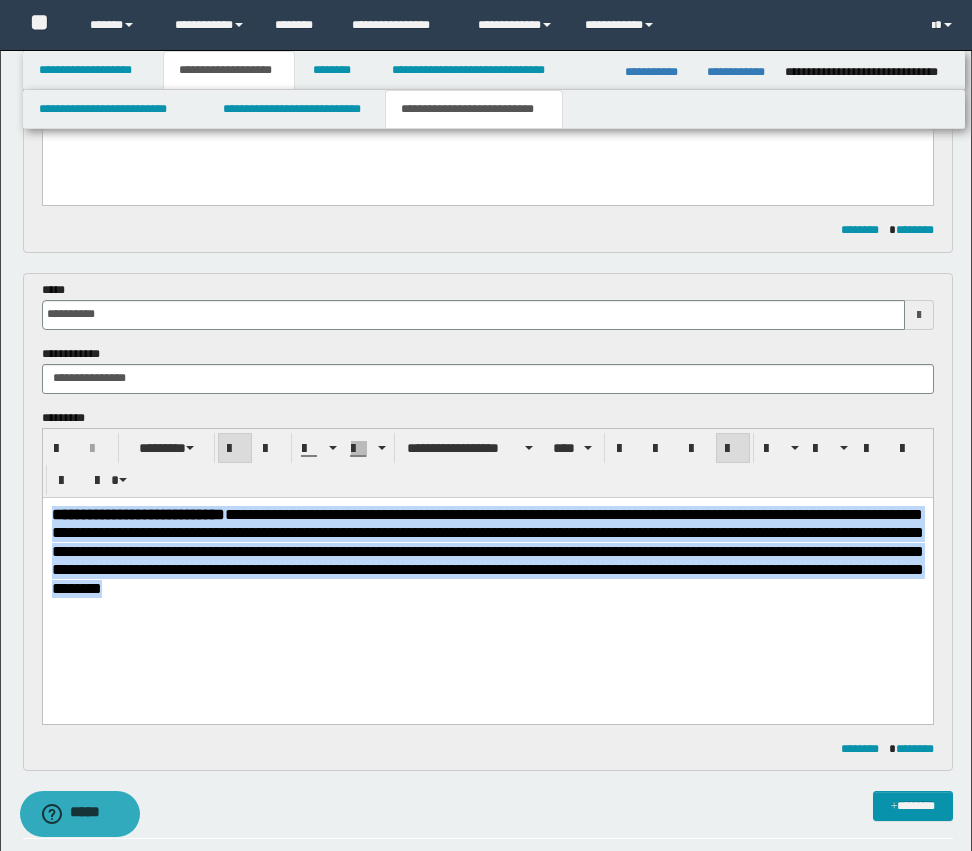 drag, startPoint x: 311, startPoint y: 641, endPoint x: -1, endPoint y: 435, distance: 373.87164 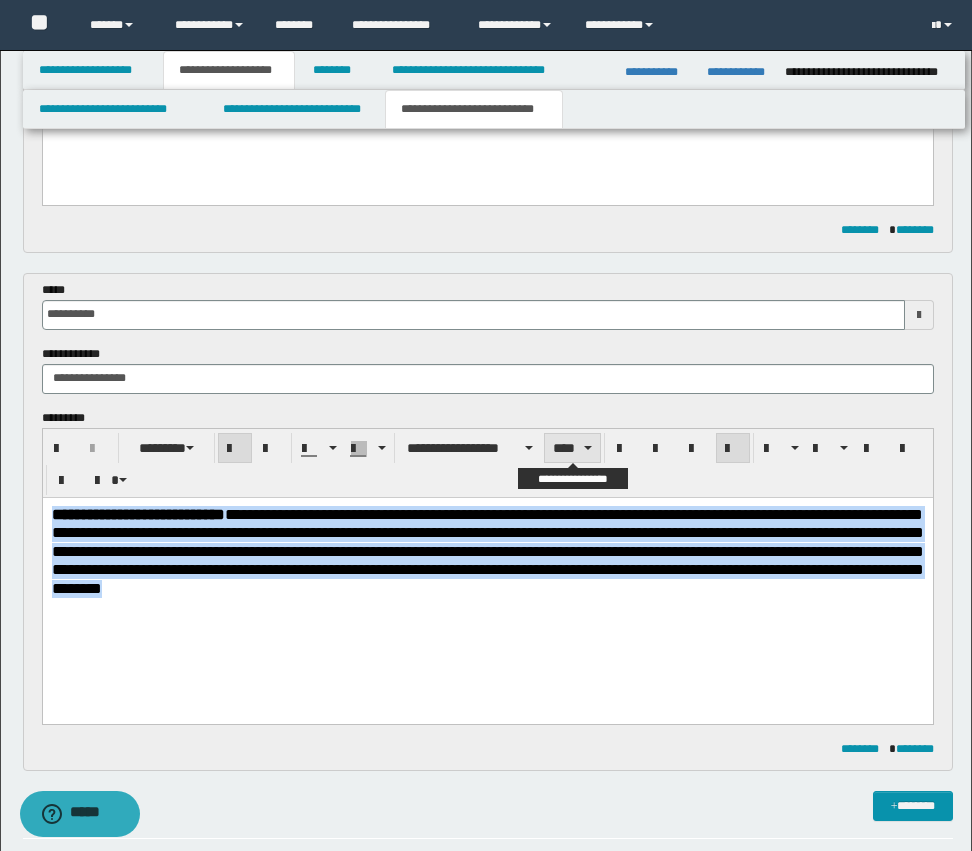 click on "****" at bounding box center [572, 448] 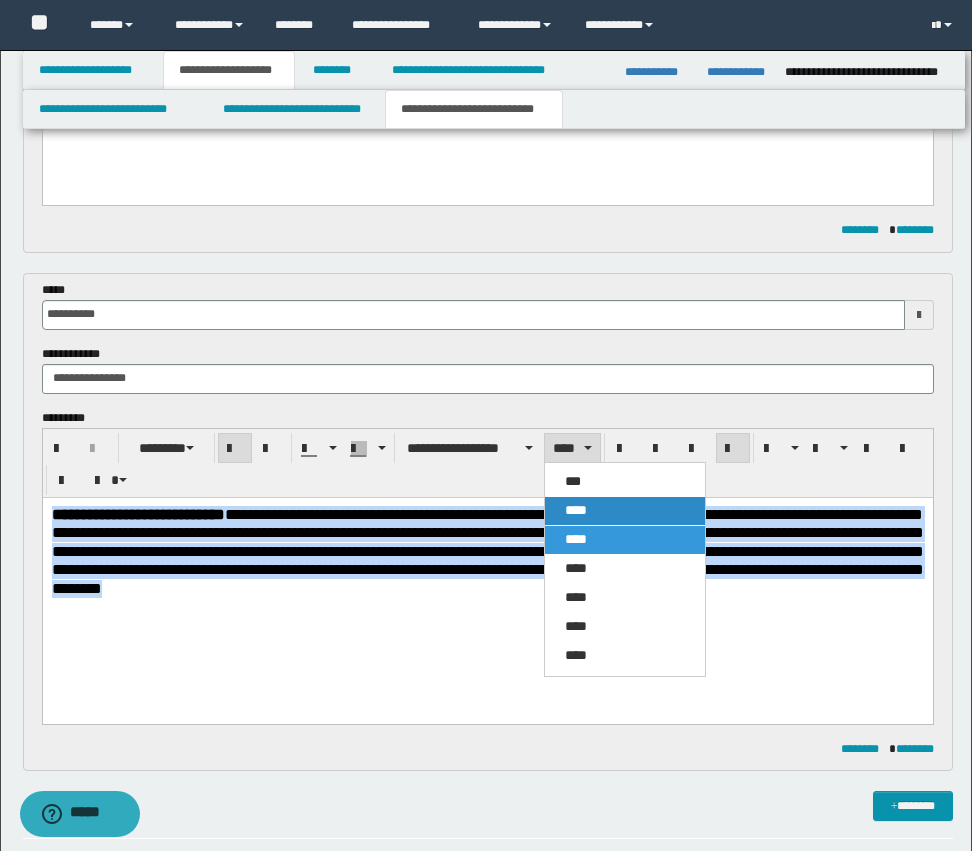 click on "****" at bounding box center [625, 511] 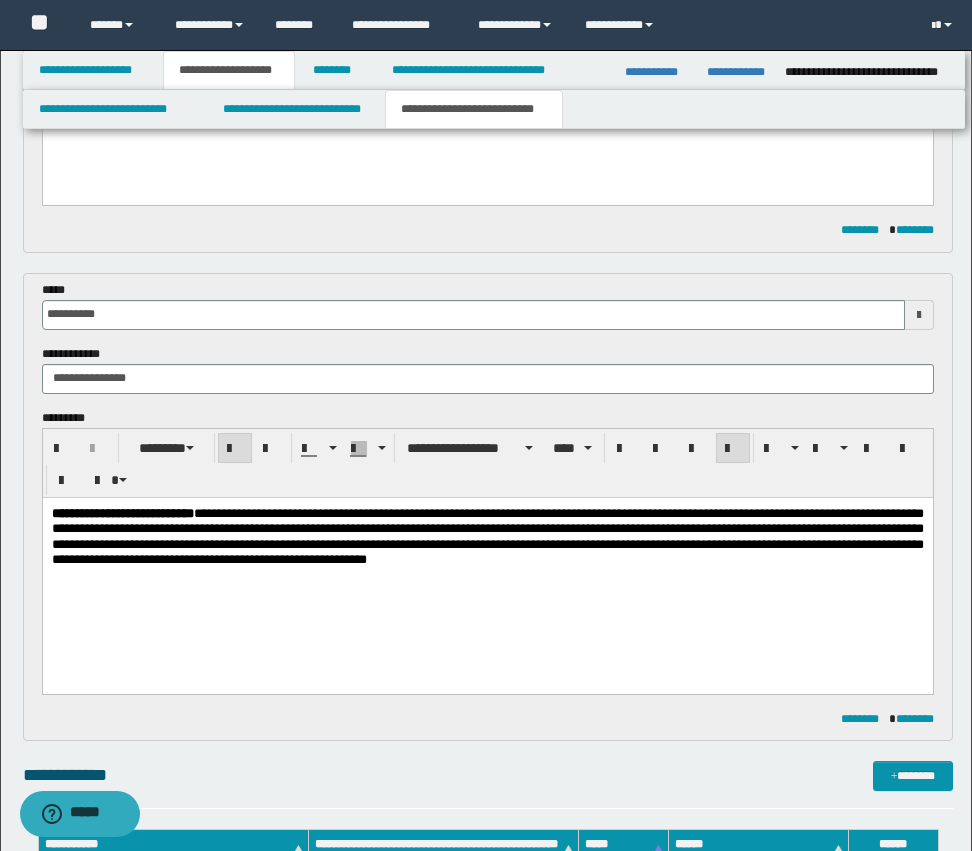 click on "**********" at bounding box center [487, 560] 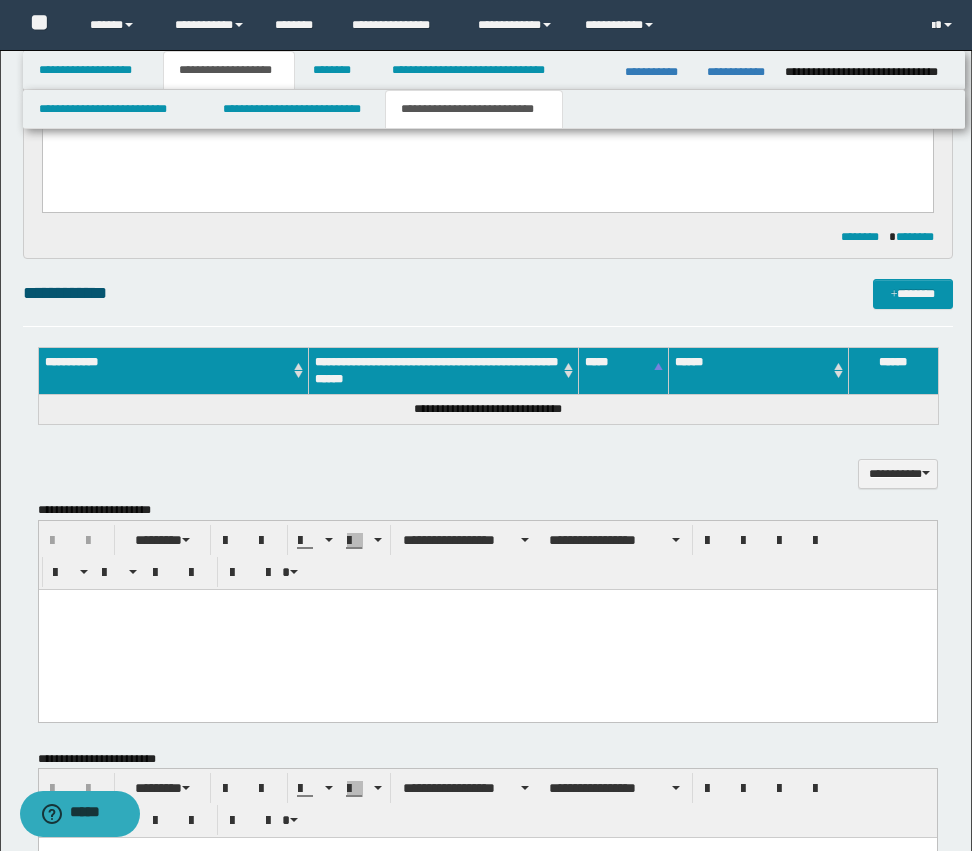 scroll, scrollTop: 1286, scrollLeft: 0, axis: vertical 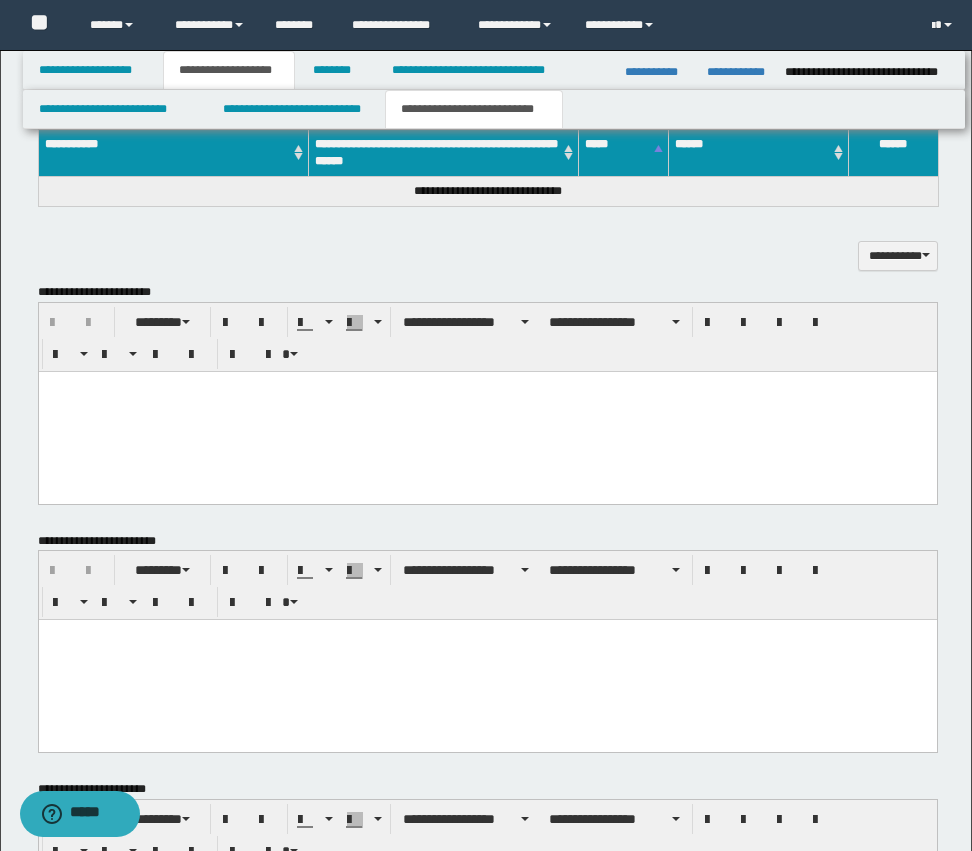click at bounding box center (487, 411) 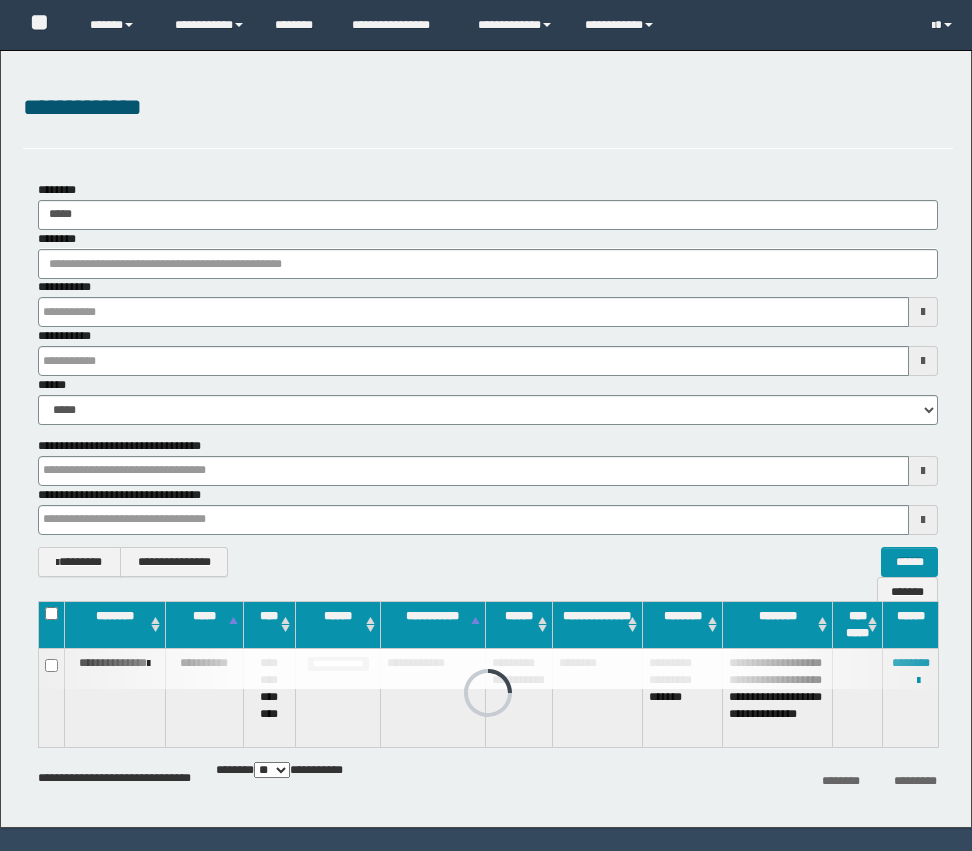 scroll, scrollTop: 0, scrollLeft: 0, axis: both 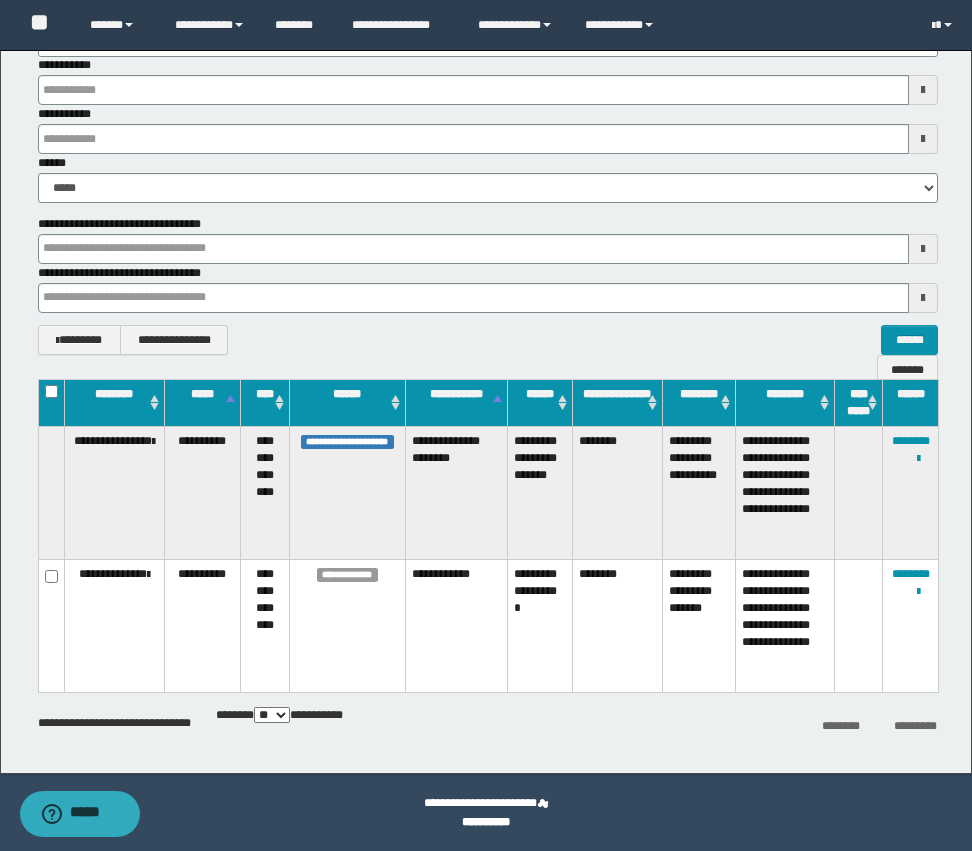 type on "*****" 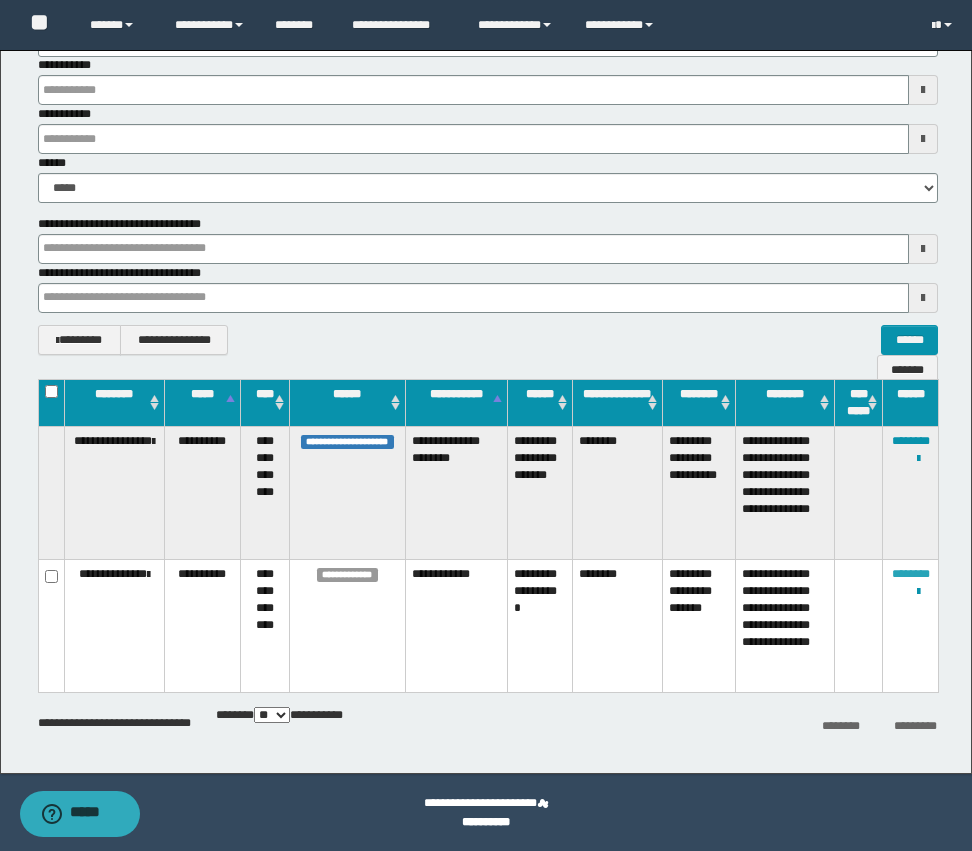 click on "********" at bounding box center (911, 574) 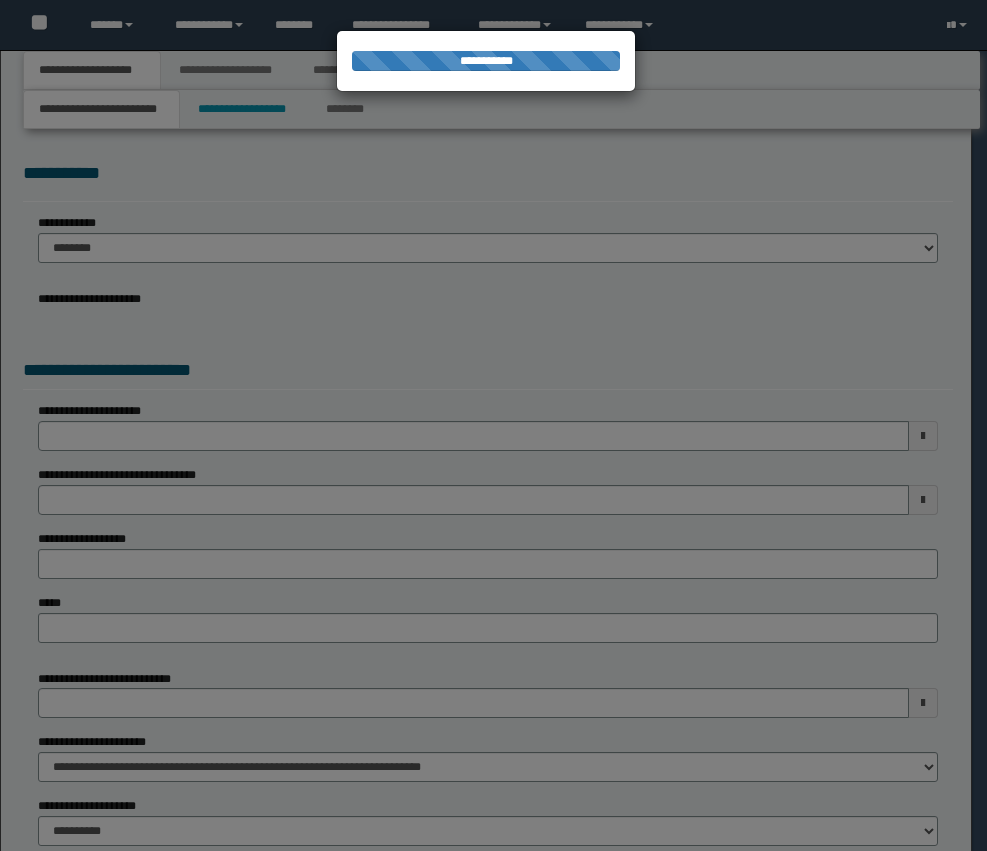 scroll, scrollTop: 0, scrollLeft: 0, axis: both 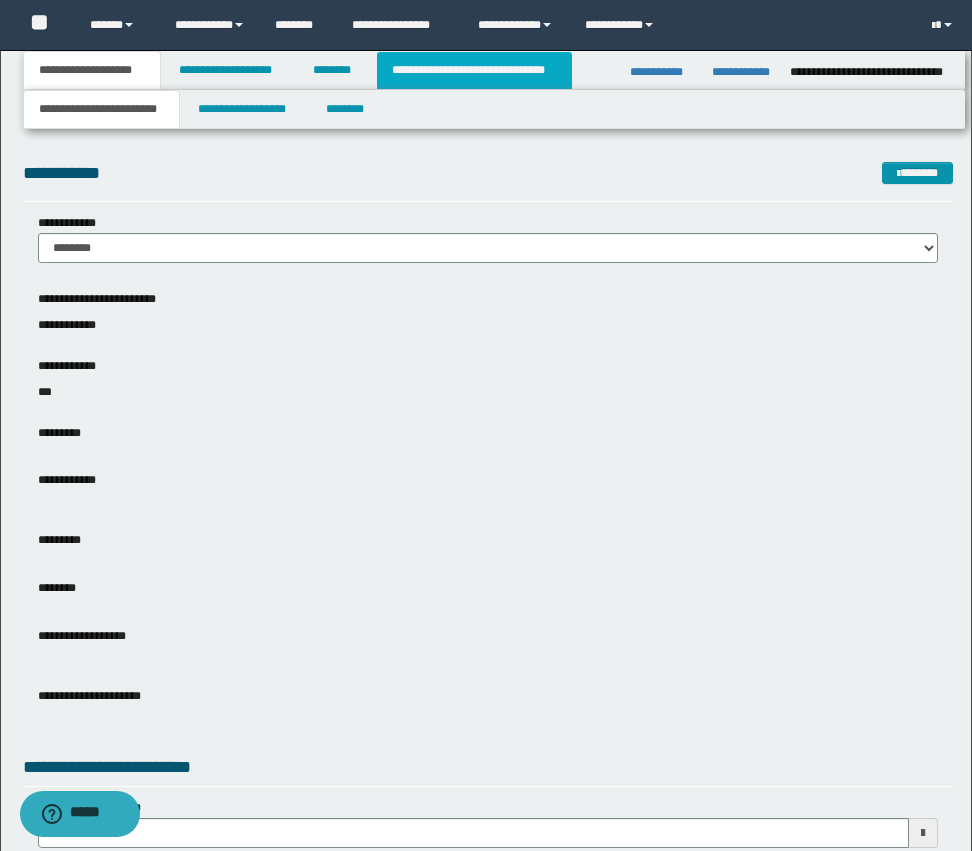 click on "**********" at bounding box center (474, 70) 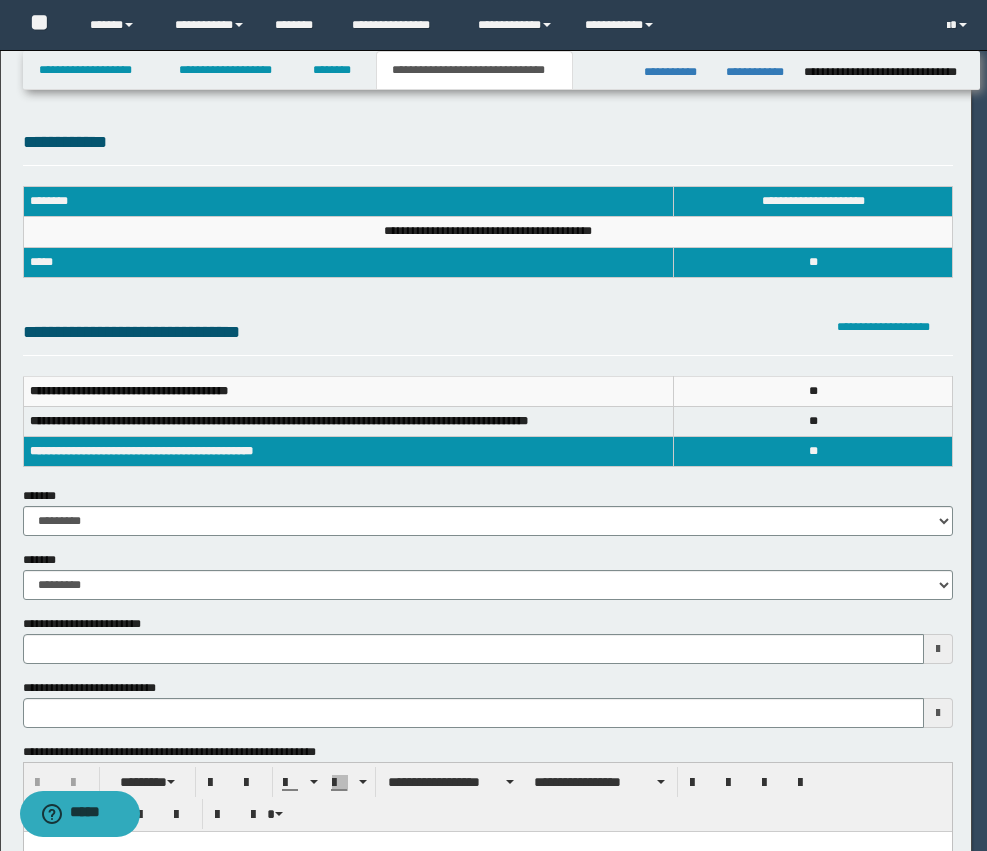 scroll, scrollTop: 0, scrollLeft: 0, axis: both 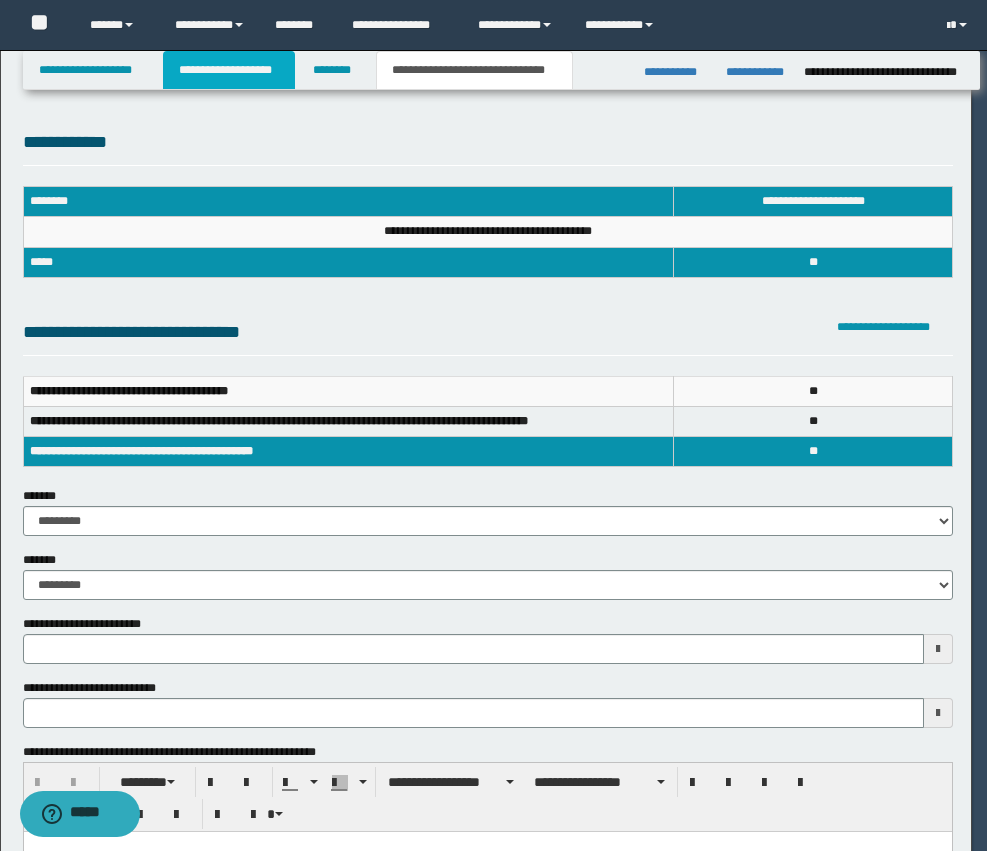 click on "**********" at bounding box center (229, 70) 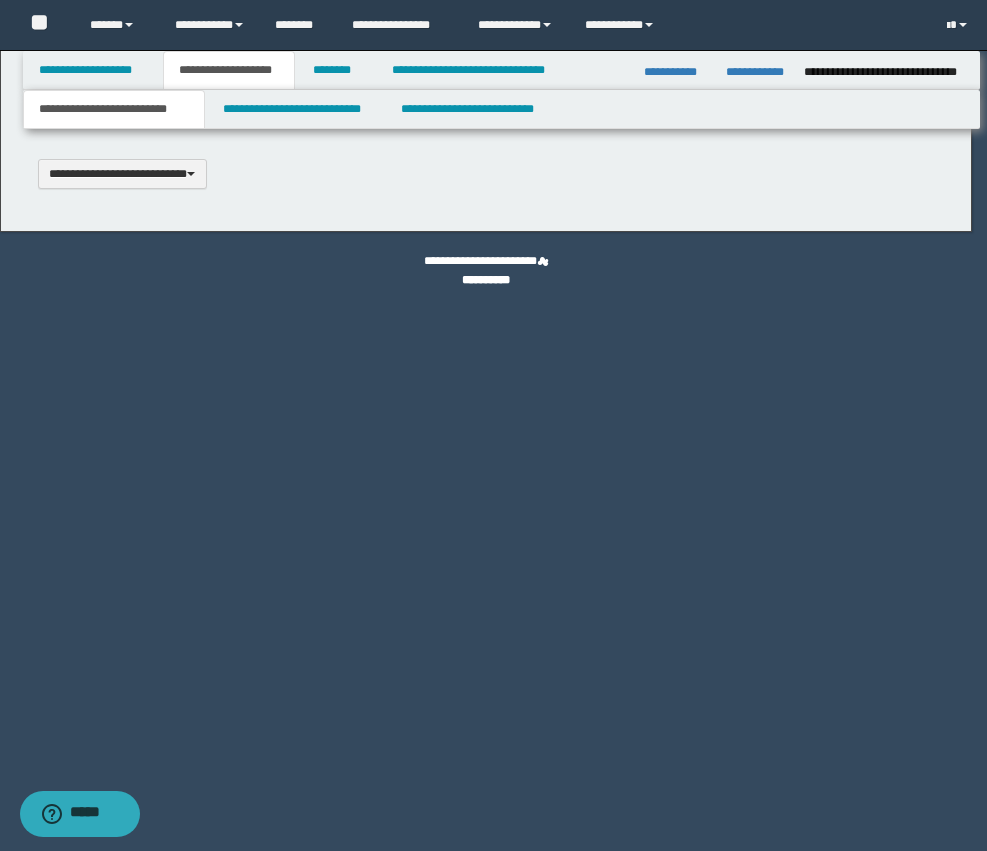 scroll, scrollTop: 0, scrollLeft: 0, axis: both 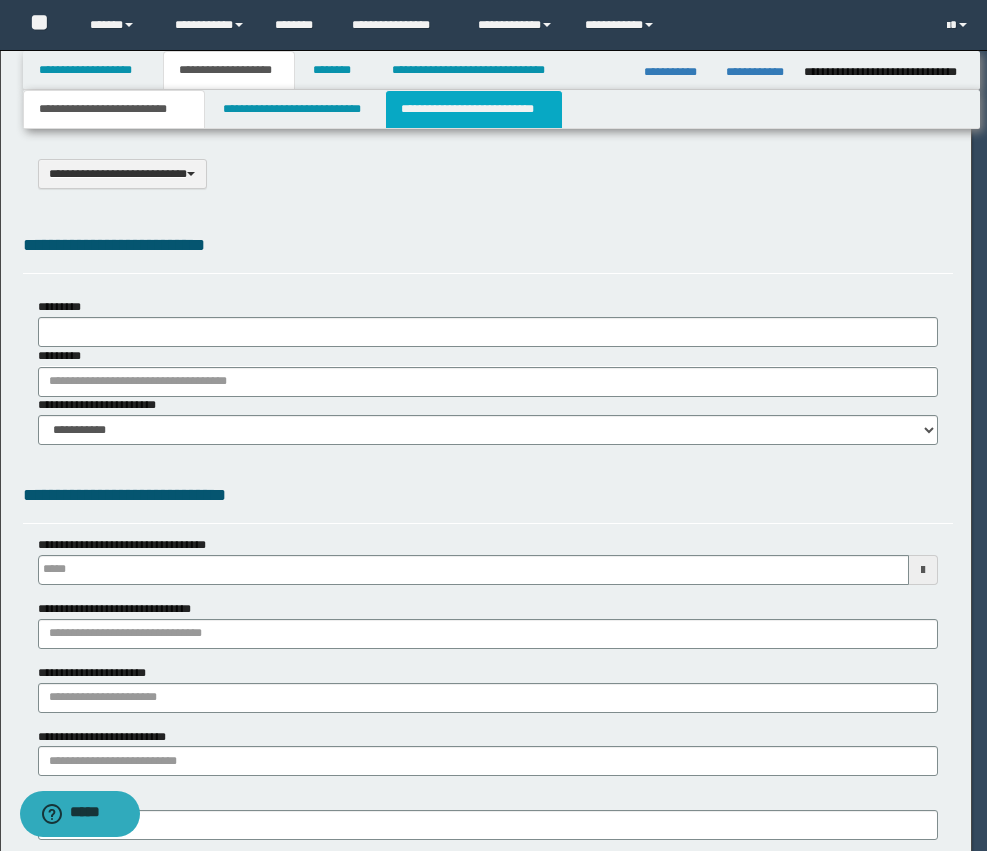 type on "**********" 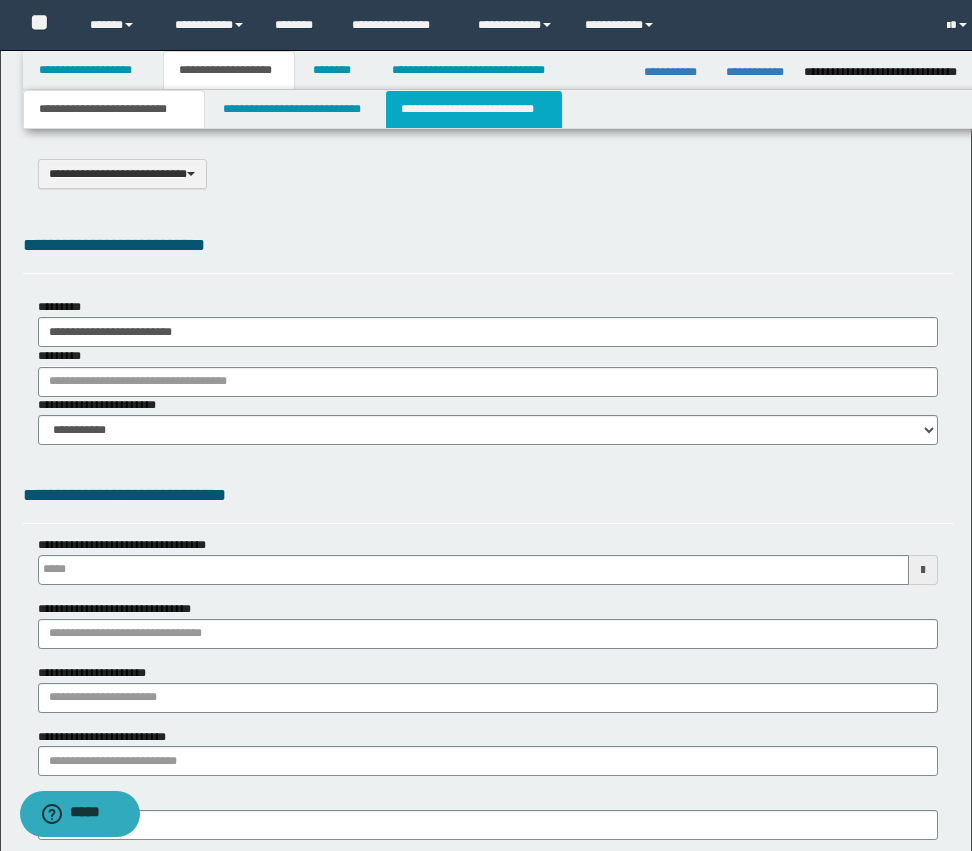 click on "**********" at bounding box center (474, 109) 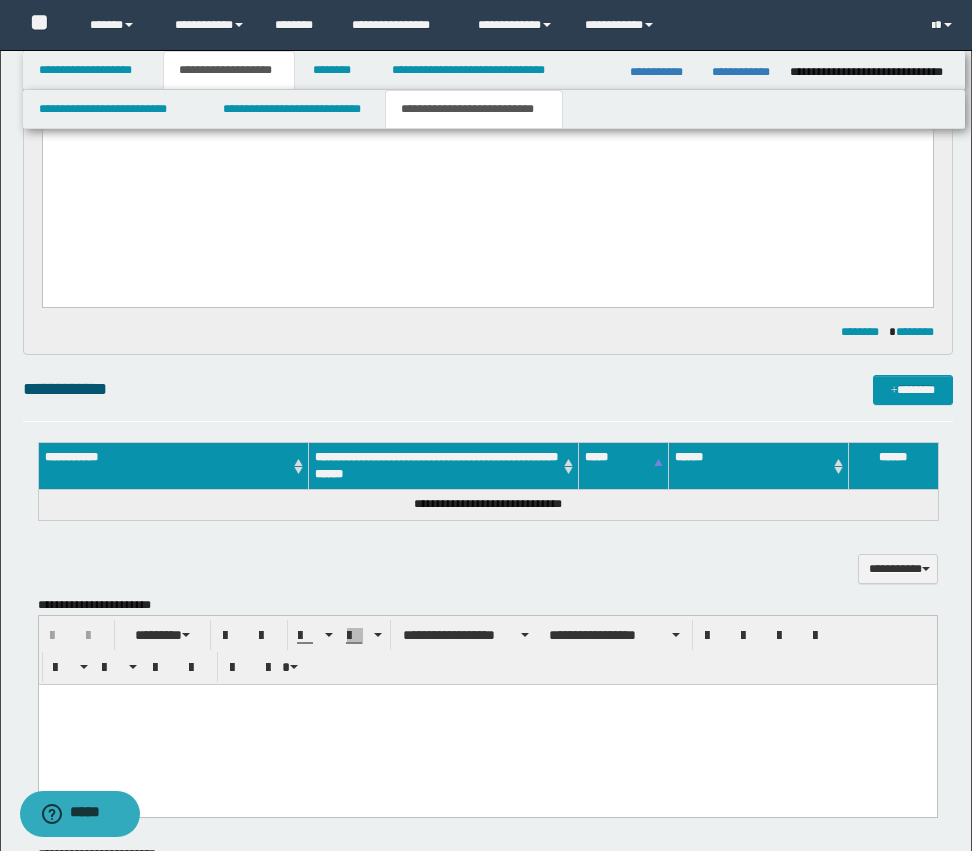scroll, scrollTop: 900, scrollLeft: 0, axis: vertical 